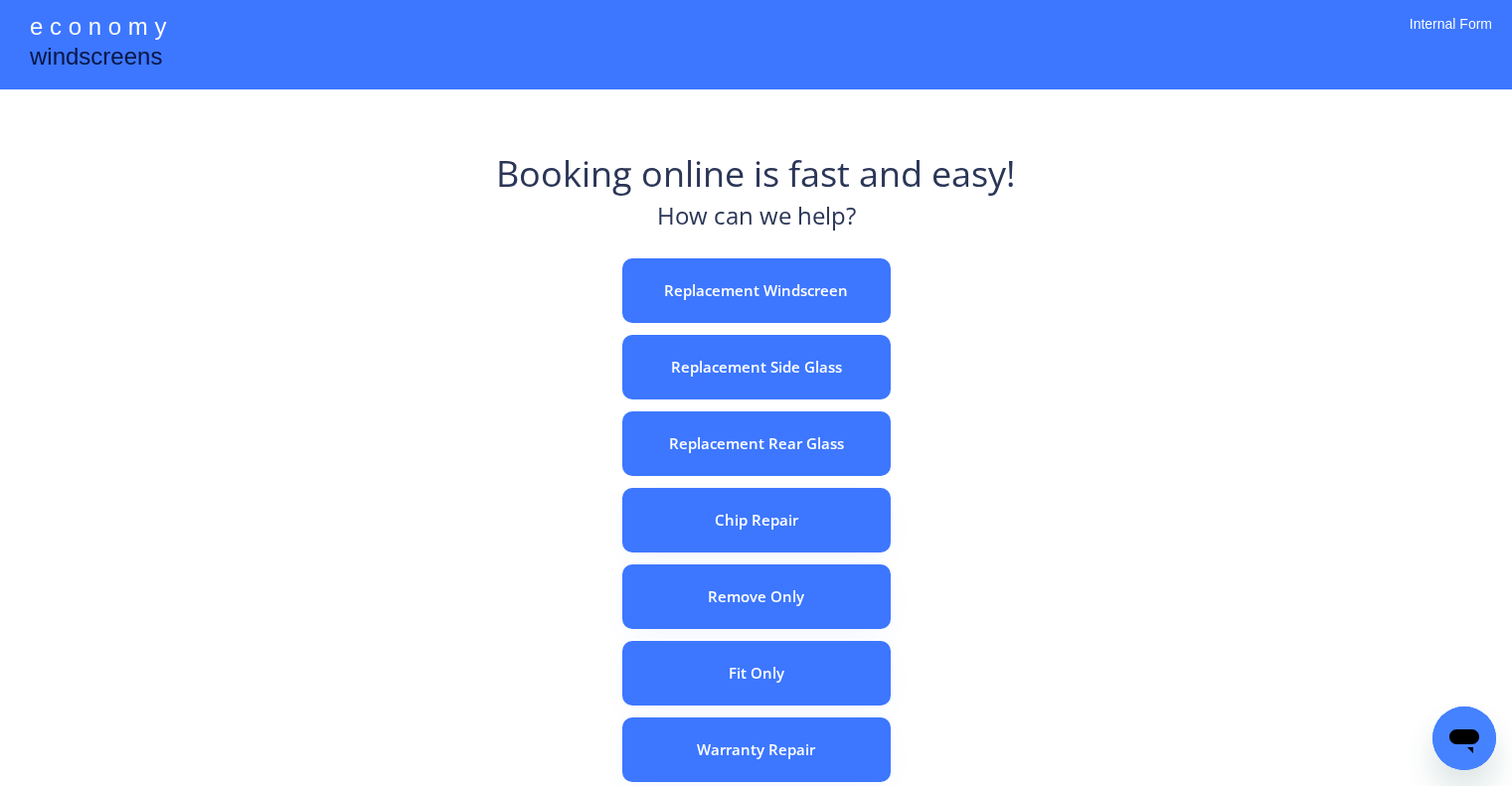 scroll, scrollTop: 0, scrollLeft: 0, axis: both 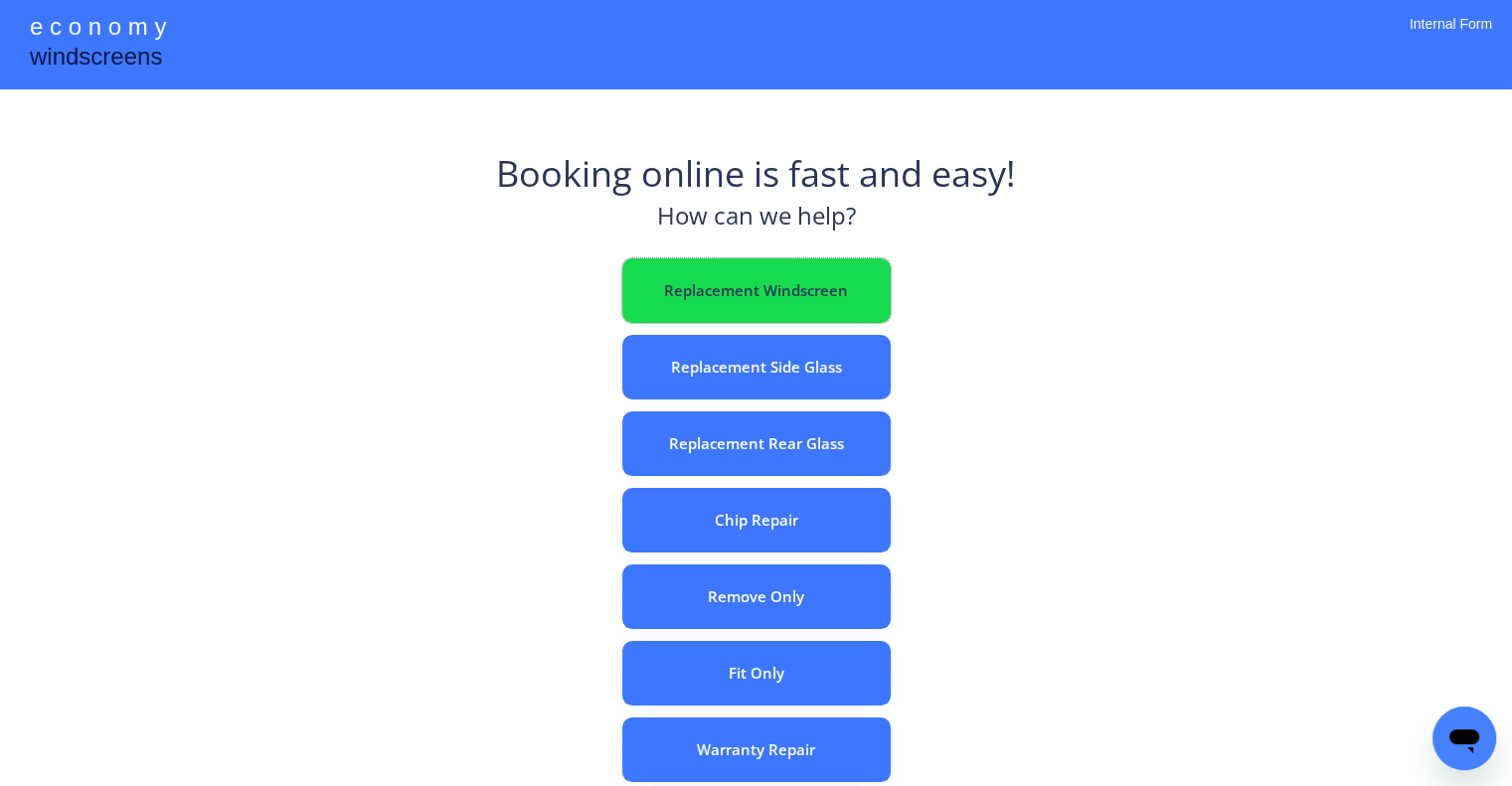 click on "Replacement Windscreen" at bounding box center [756, 290] 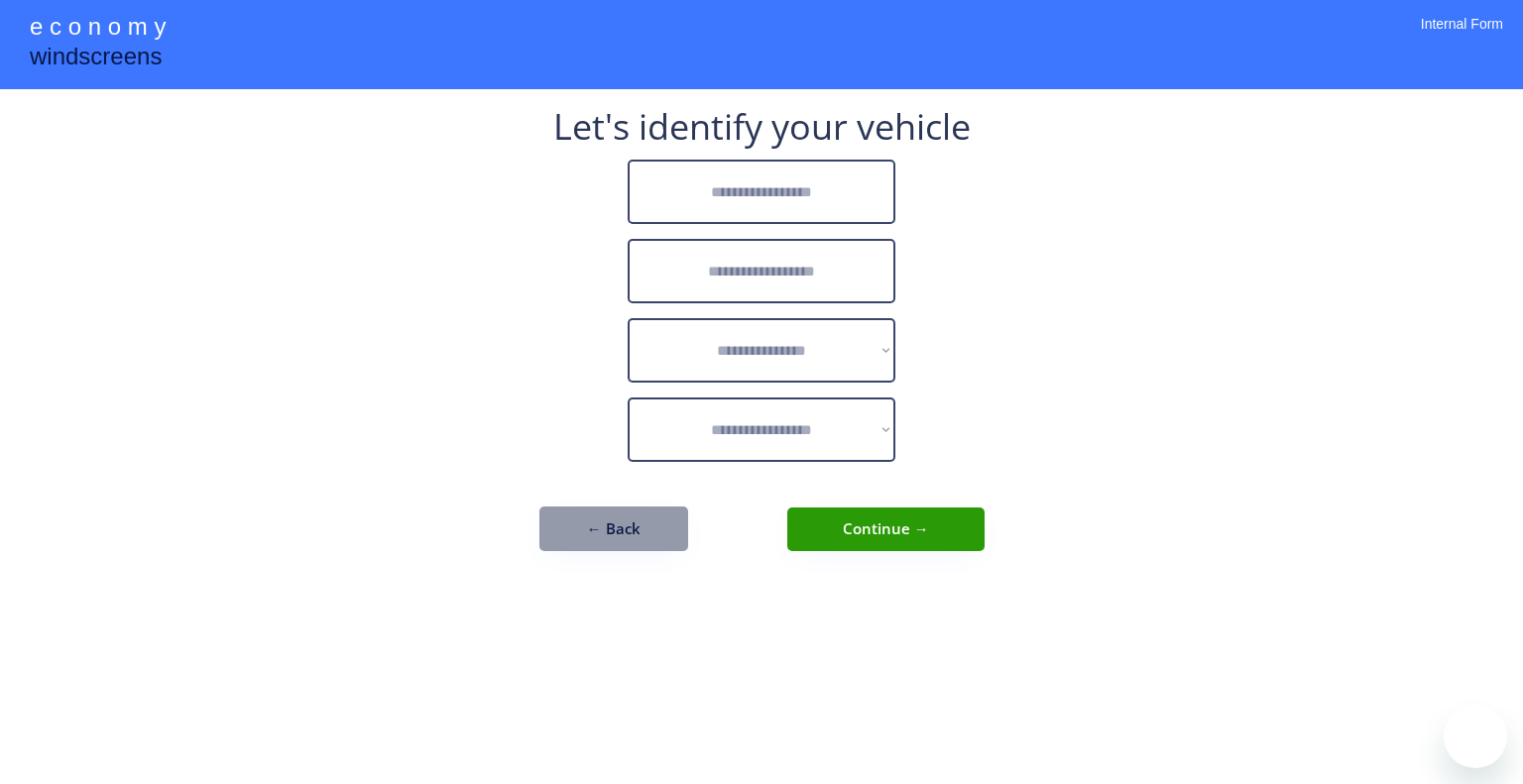 scroll, scrollTop: 0, scrollLeft: 0, axis: both 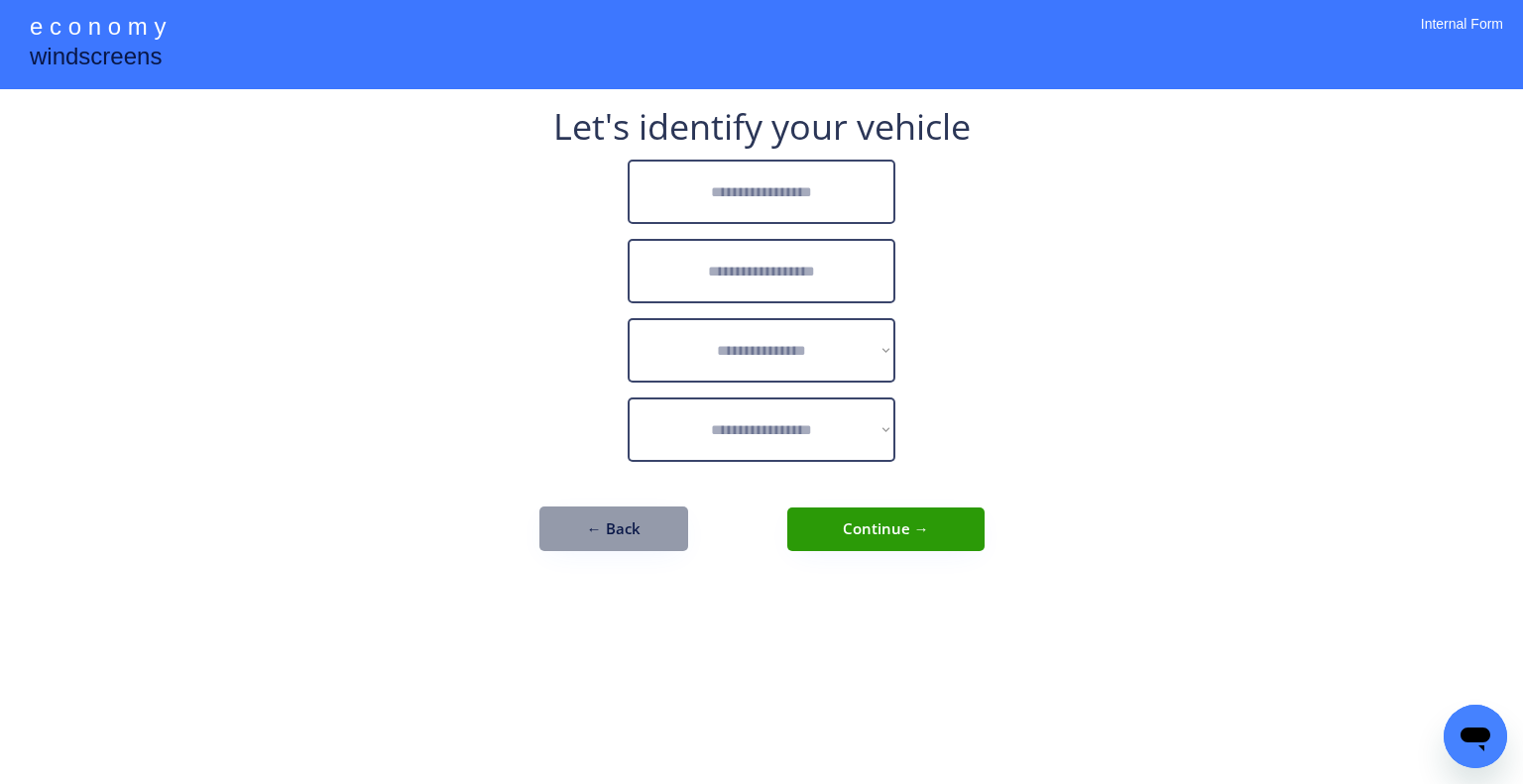 click at bounding box center [762, 191] 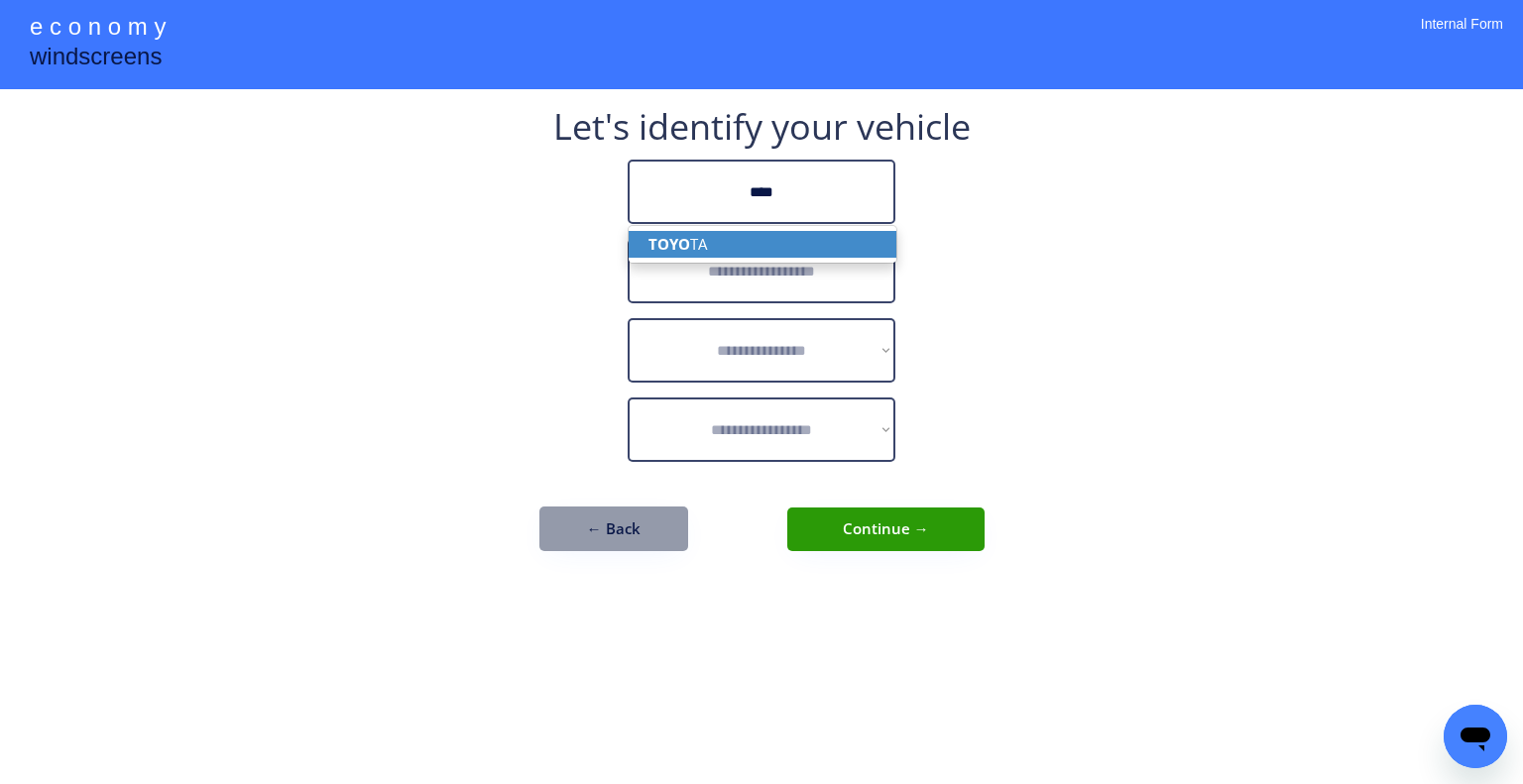 click on "TOYO TA" at bounding box center (762, 244) 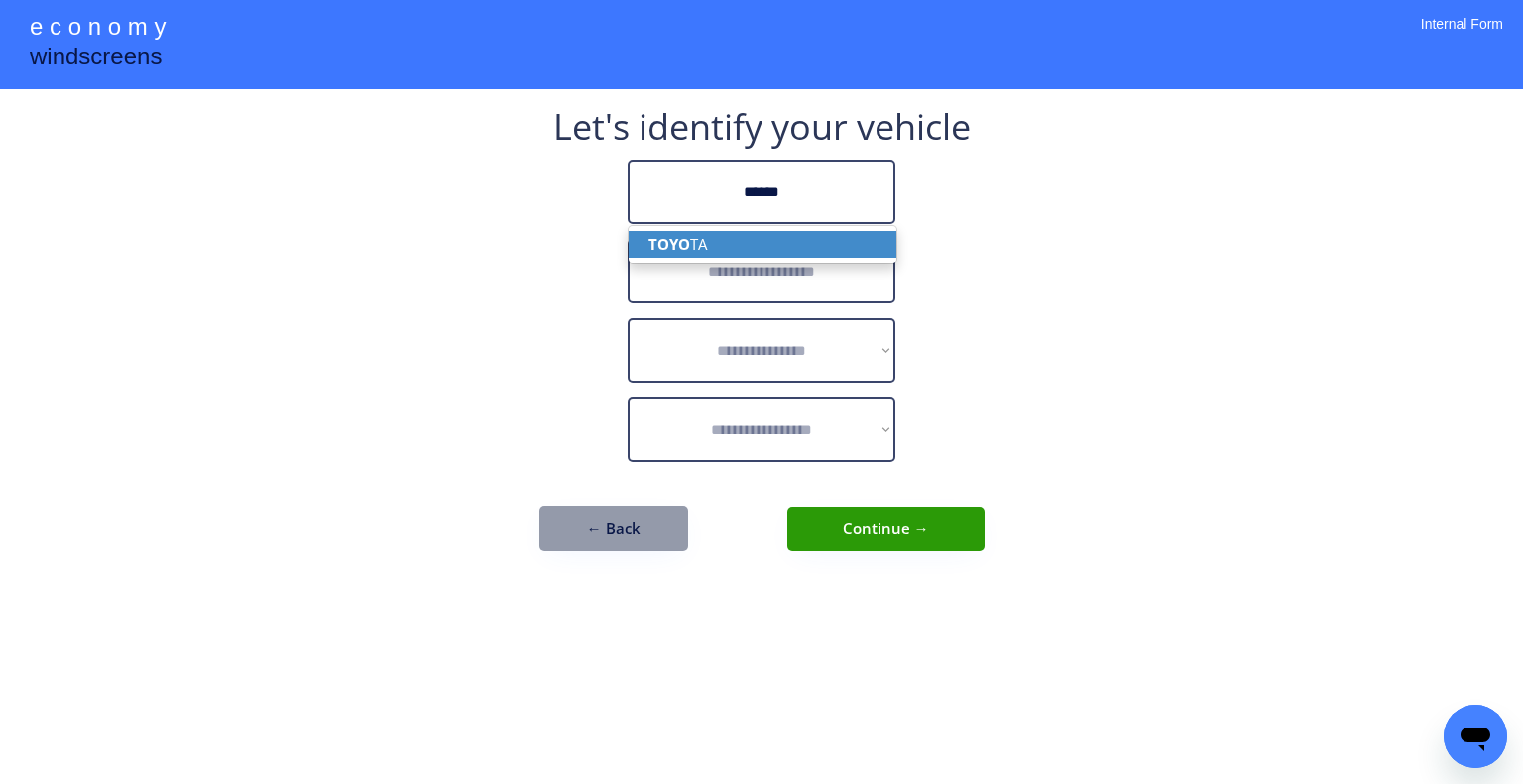 type on "******" 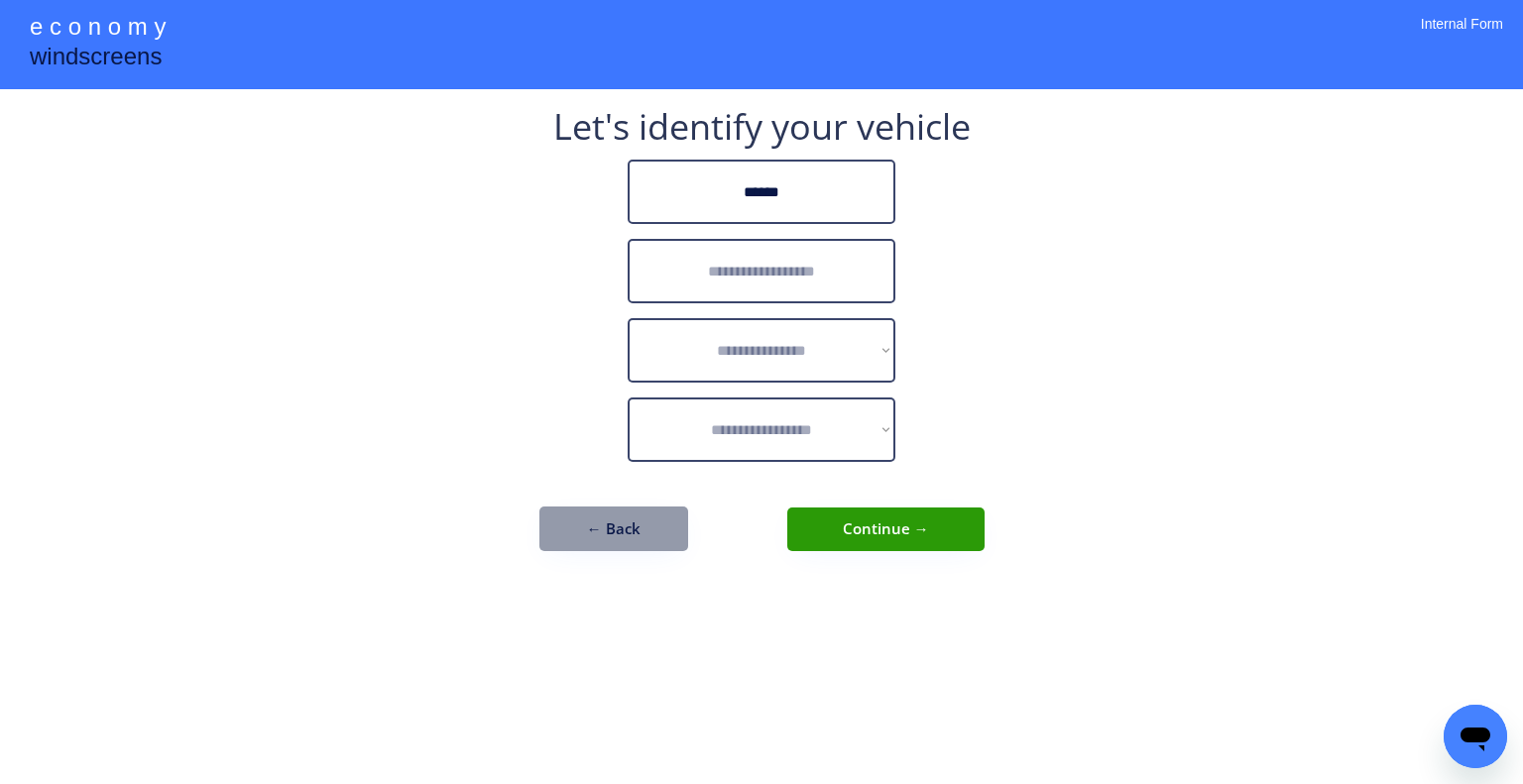 click at bounding box center [762, 271] 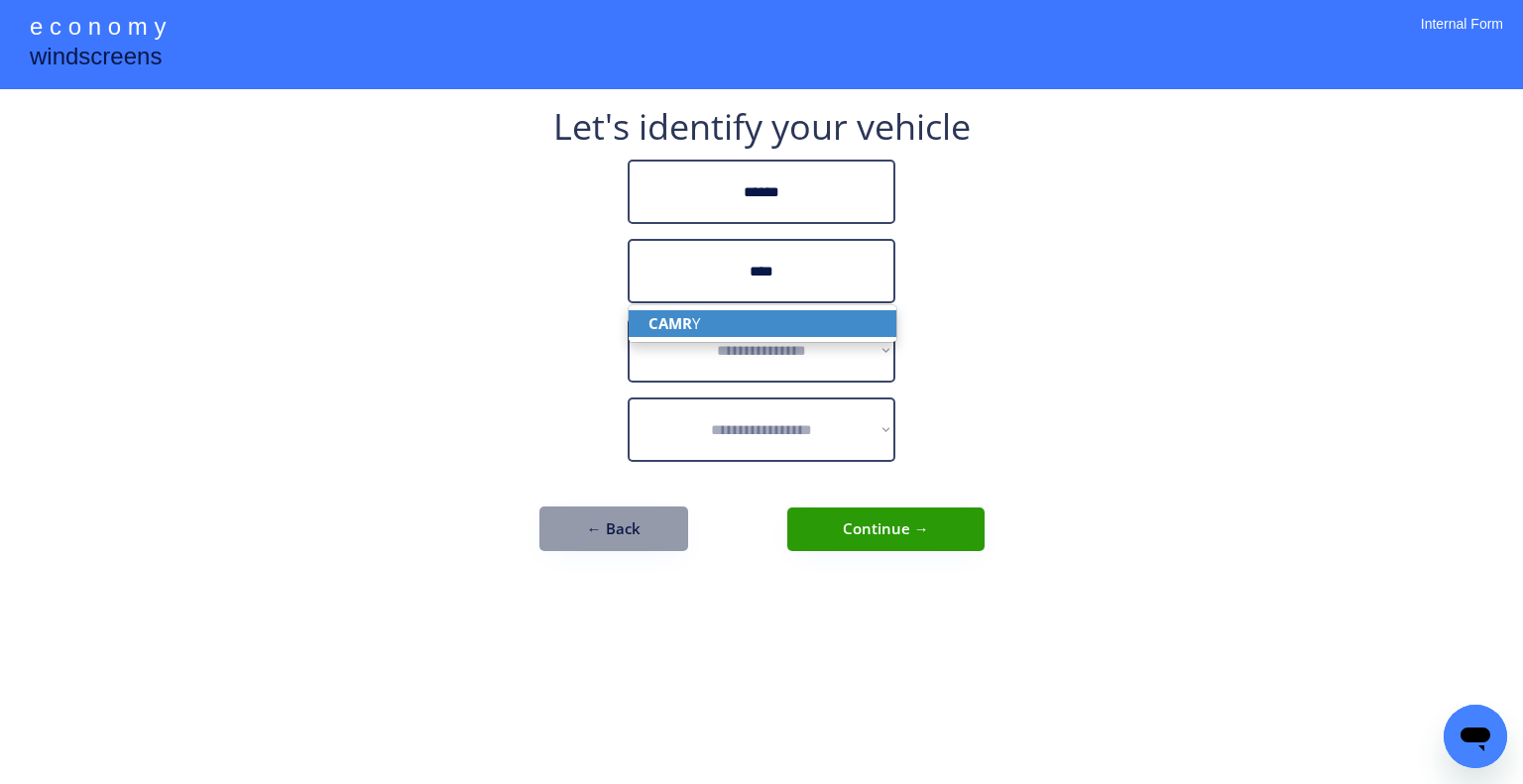 click on "CAMR Y" at bounding box center [762, 323] 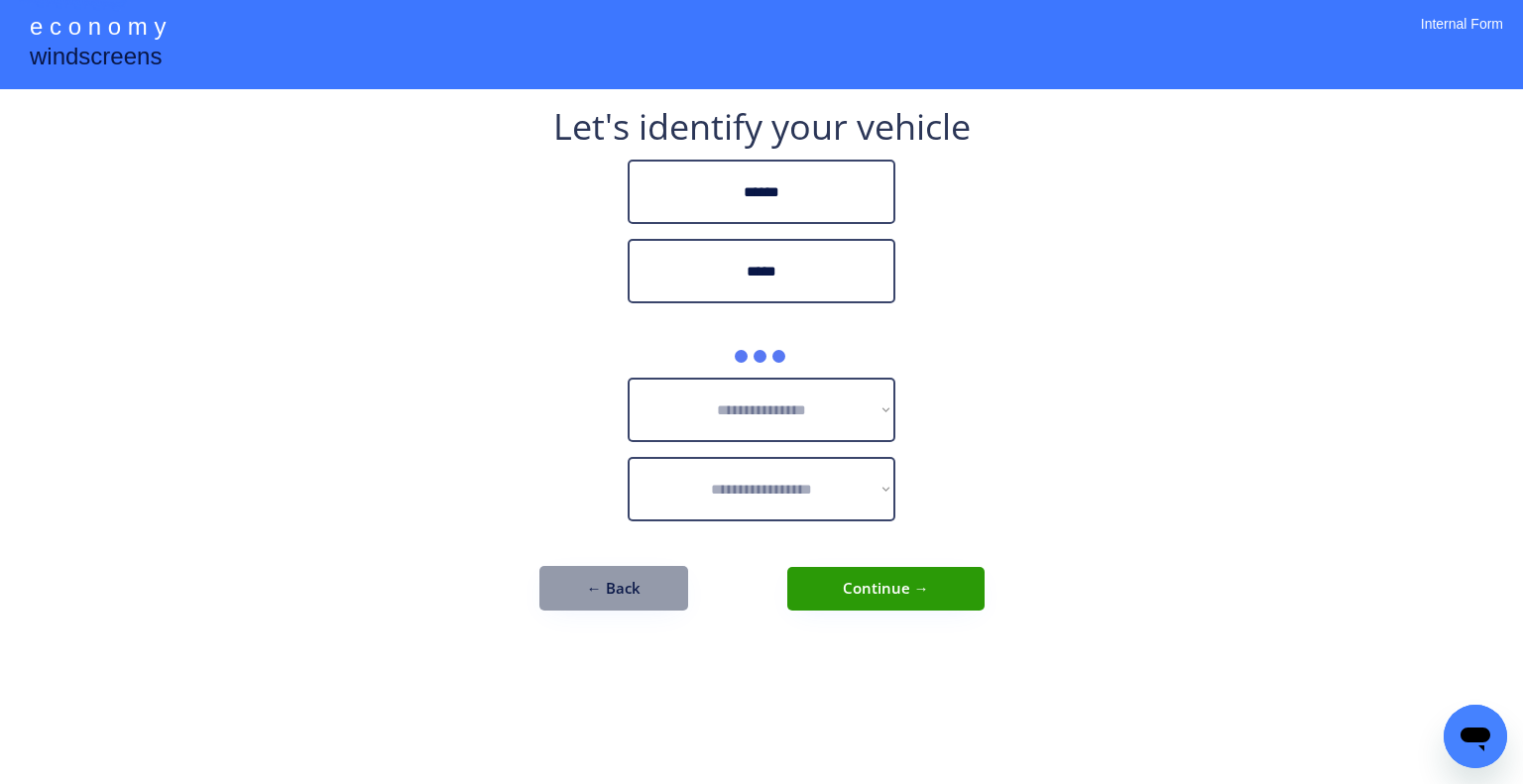 type on "*****" 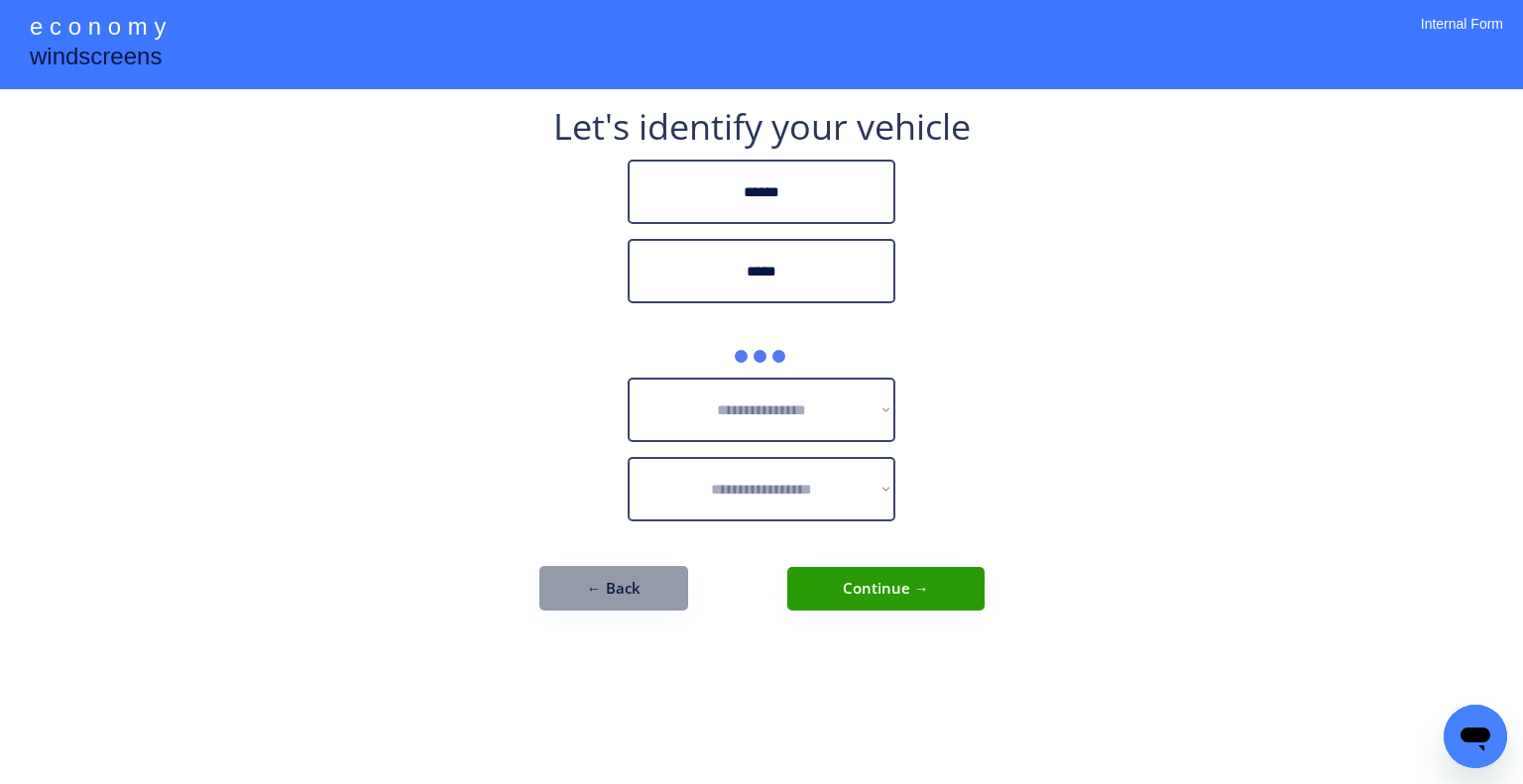 click on "**********" at bounding box center [762, 370] 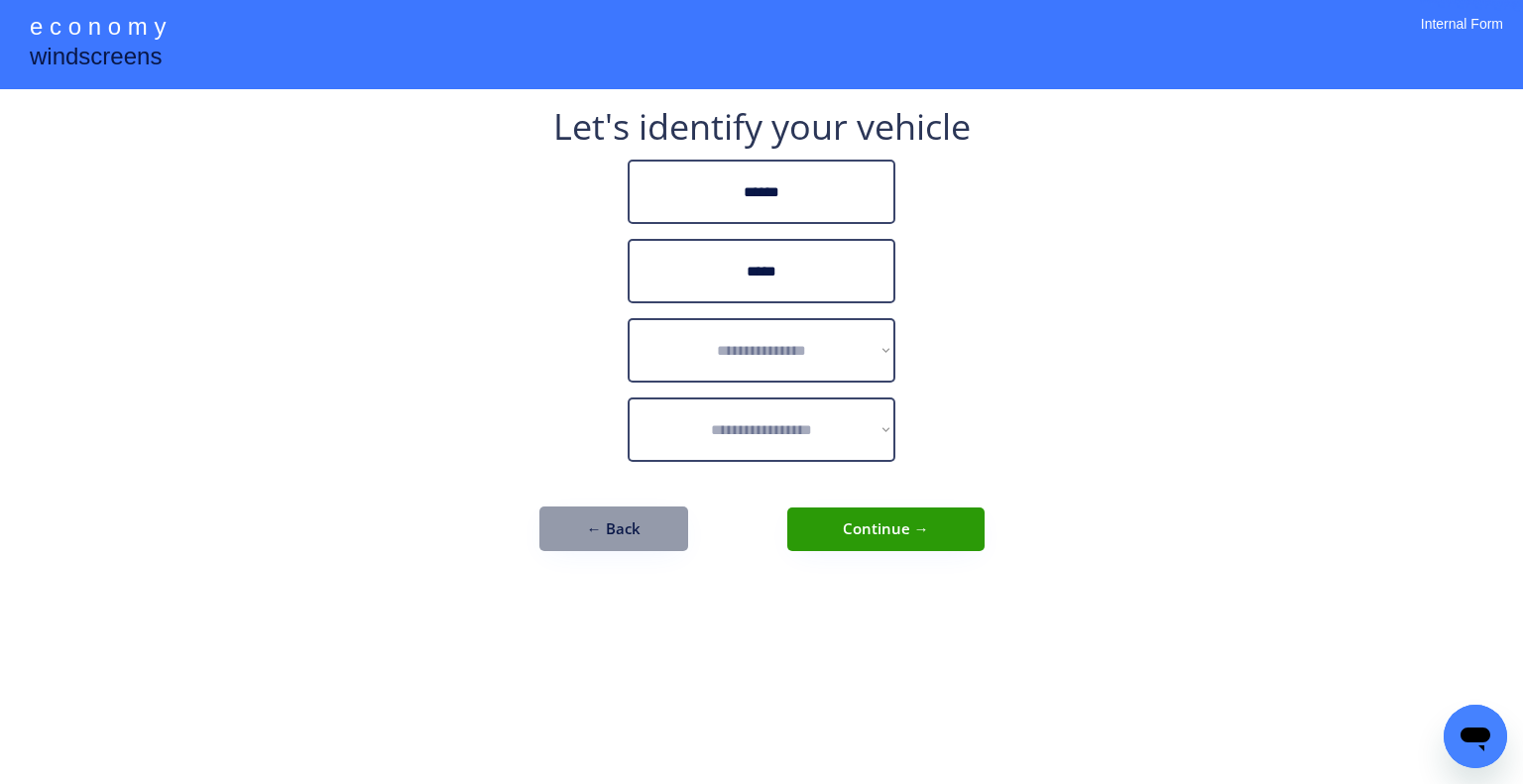click on "**********" at bounding box center (762, 392) 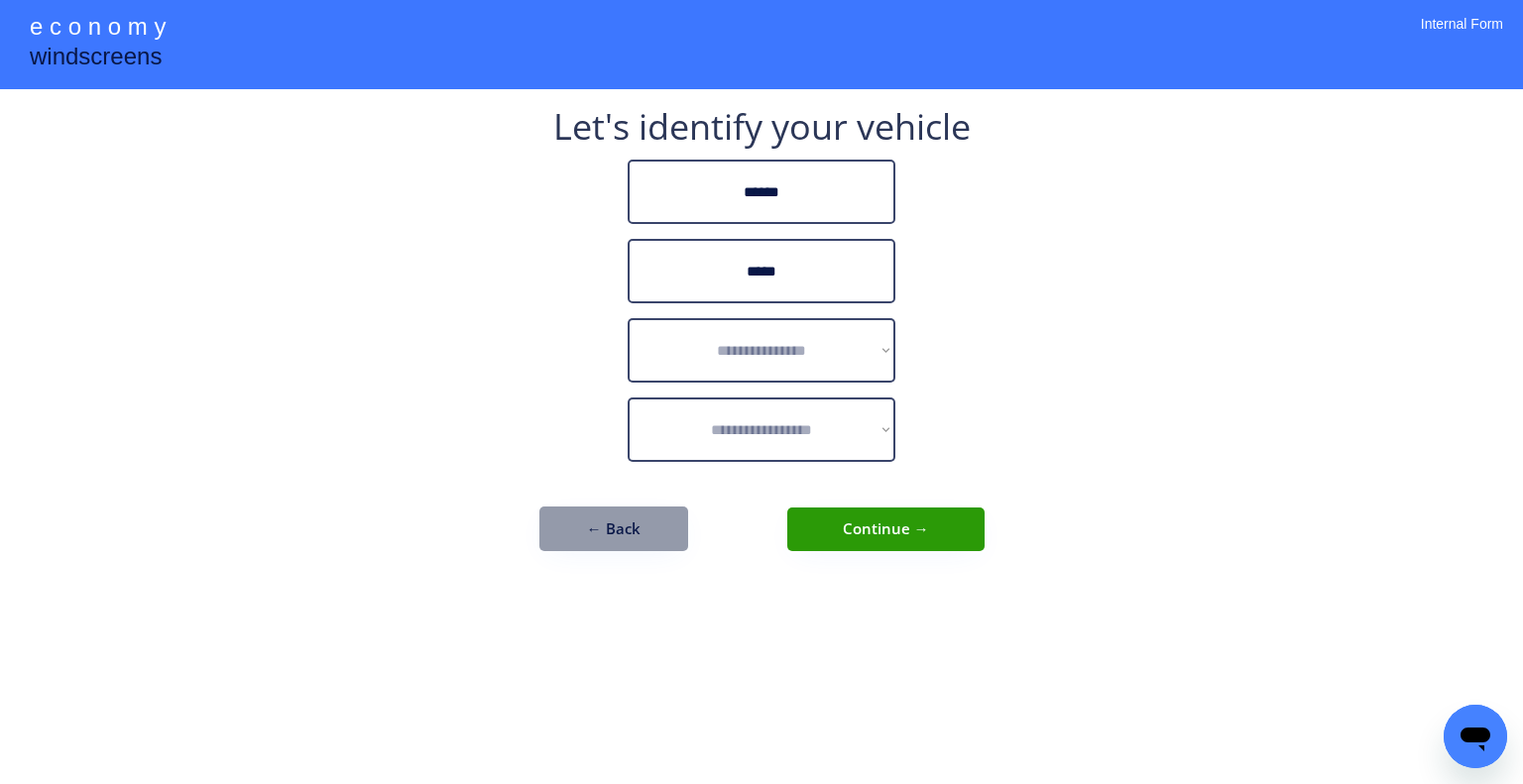 click on "**********" at bounding box center (762, 350) 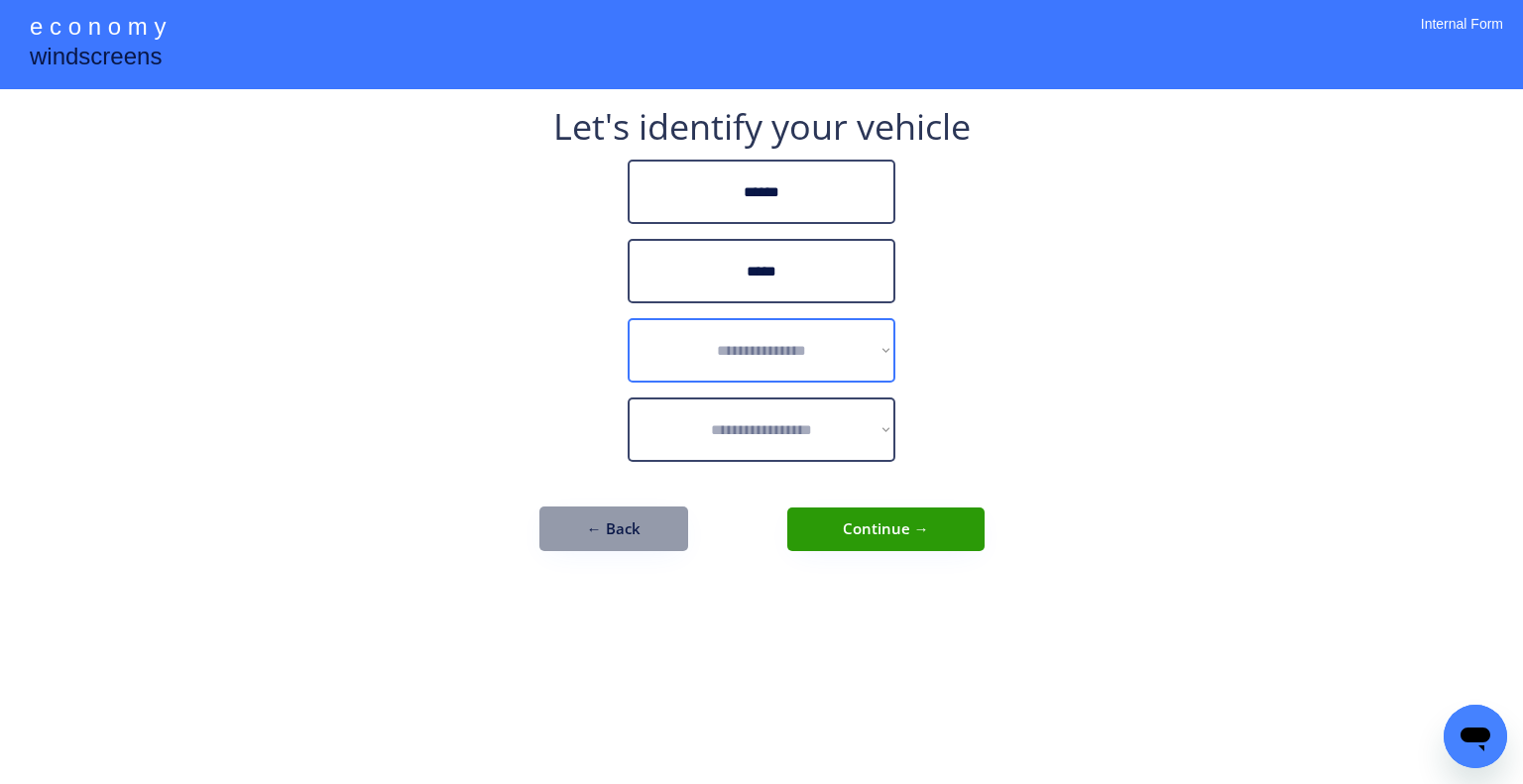 select on "******" 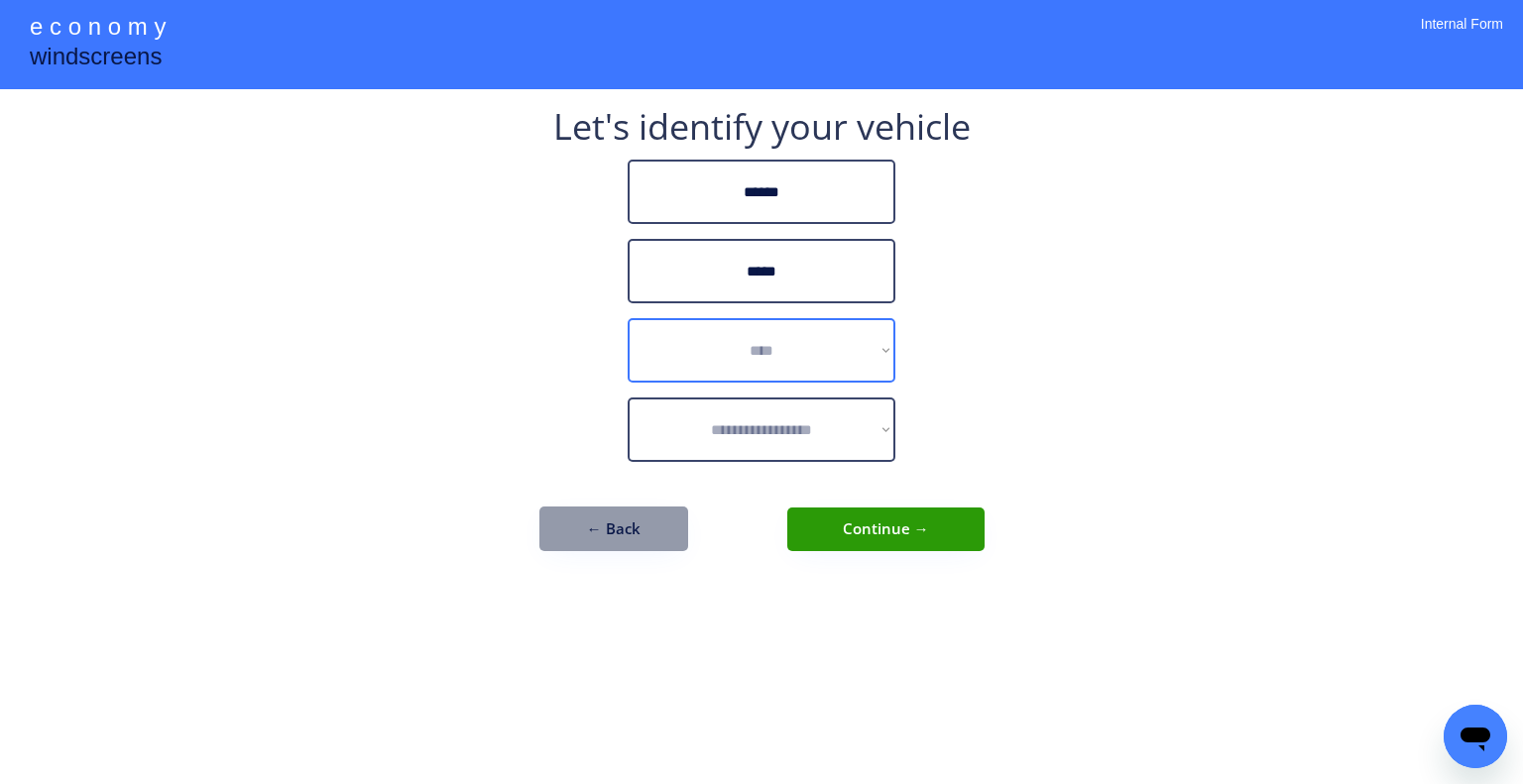 click on "**********" at bounding box center (762, 350) 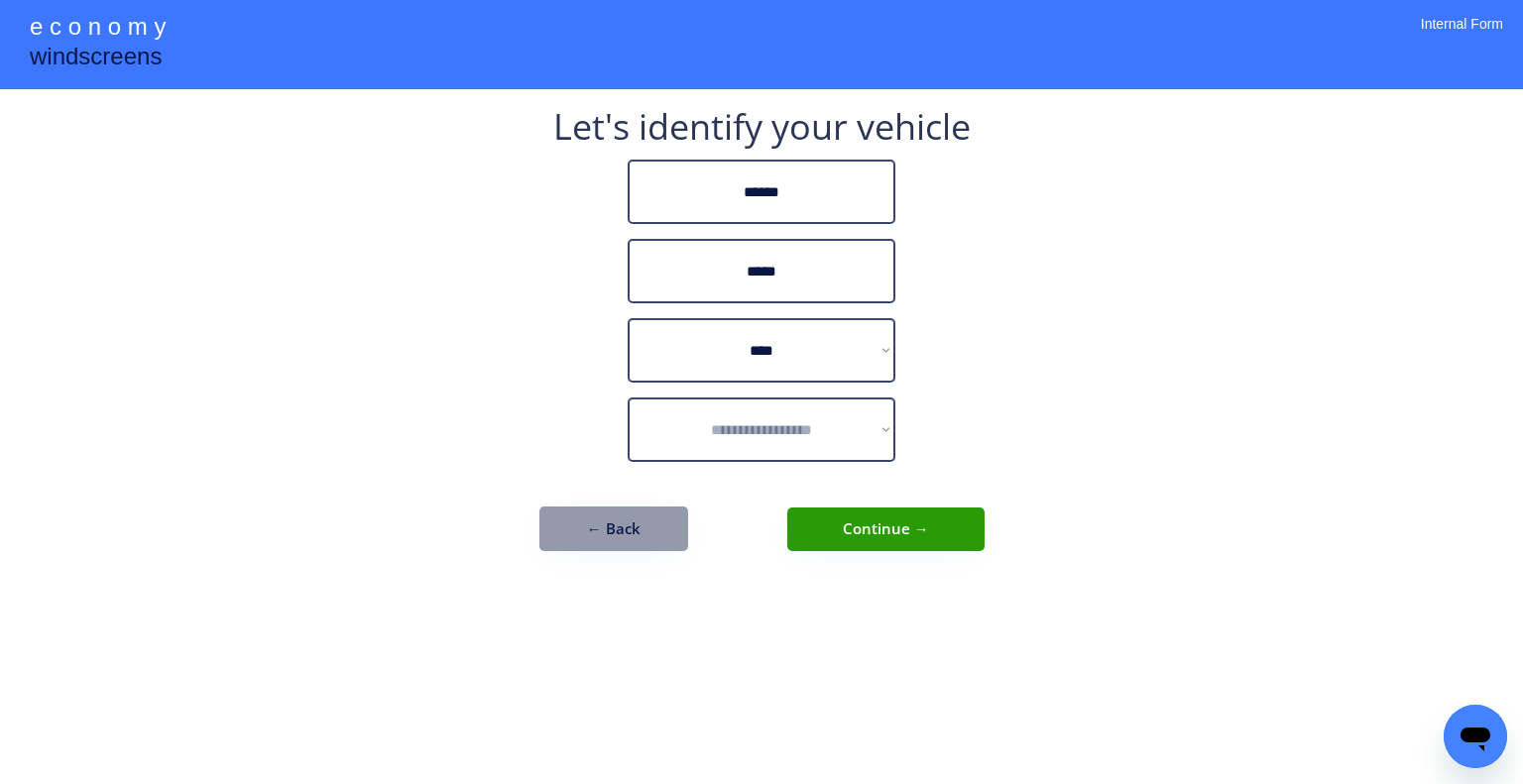 select on "**********" 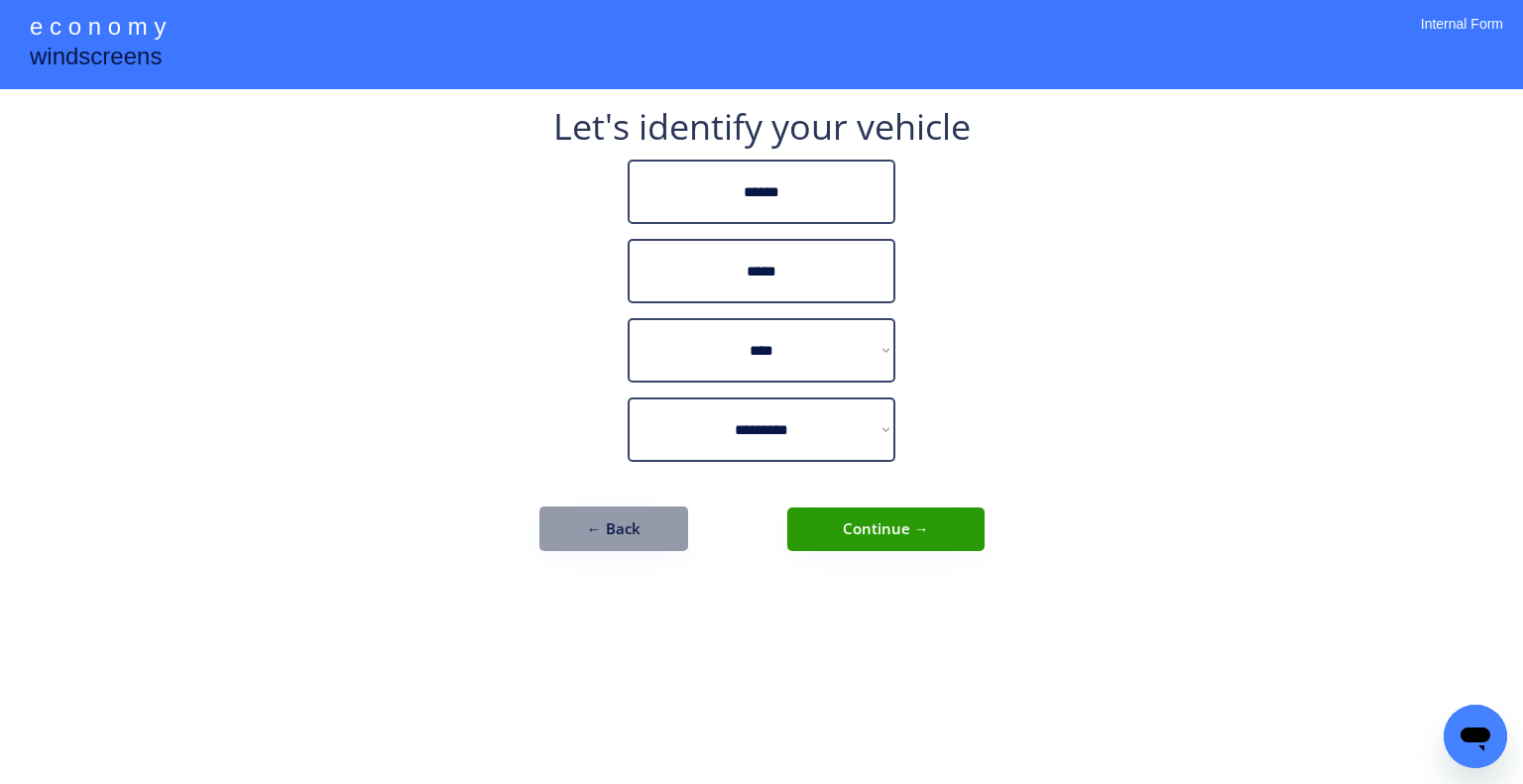 click on "**********" at bounding box center (762, 392) 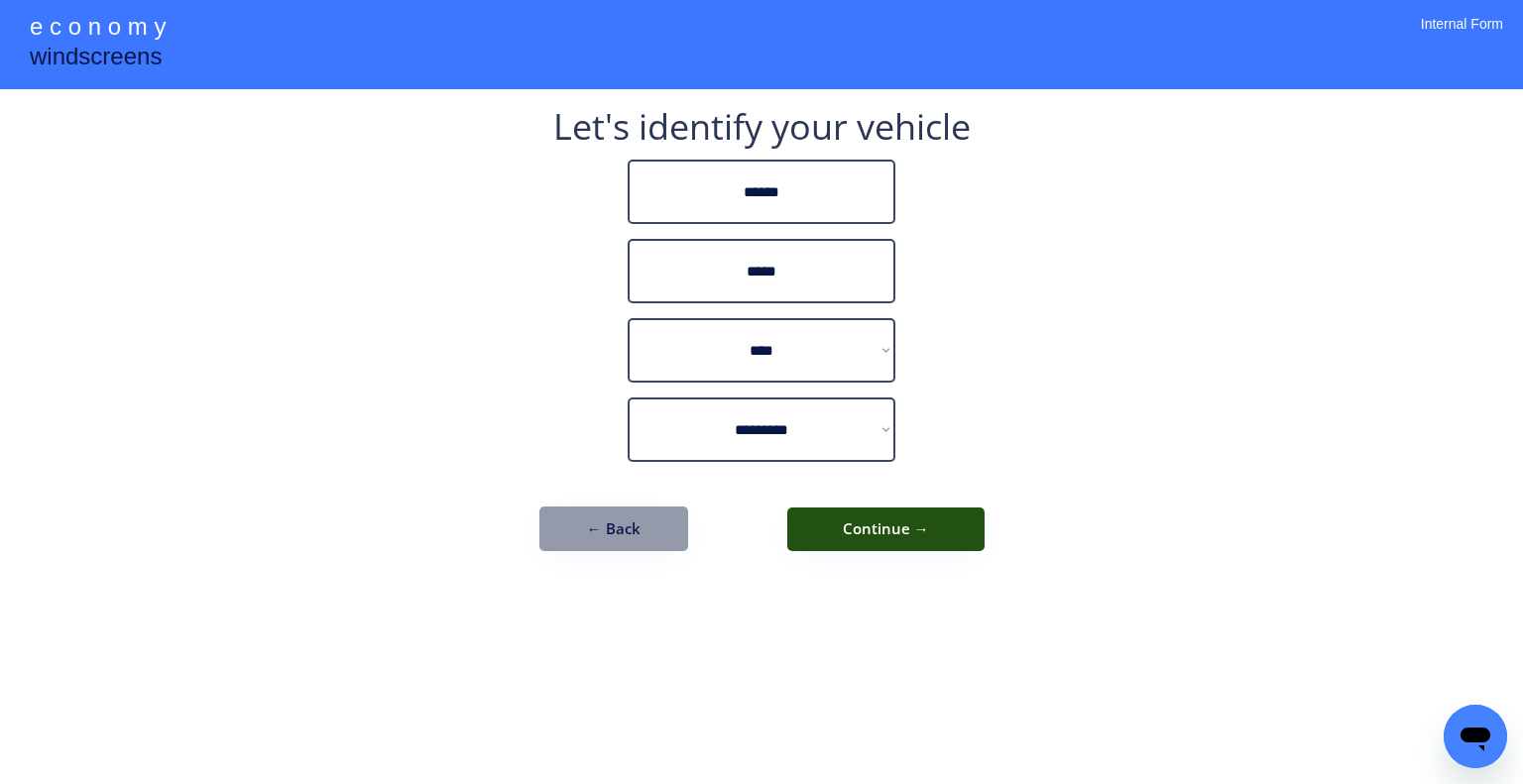 click on "Continue    →" at bounding box center (885, 529) 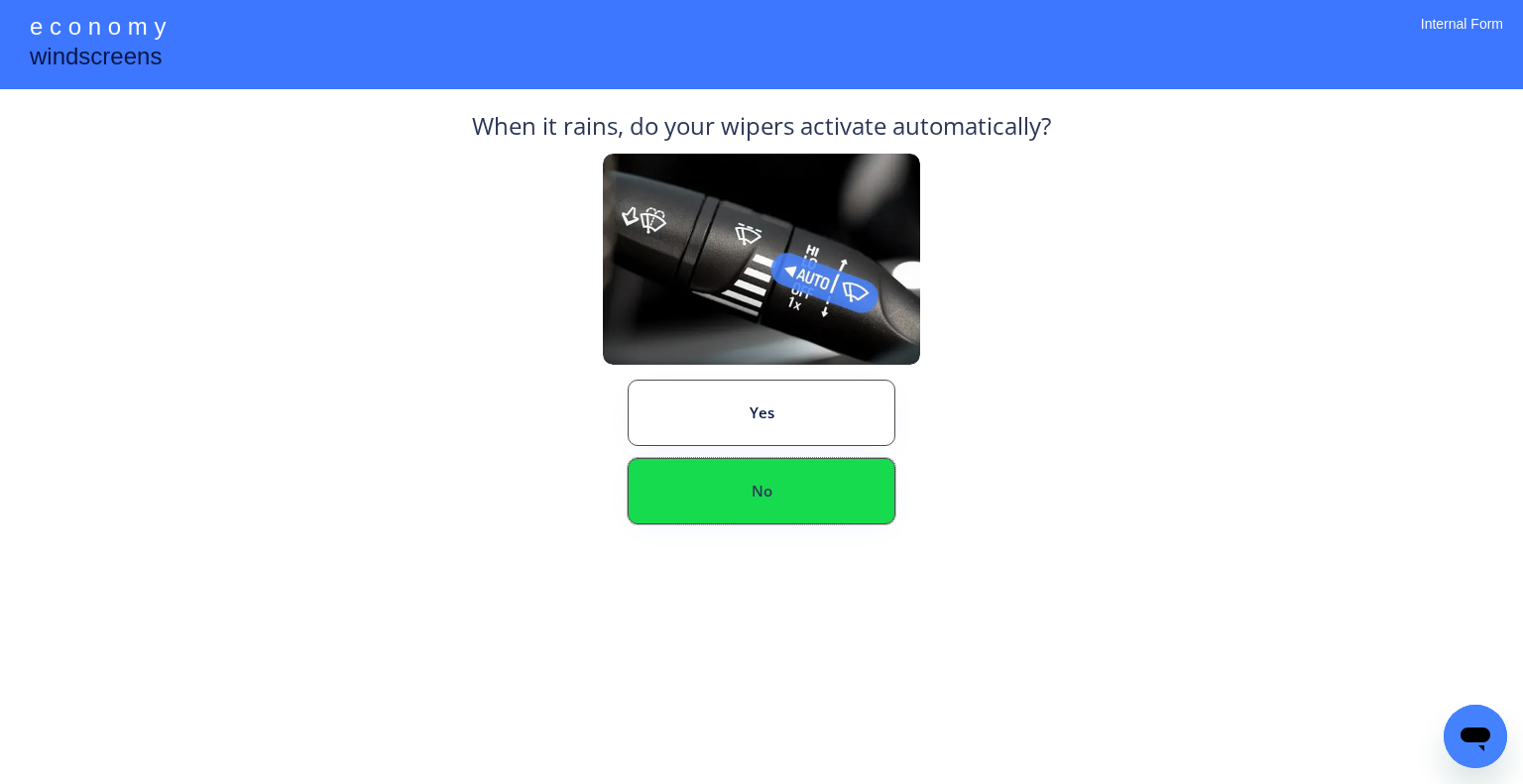 click on "No" at bounding box center [762, 491] 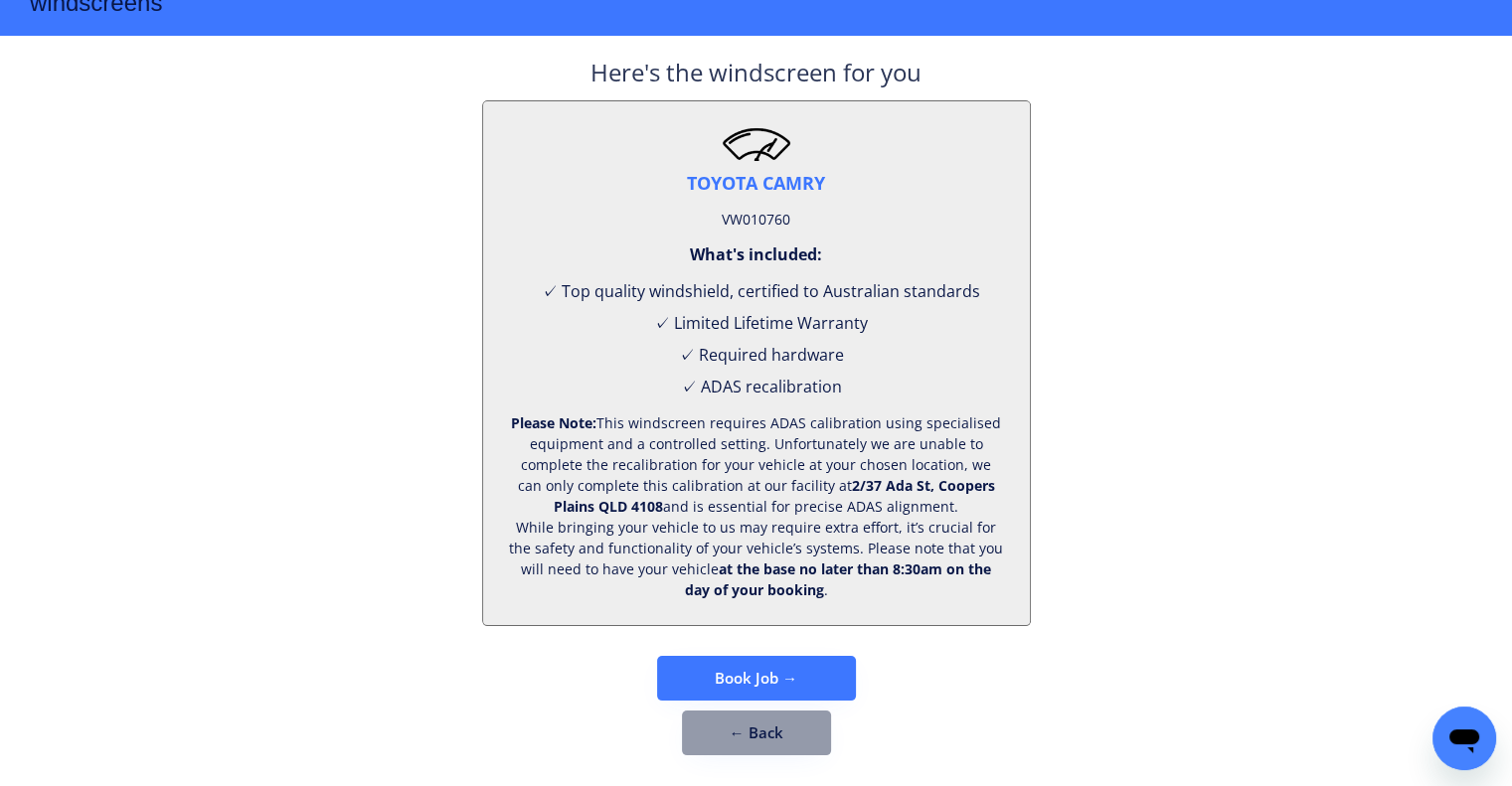 scroll, scrollTop: 82, scrollLeft: 0, axis: vertical 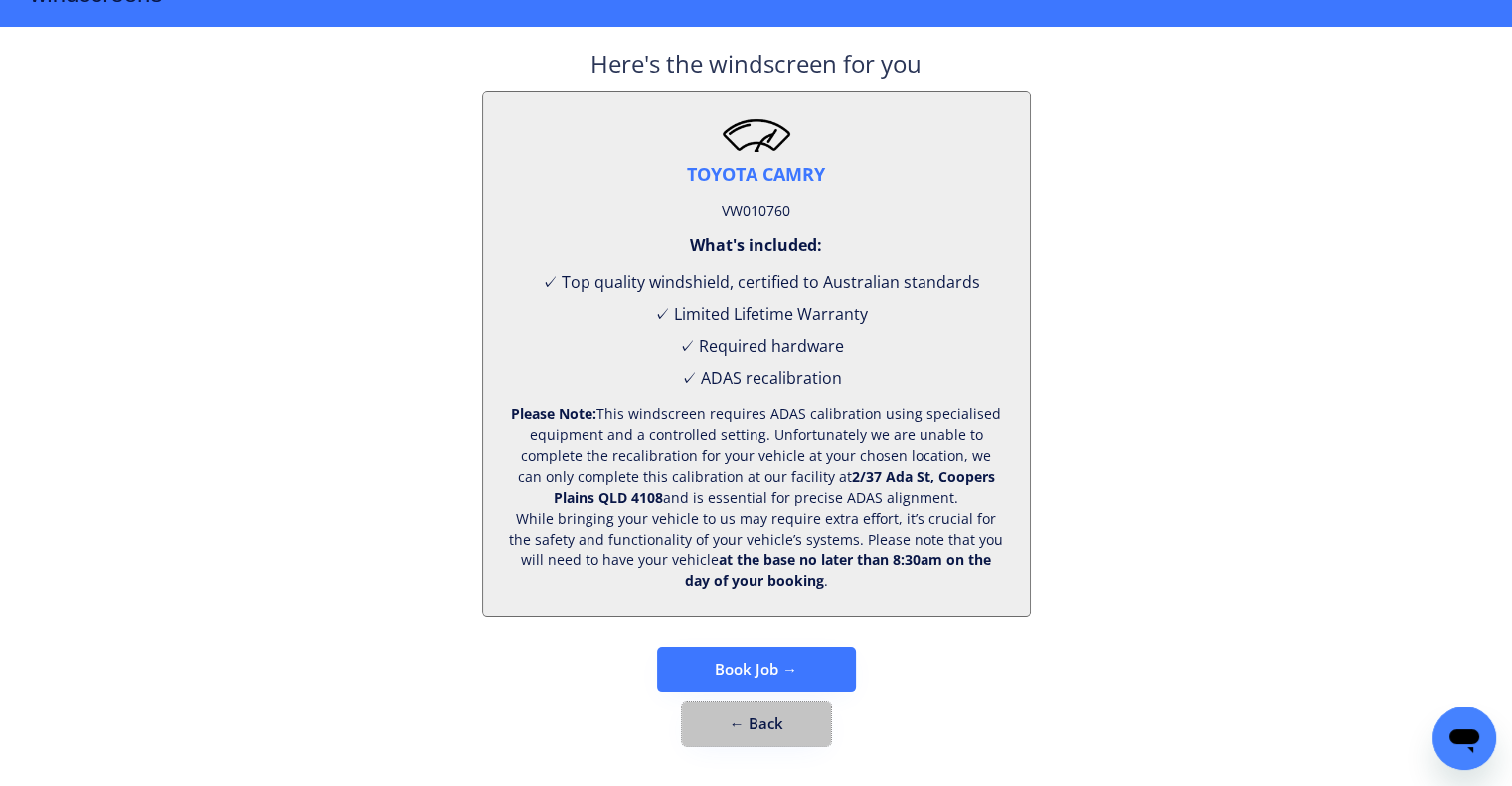 click on "←   Back" at bounding box center (756, 723) 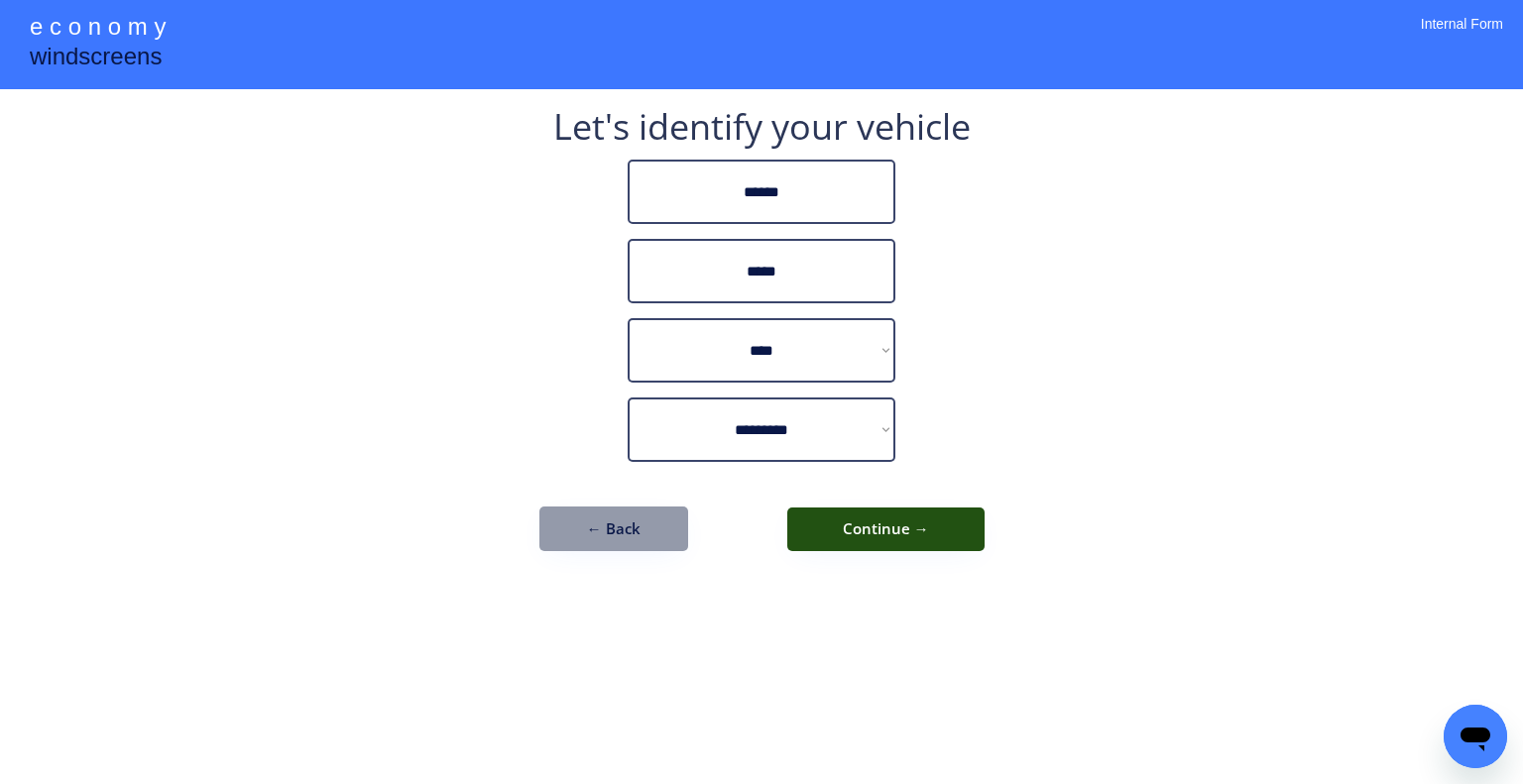 click on "Continue    →" at bounding box center (885, 529) 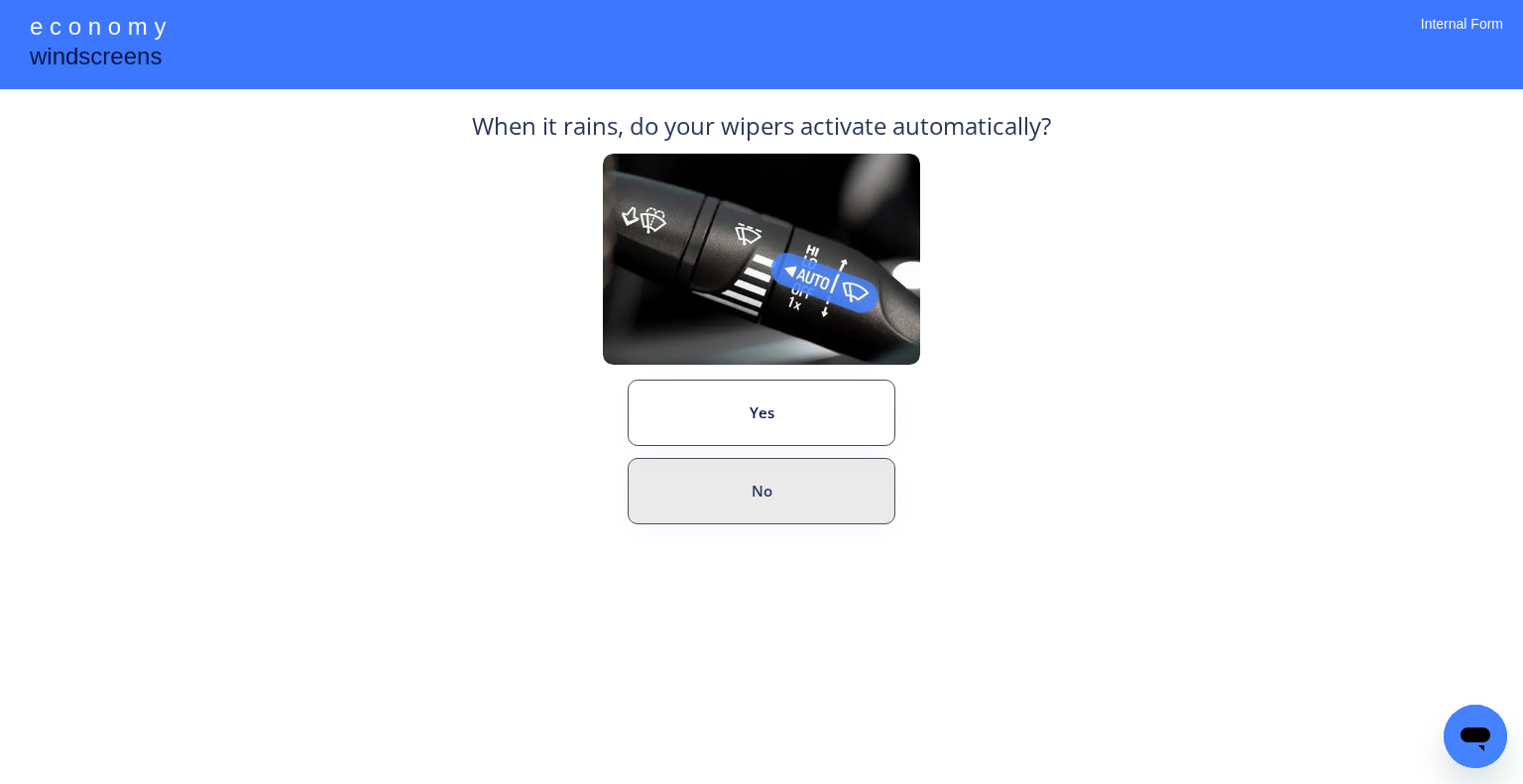 click on "Yes" at bounding box center [762, 412] 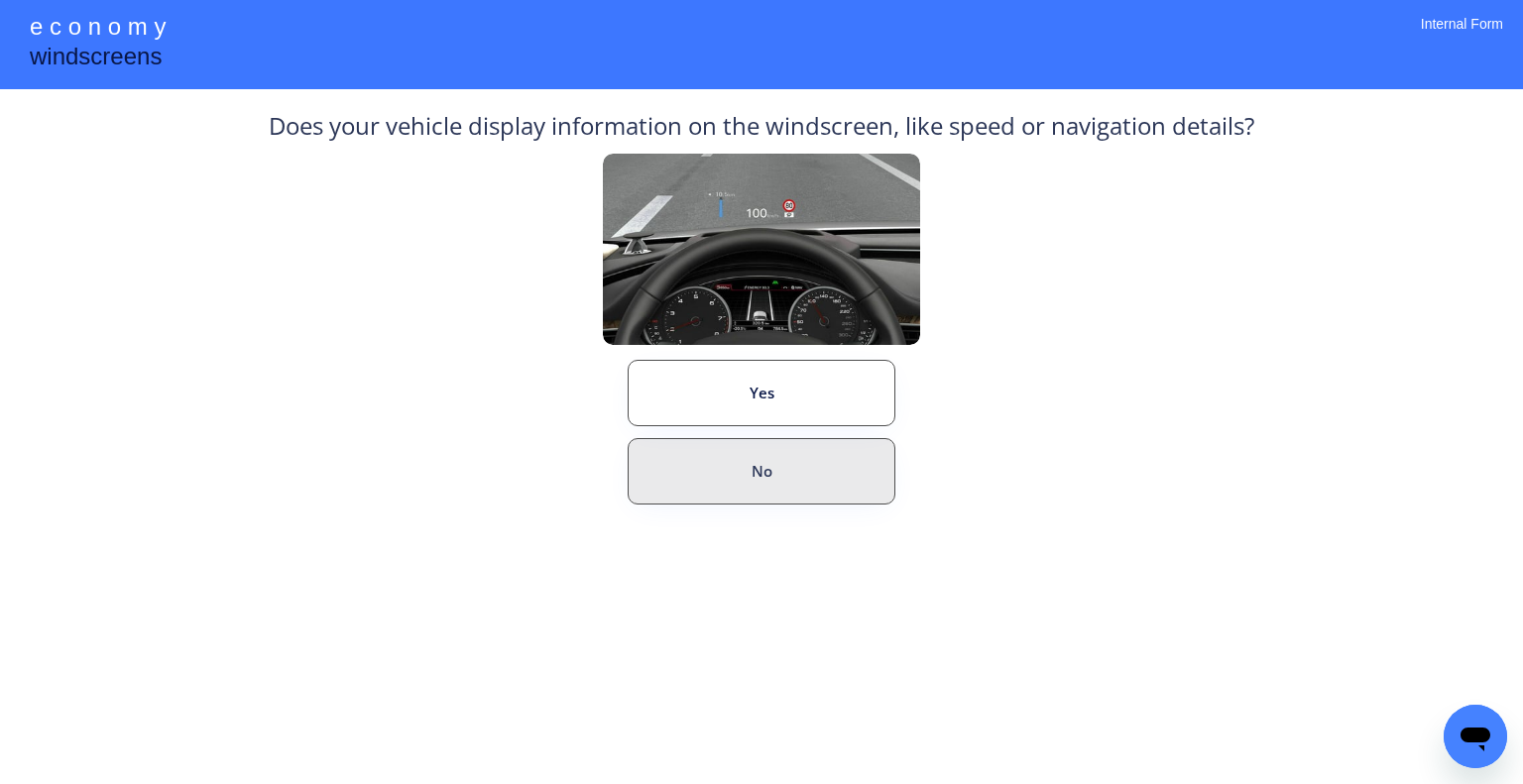 click on "No" at bounding box center [762, 471] 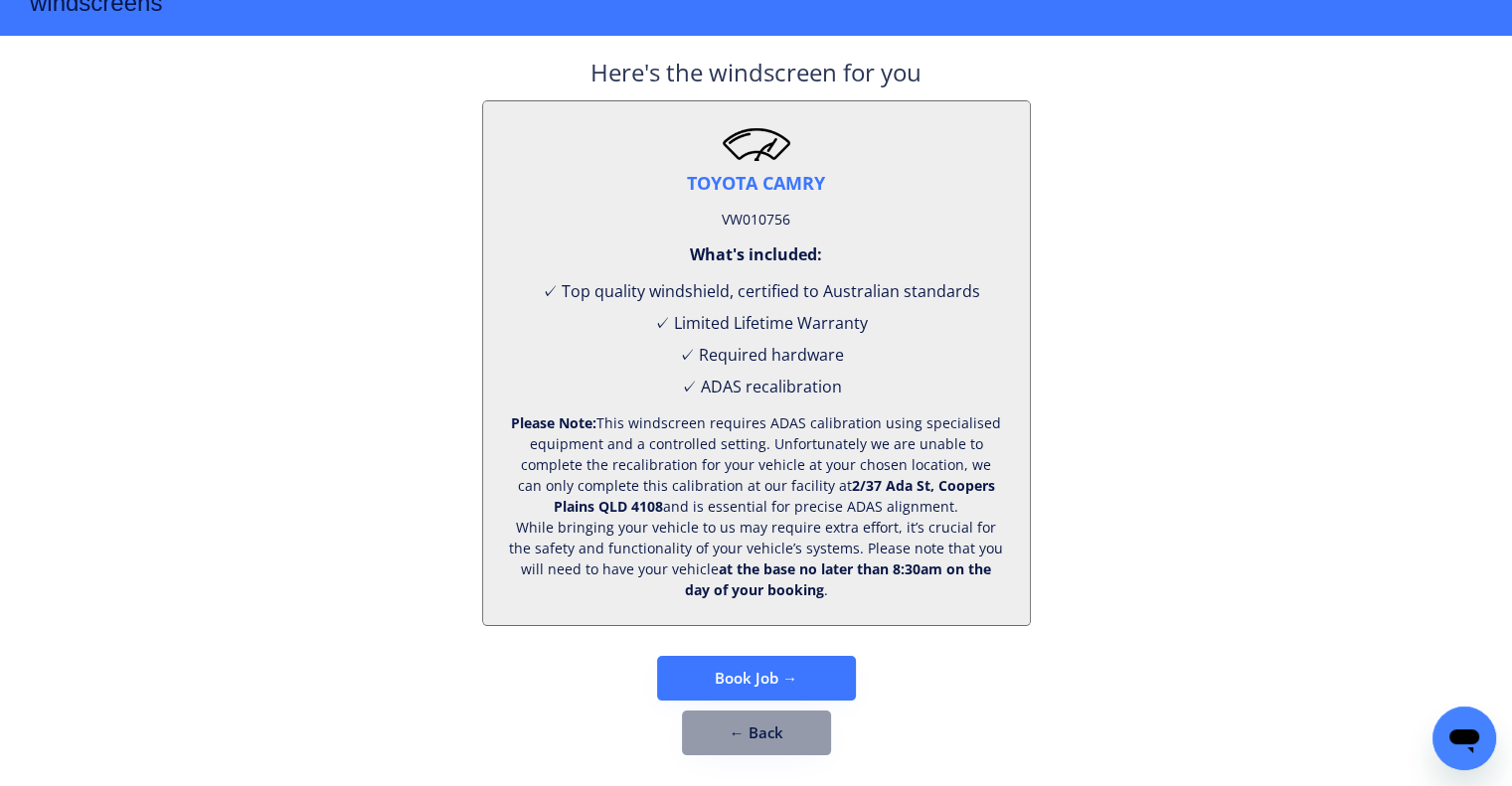 scroll, scrollTop: 82, scrollLeft: 0, axis: vertical 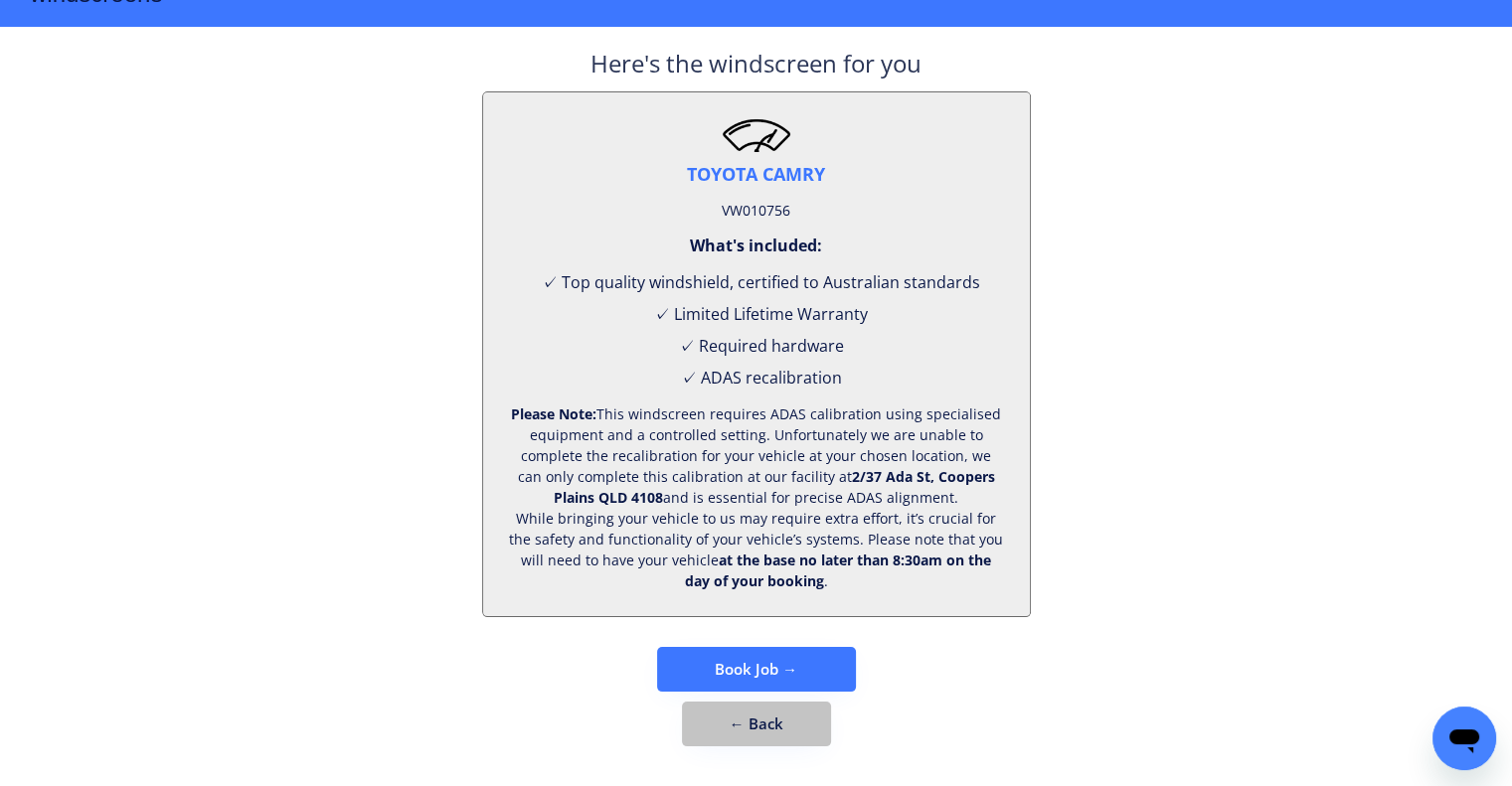 click on "←   Back" at bounding box center [756, 723] 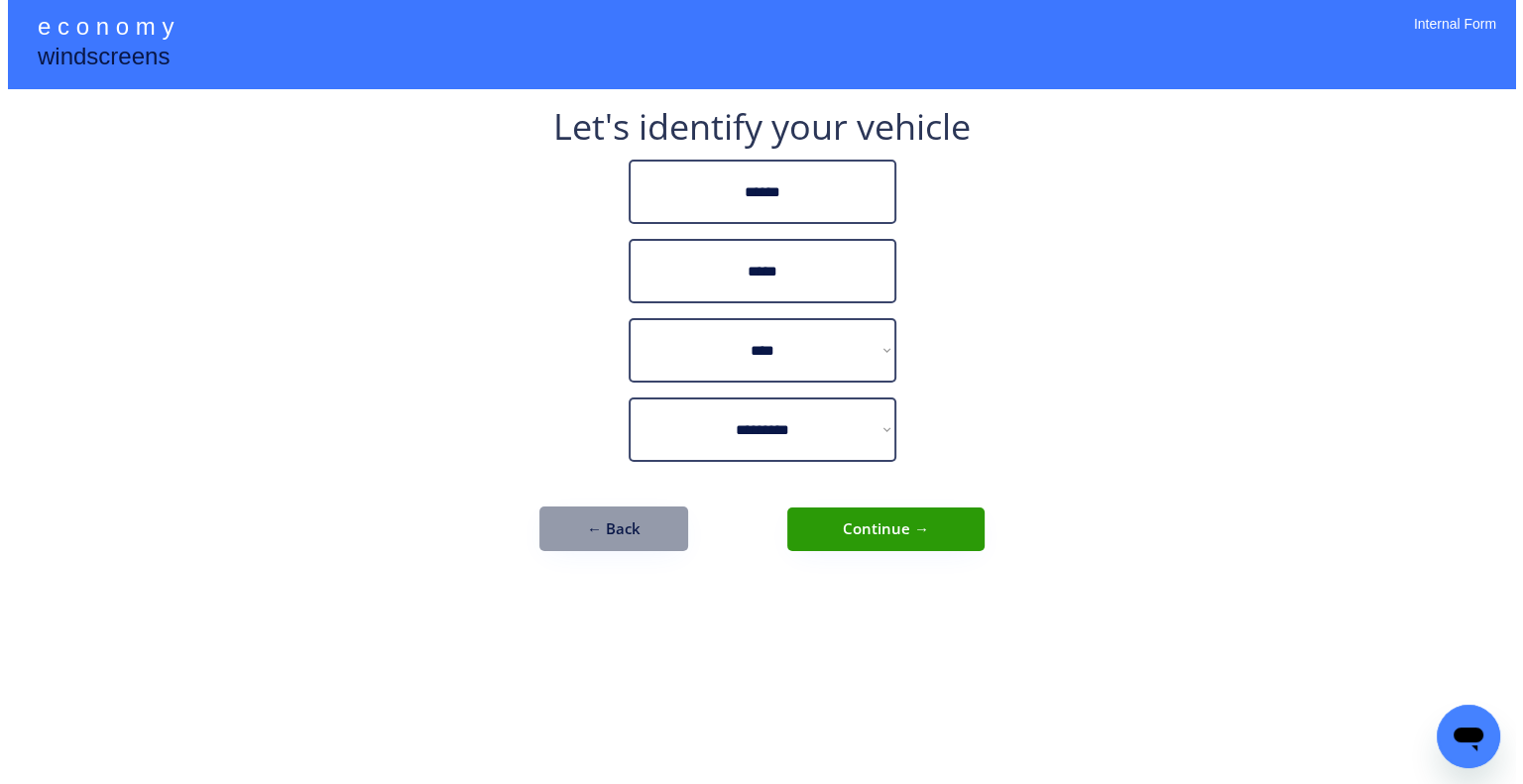 scroll, scrollTop: 0, scrollLeft: 0, axis: both 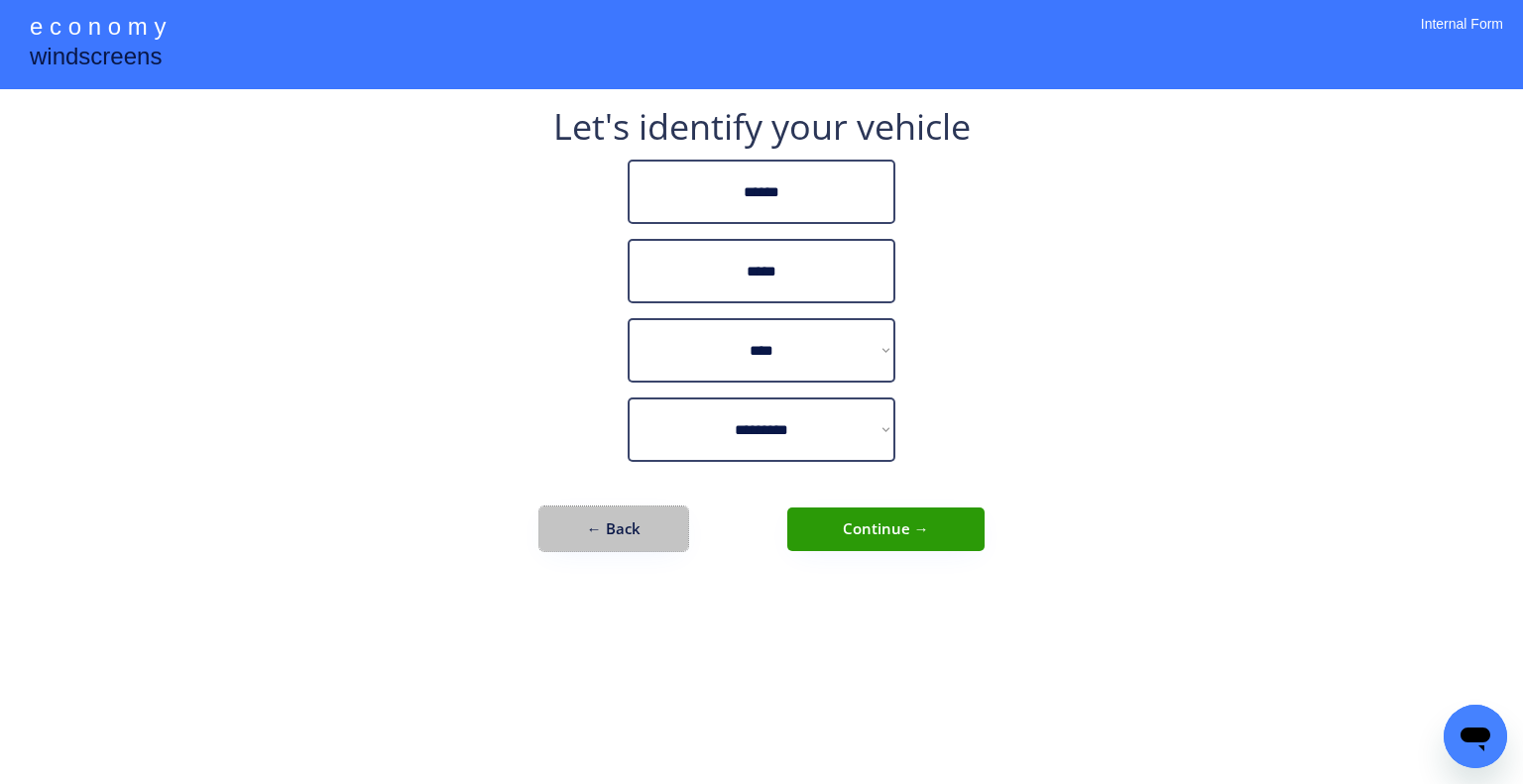 click on "←   Back" at bounding box center [614, 528] 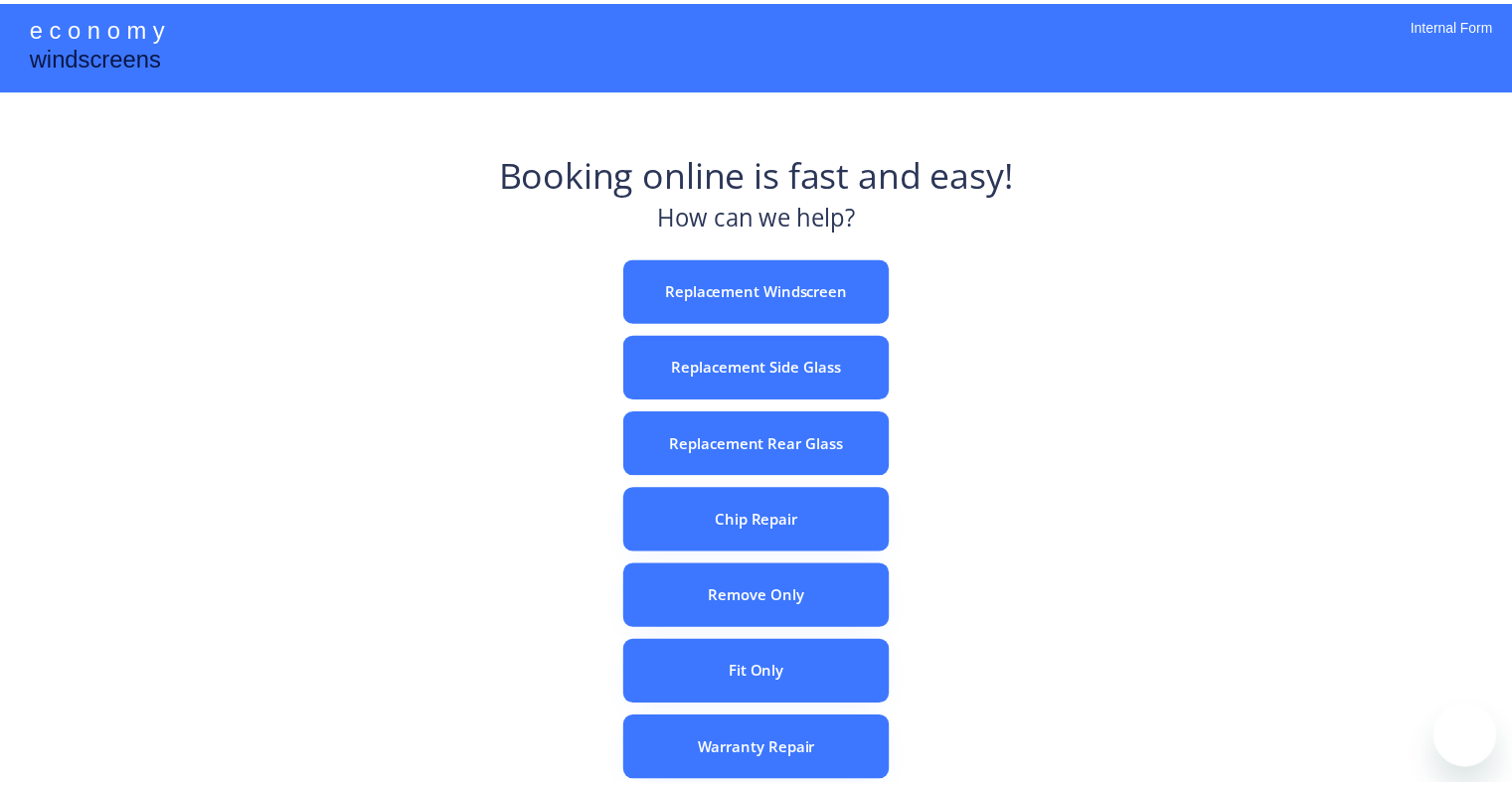 scroll, scrollTop: 0, scrollLeft: 0, axis: both 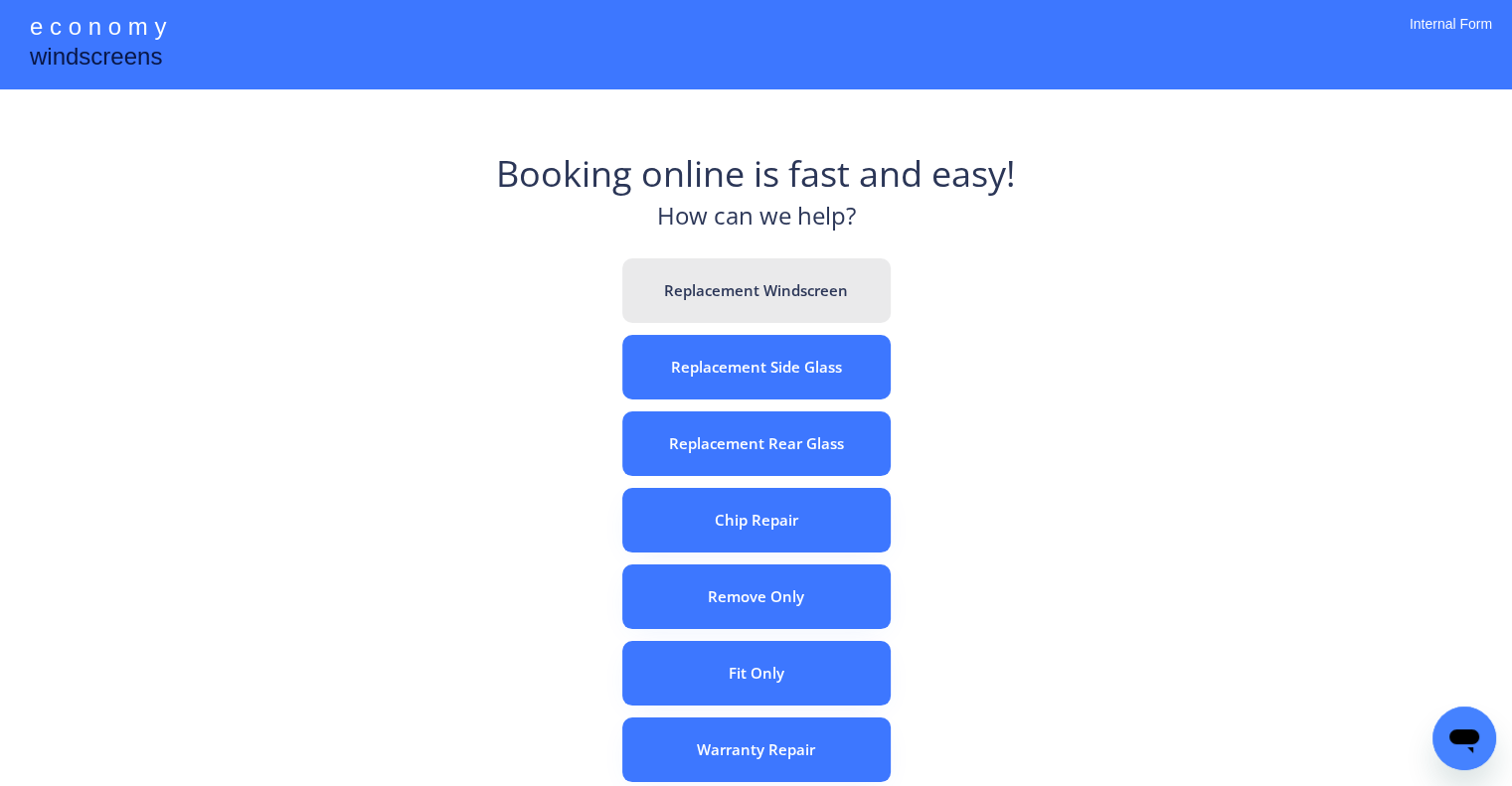 click on "Replacement Windscreen" at bounding box center (756, 290) 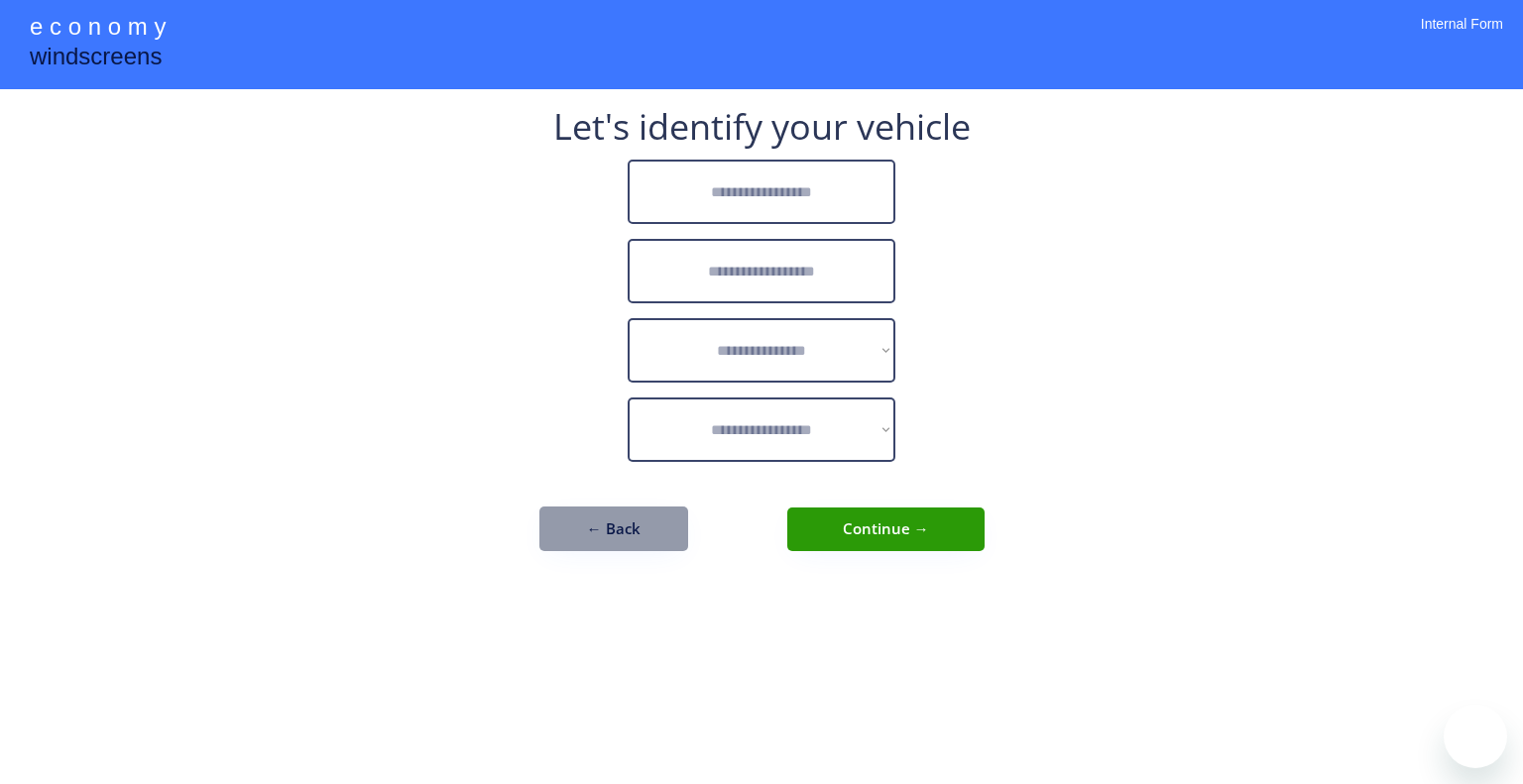 scroll, scrollTop: 0, scrollLeft: 0, axis: both 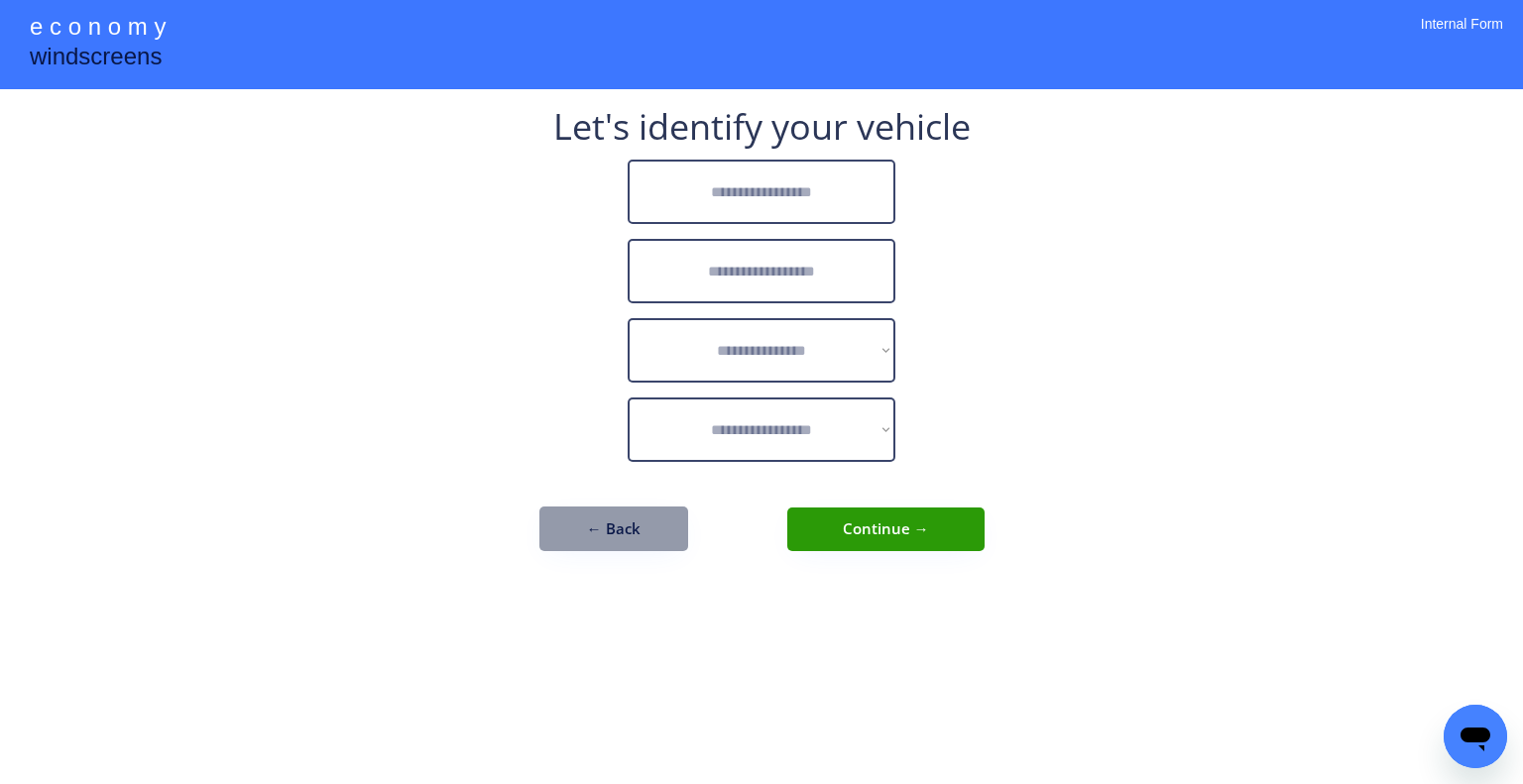 click at bounding box center (762, 191) 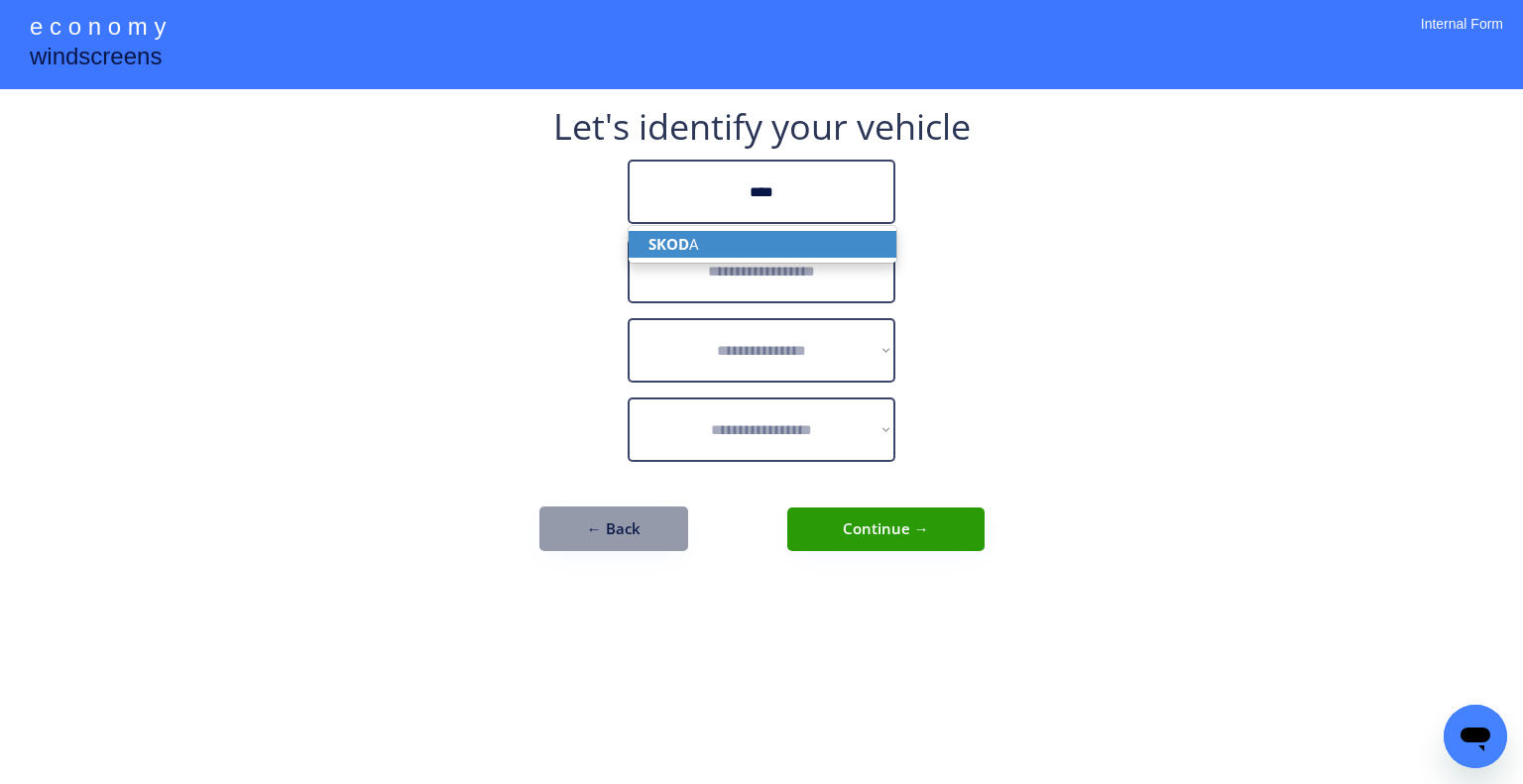 click on "SKOD A" at bounding box center [762, 244] 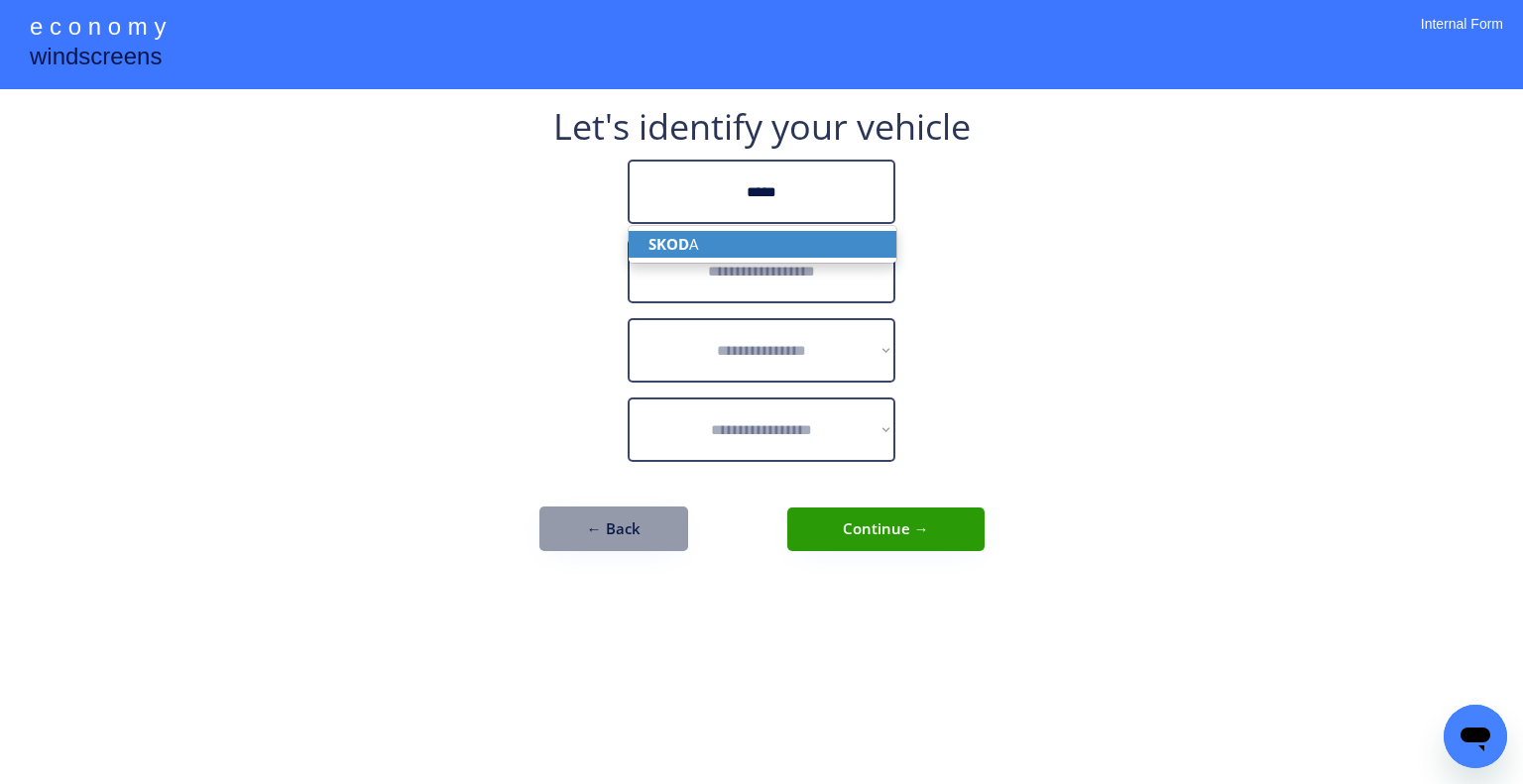 type on "*****" 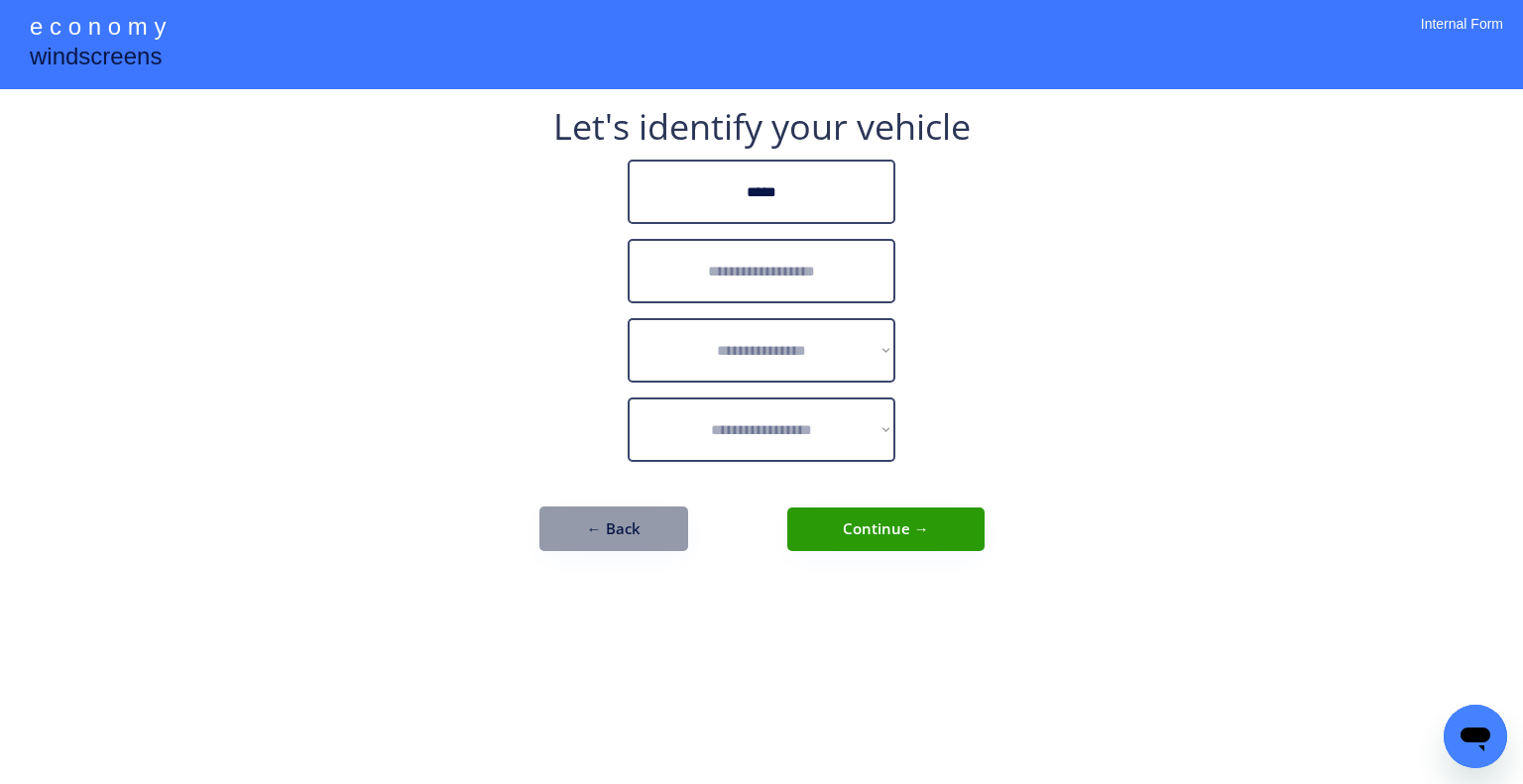 click at bounding box center [762, 271] 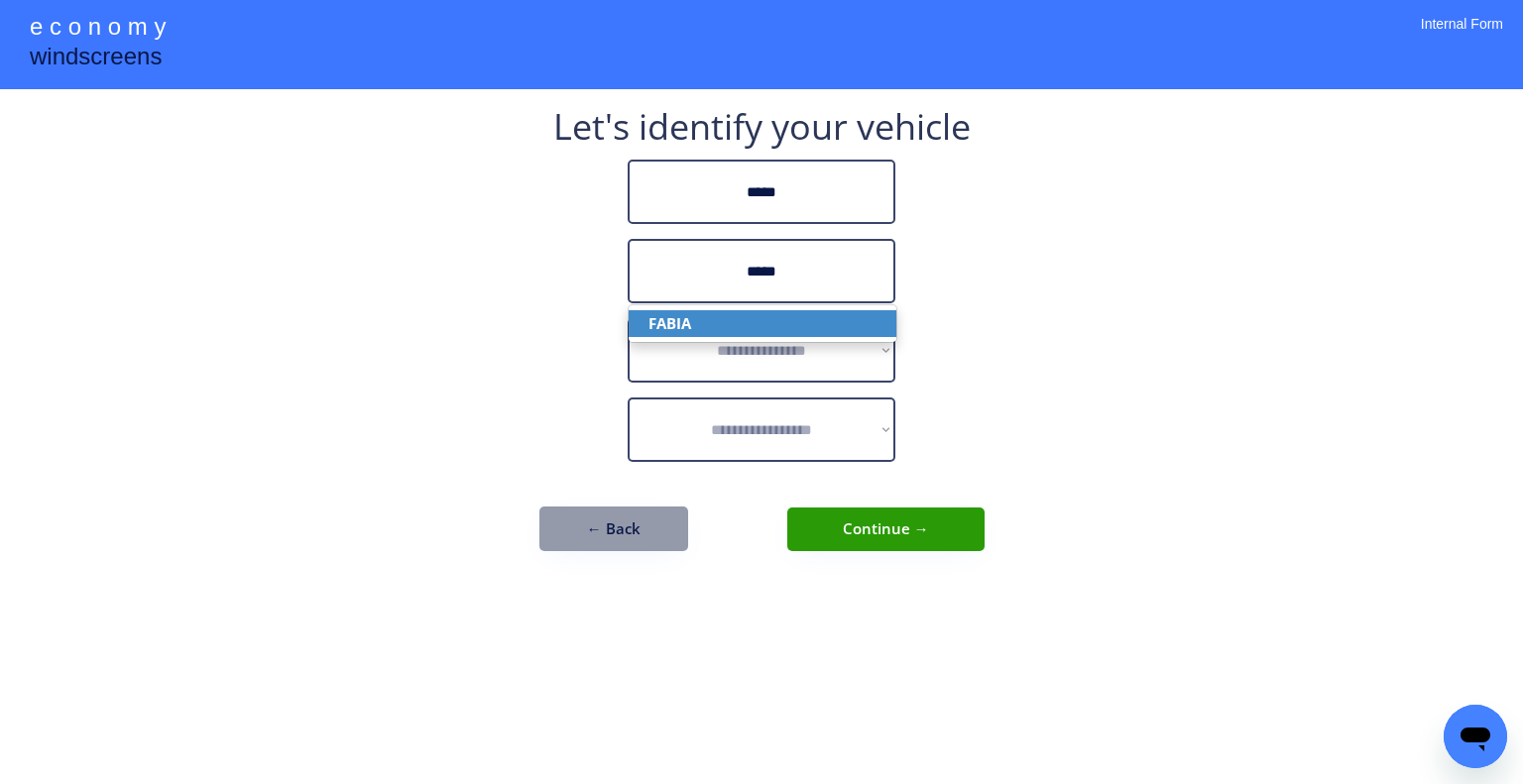 drag, startPoint x: 773, startPoint y: 327, endPoint x: 969, endPoint y: 295, distance: 198.59507 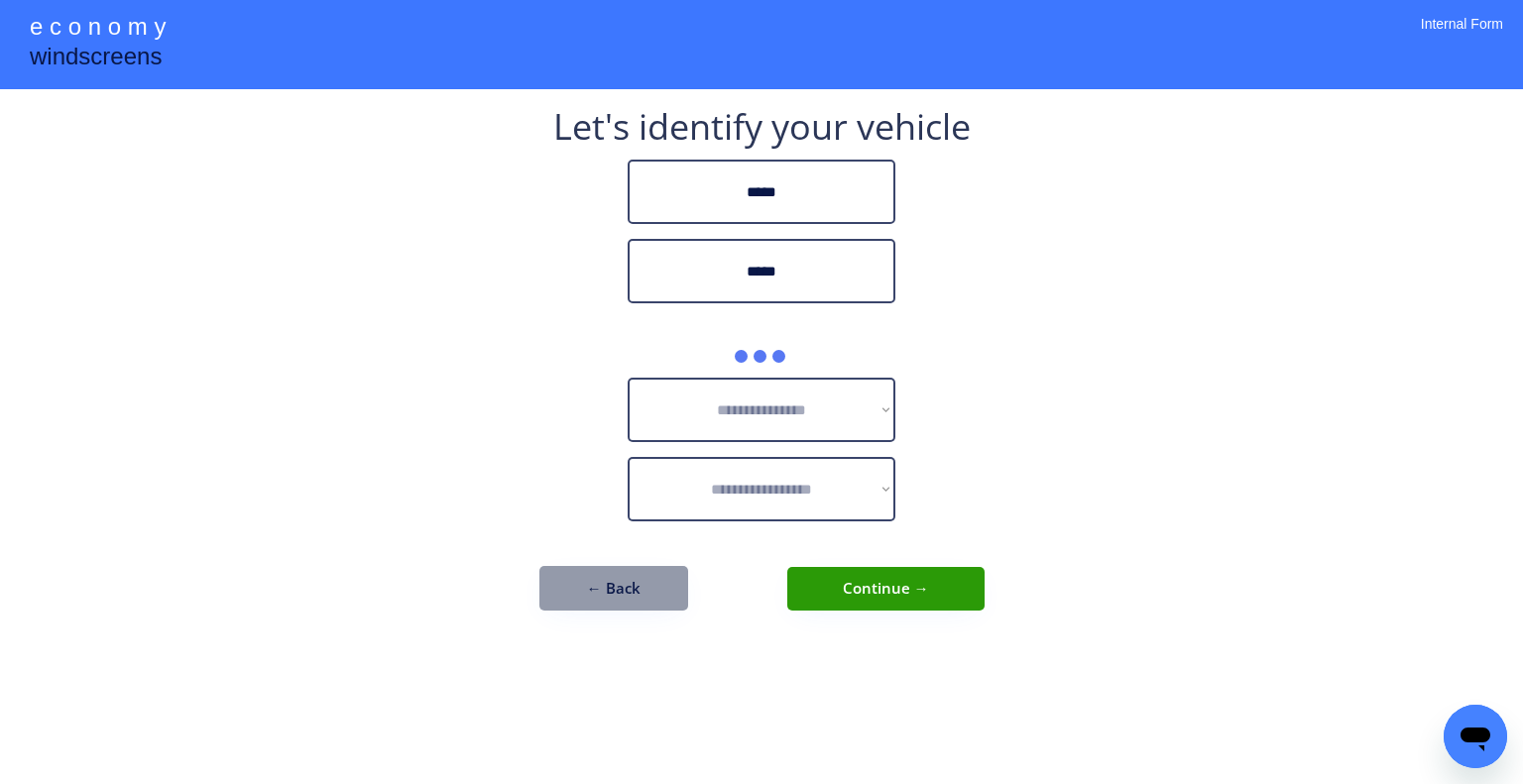 type on "*****" 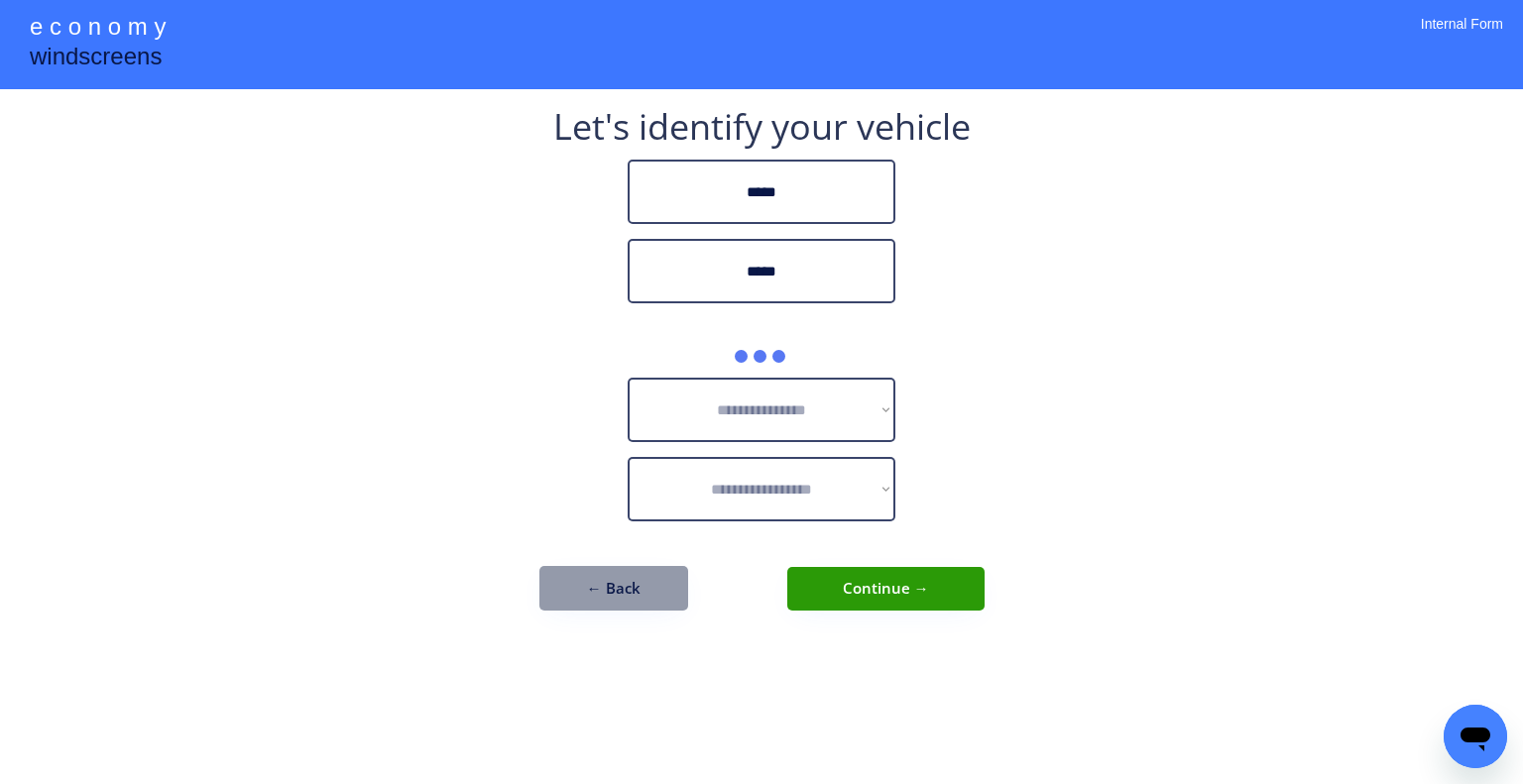 click on "**********" at bounding box center [762, 392] 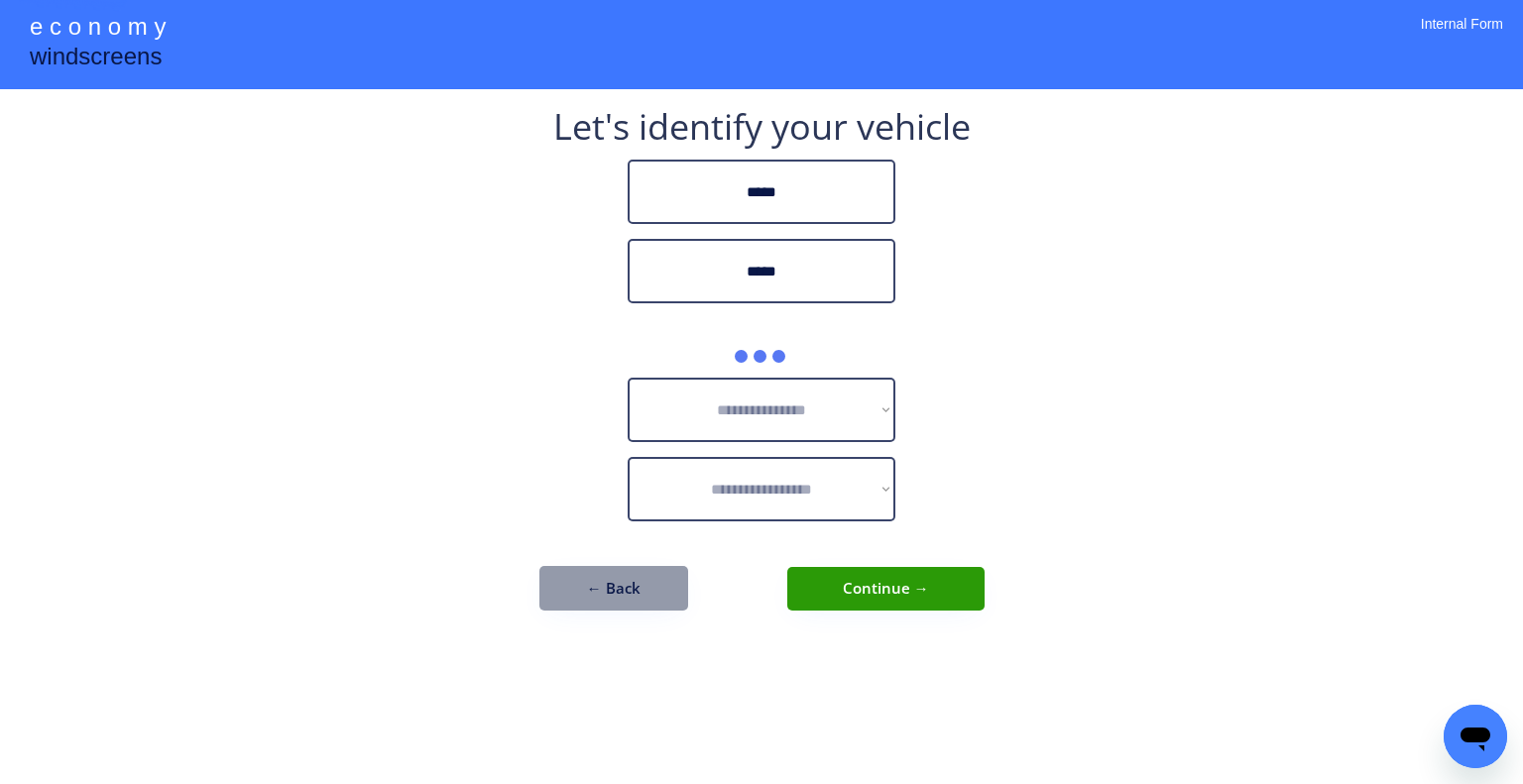click on "**********" at bounding box center [762, 392] 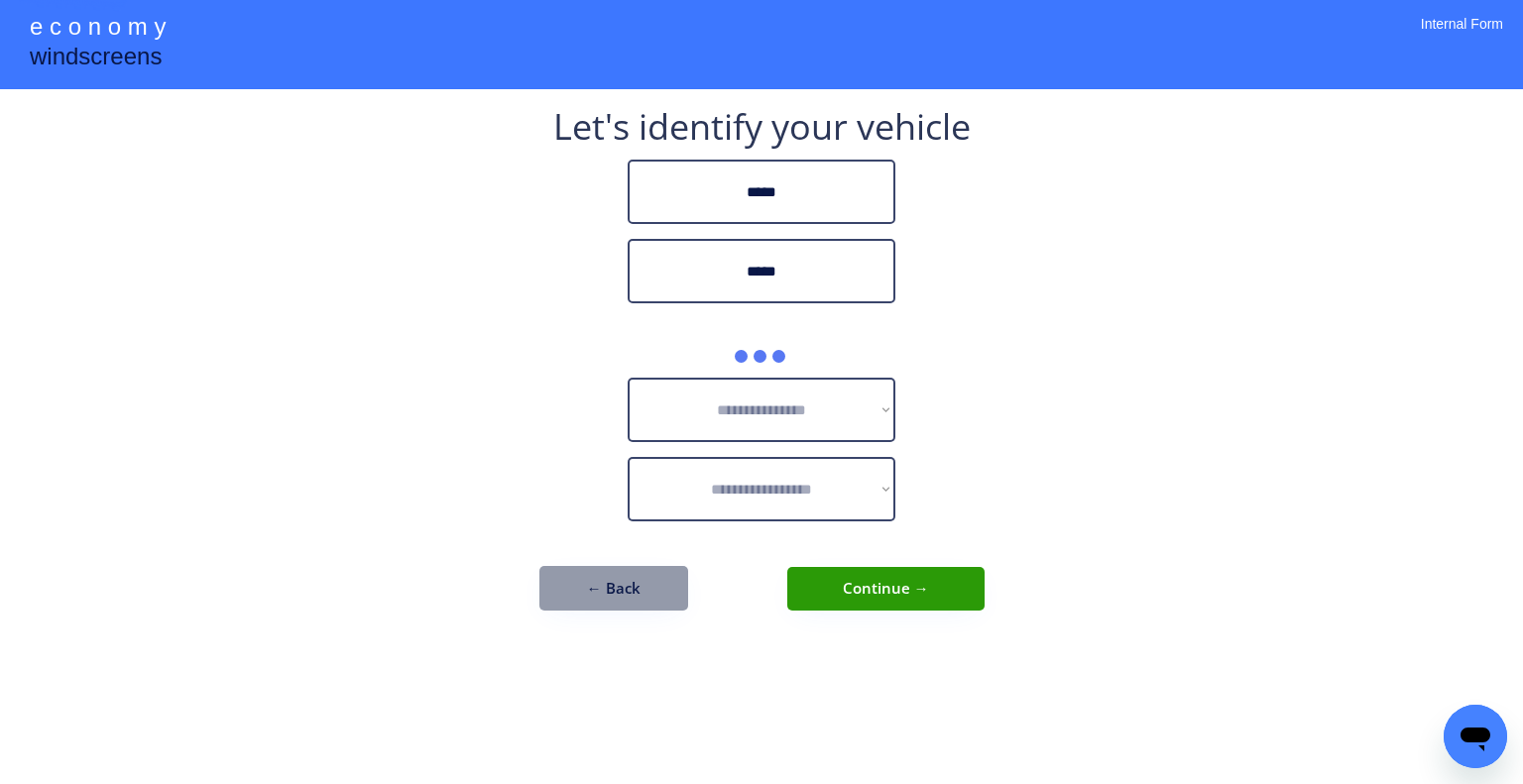 click on "**********" at bounding box center (762, 392) 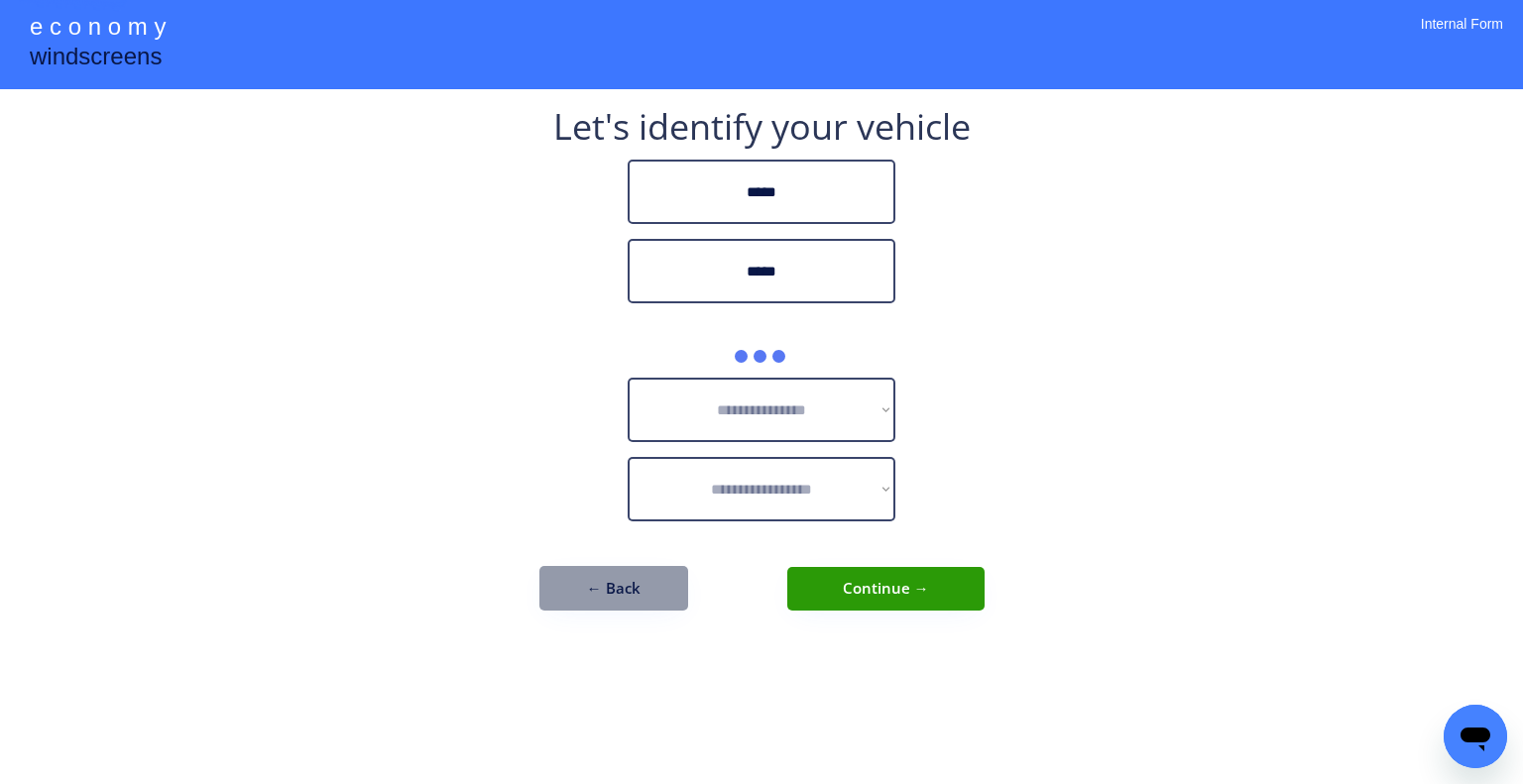 click on "**********" at bounding box center (762, 392) 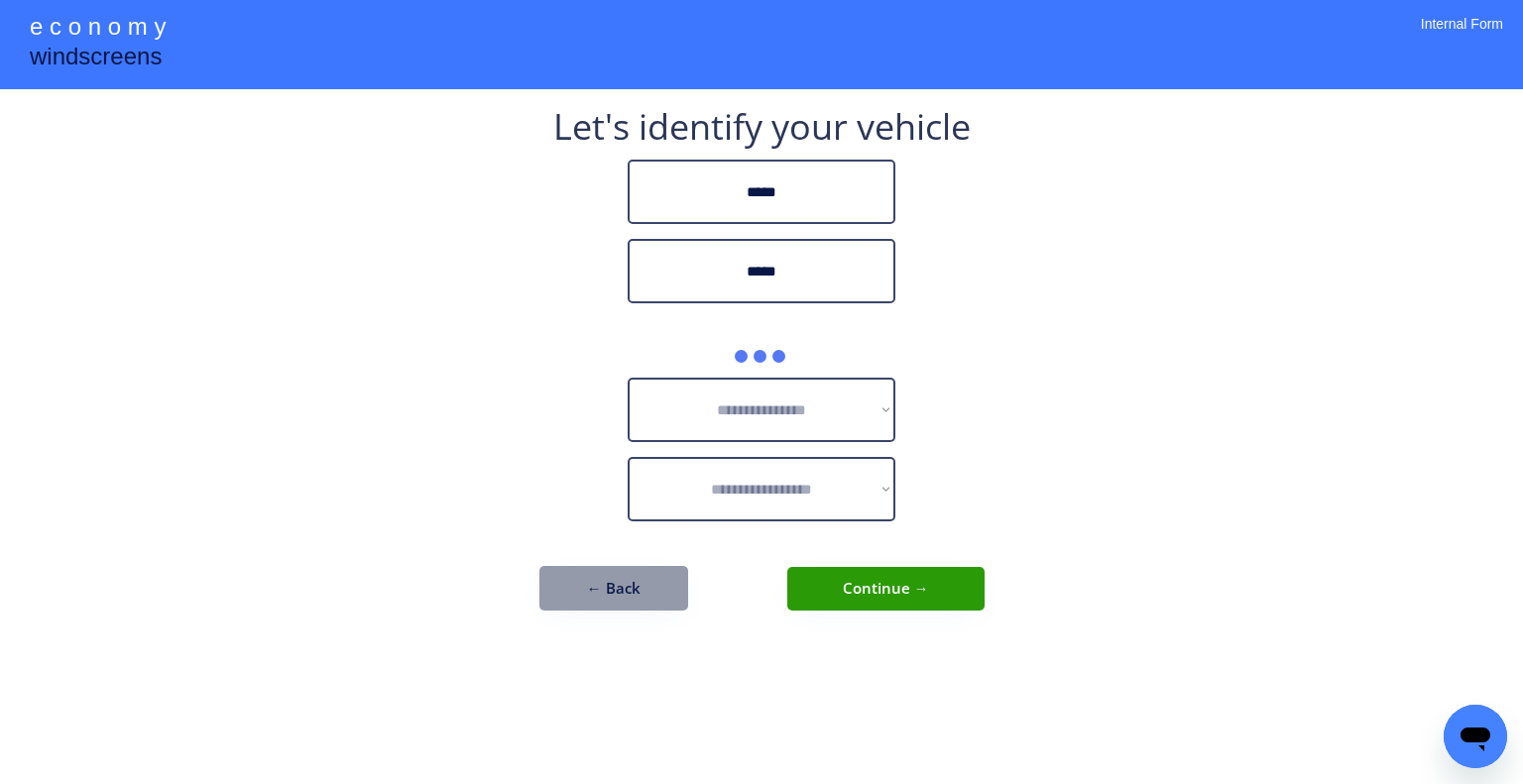 click on "**********" at bounding box center (762, 392) 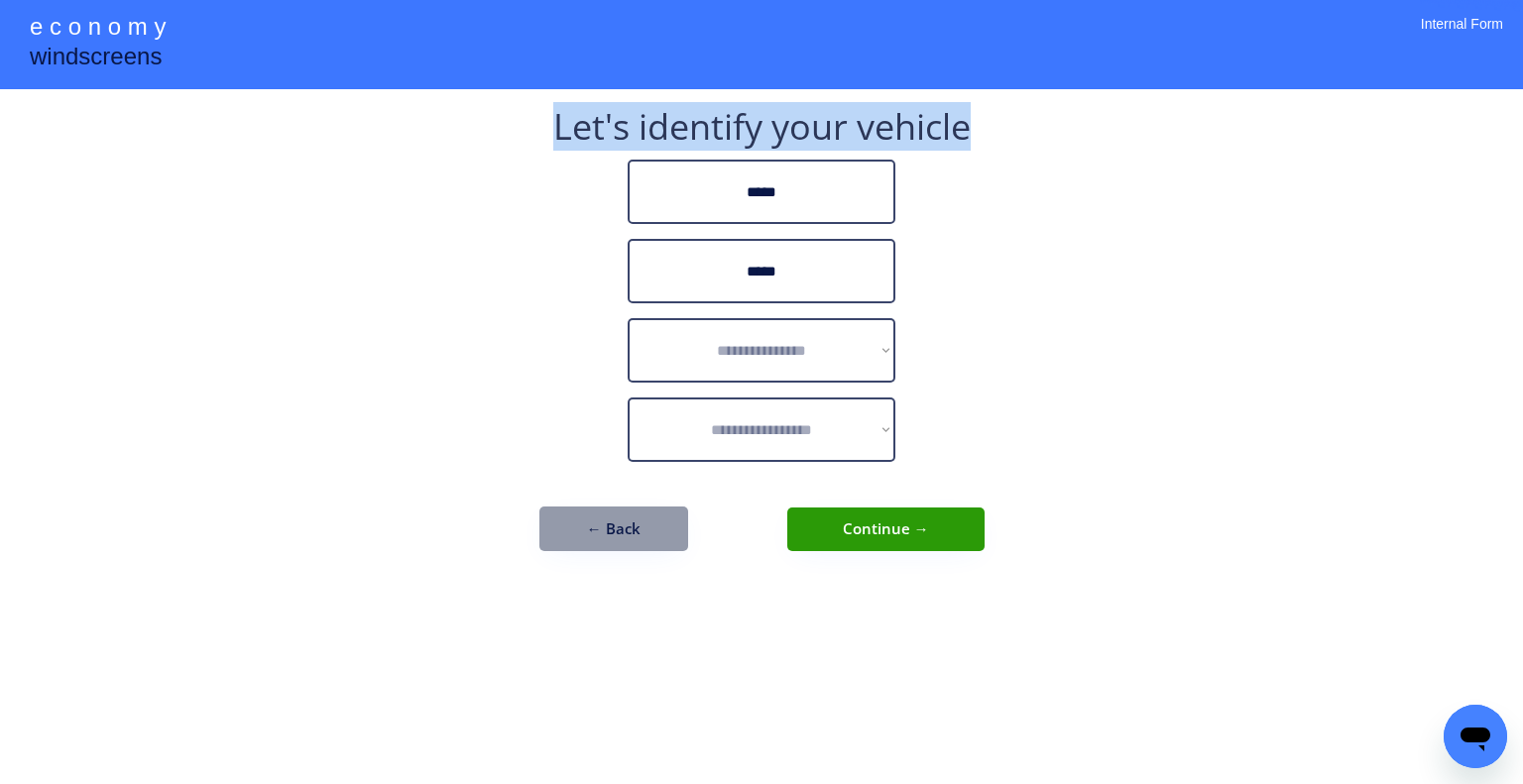 click on "**********" at bounding box center [762, 392] 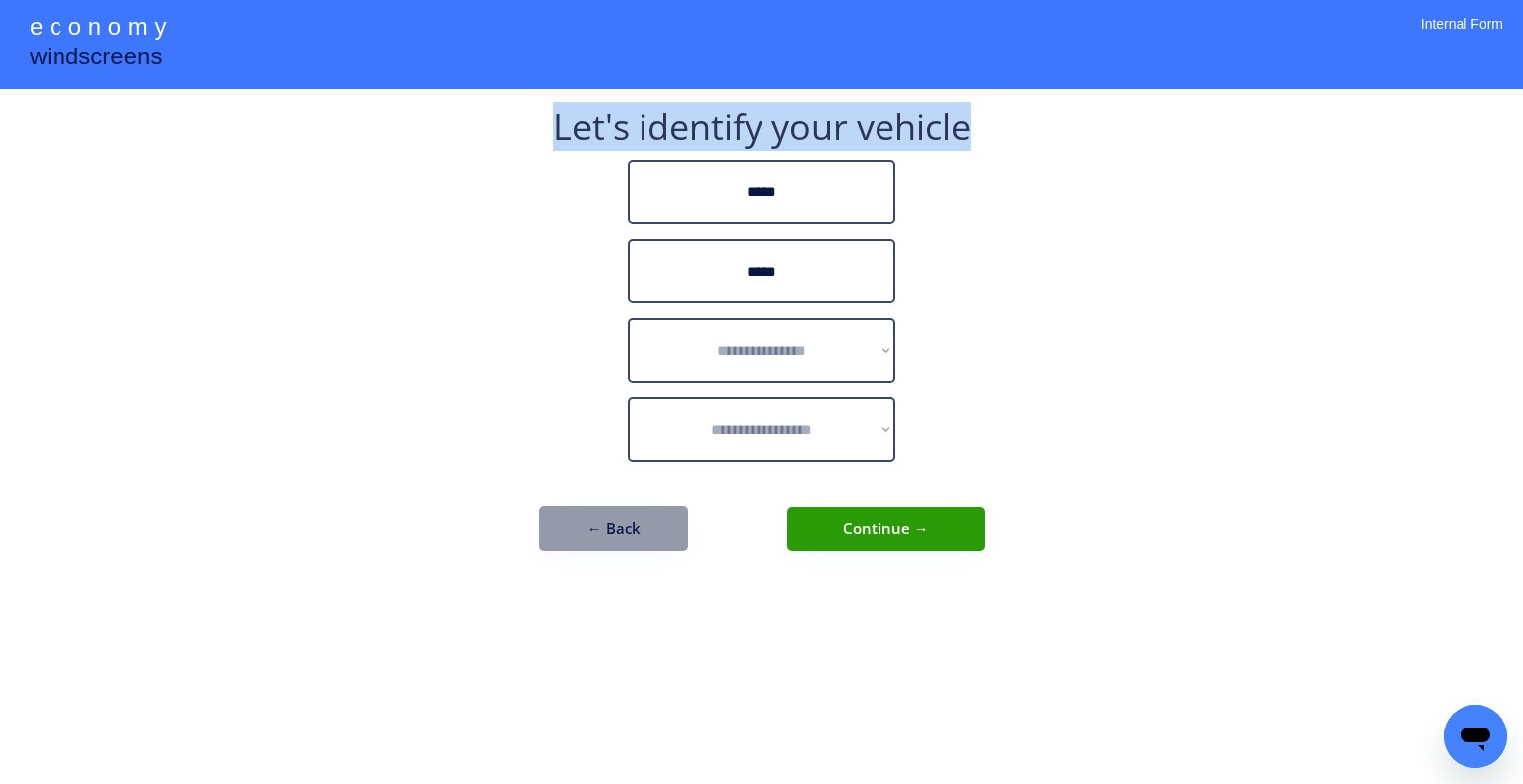 click on "**********" at bounding box center [762, 392] 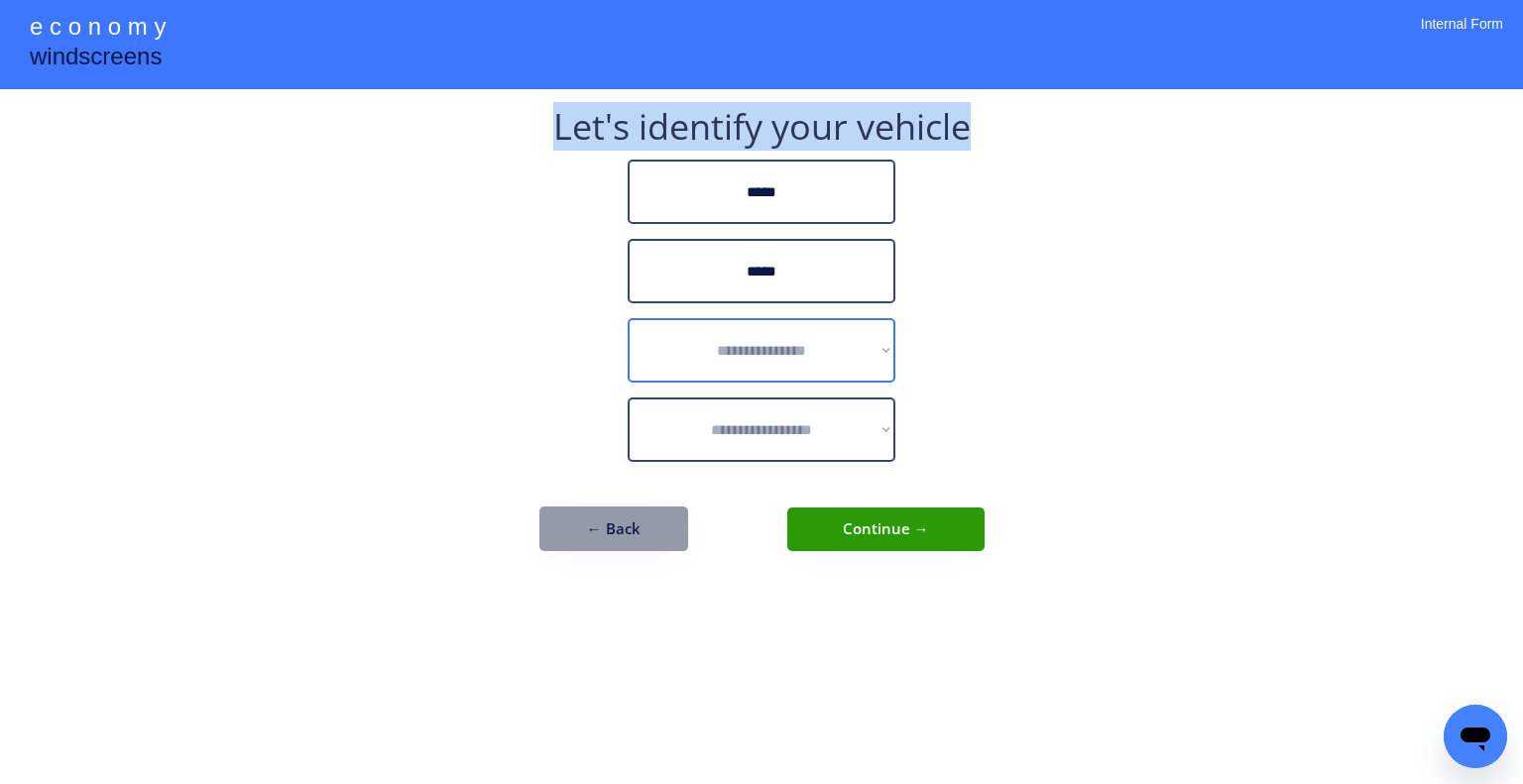 drag, startPoint x: 849, startPoint y: 352, endPoint x: 860, endPoint y: 349, distance: 11.401754 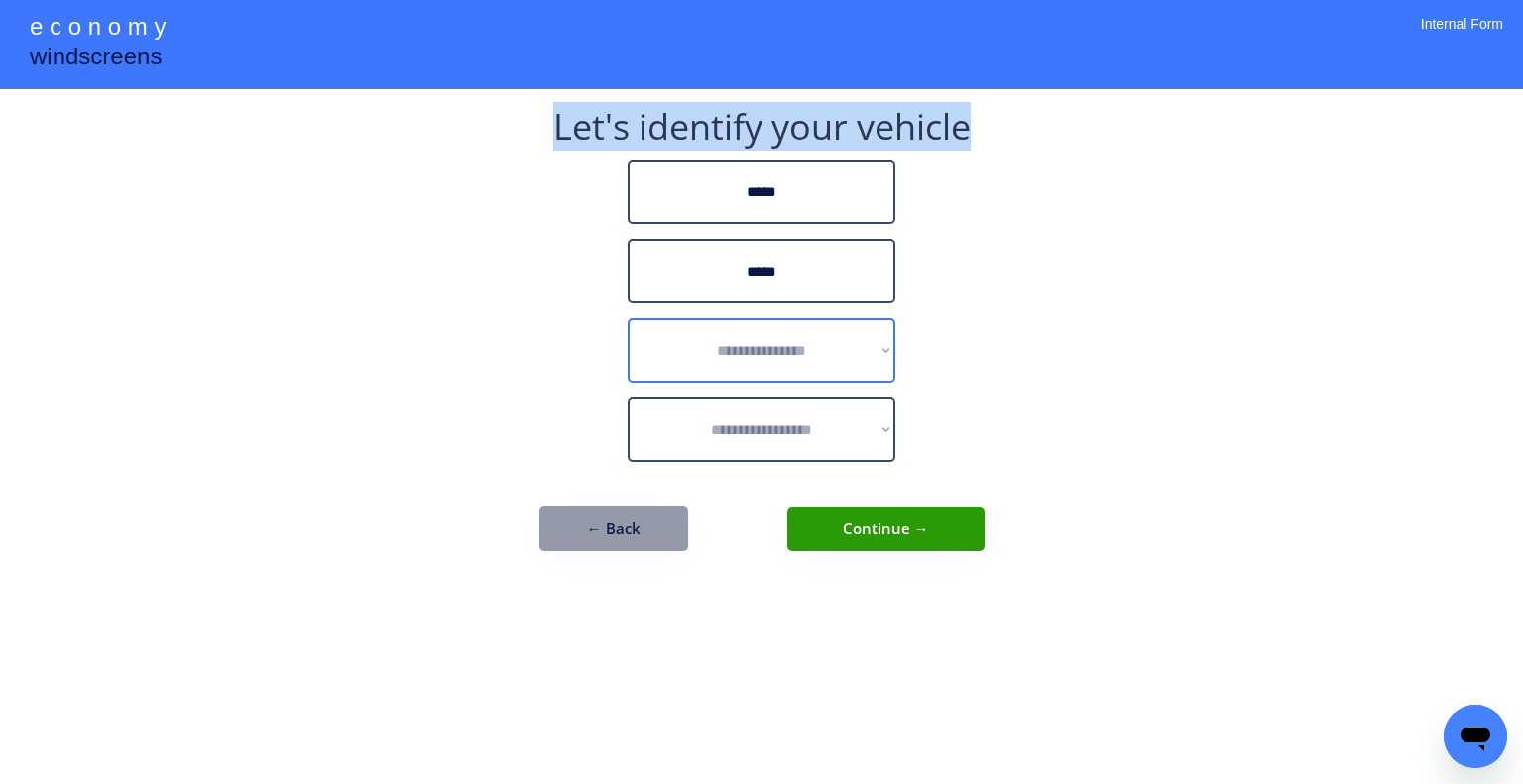 select on "******" 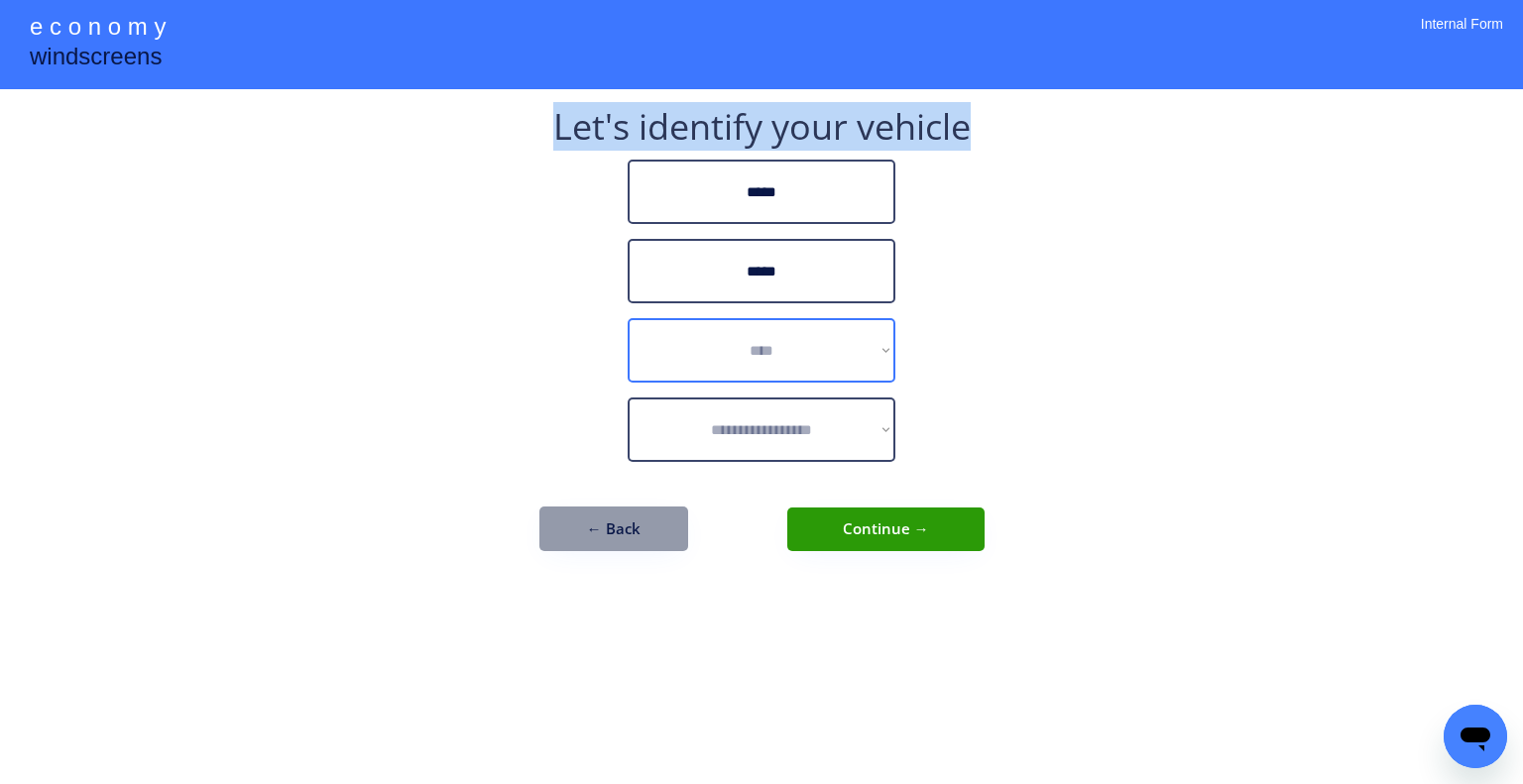 click on "**********" at bounding box center [762, 350] 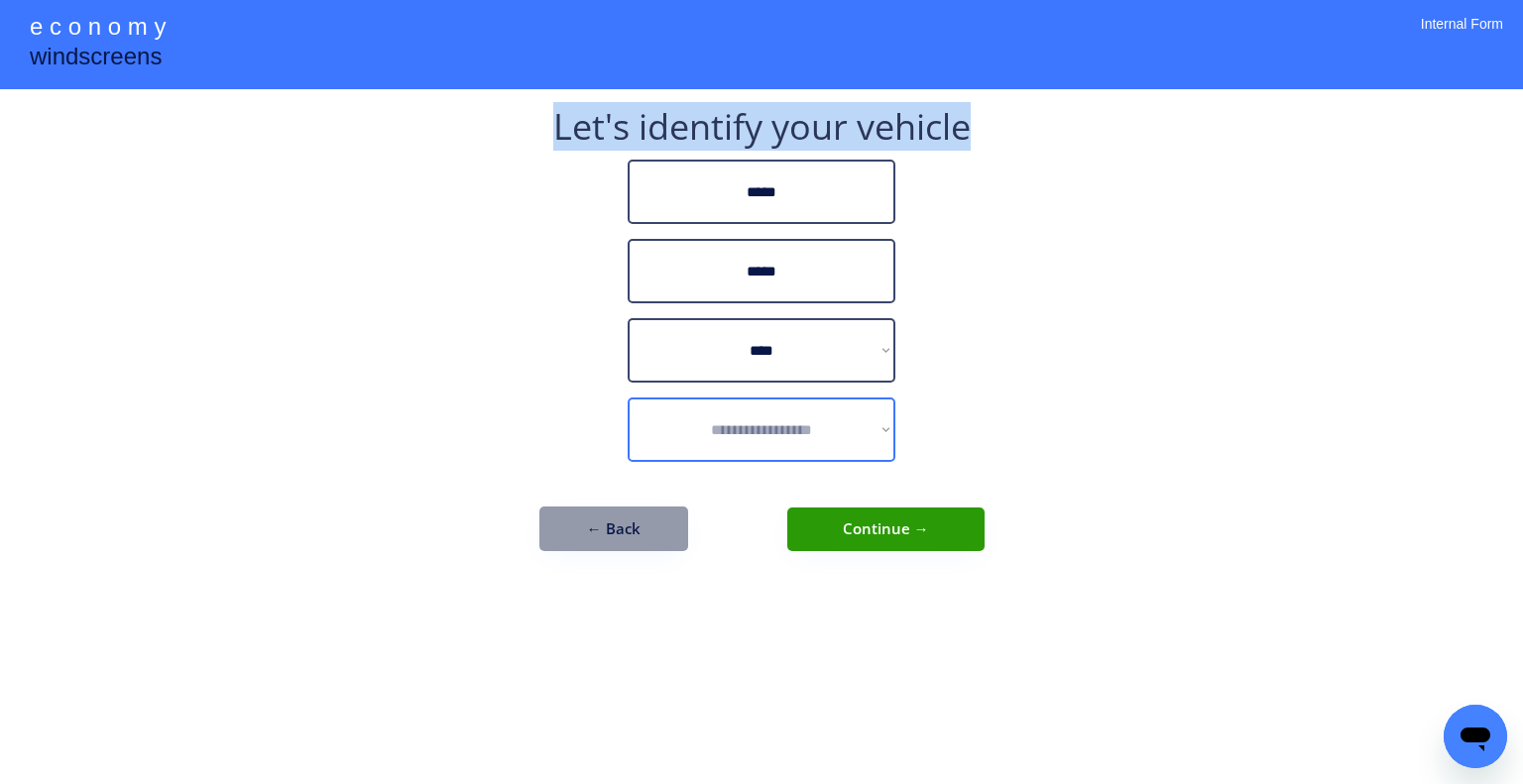 click on "**********" at bounding box center (762, 429) 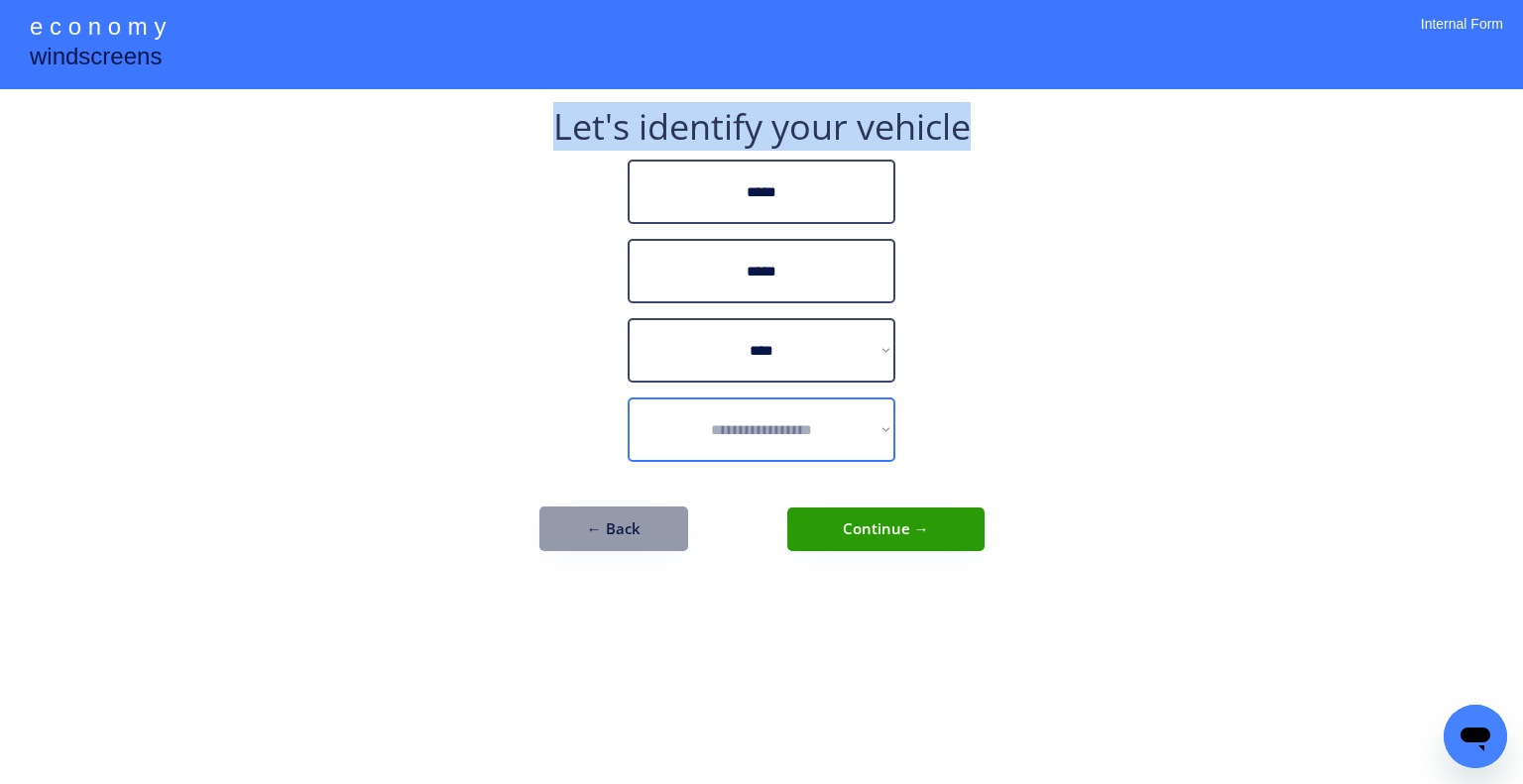 select on "**********" 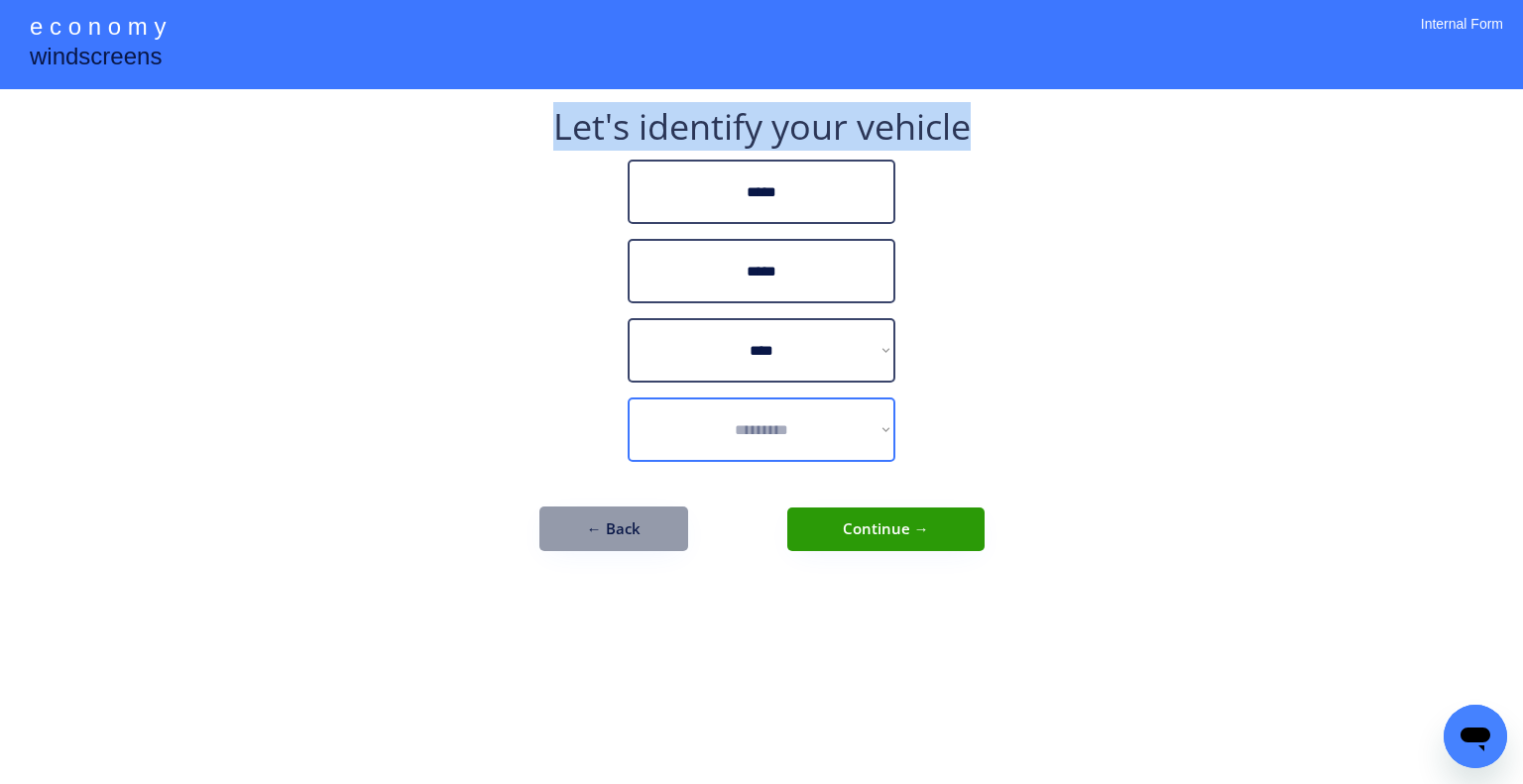 click on "**********" at bounding box center (762, 429) 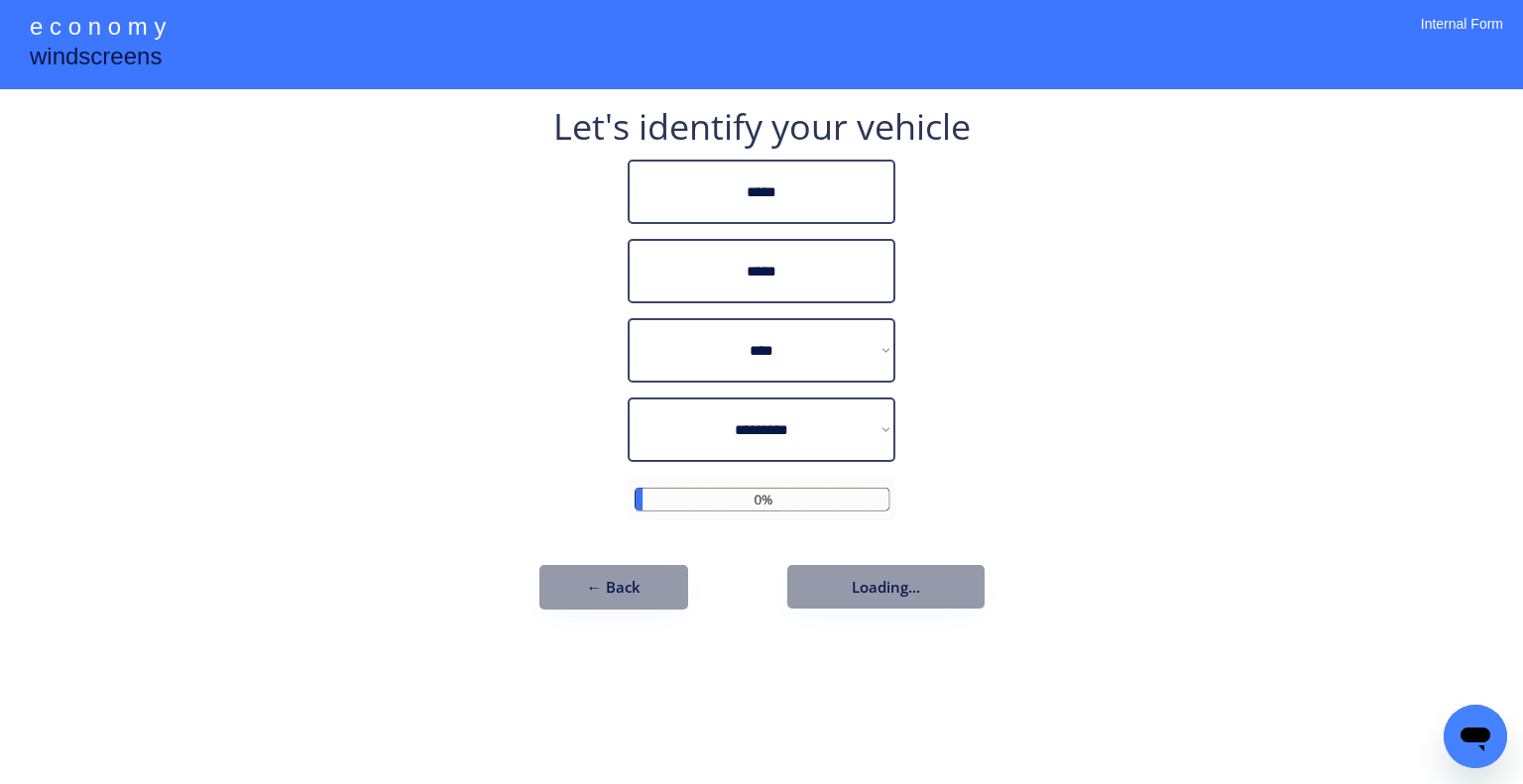 click on "**********" at bounding box center [762, 392] 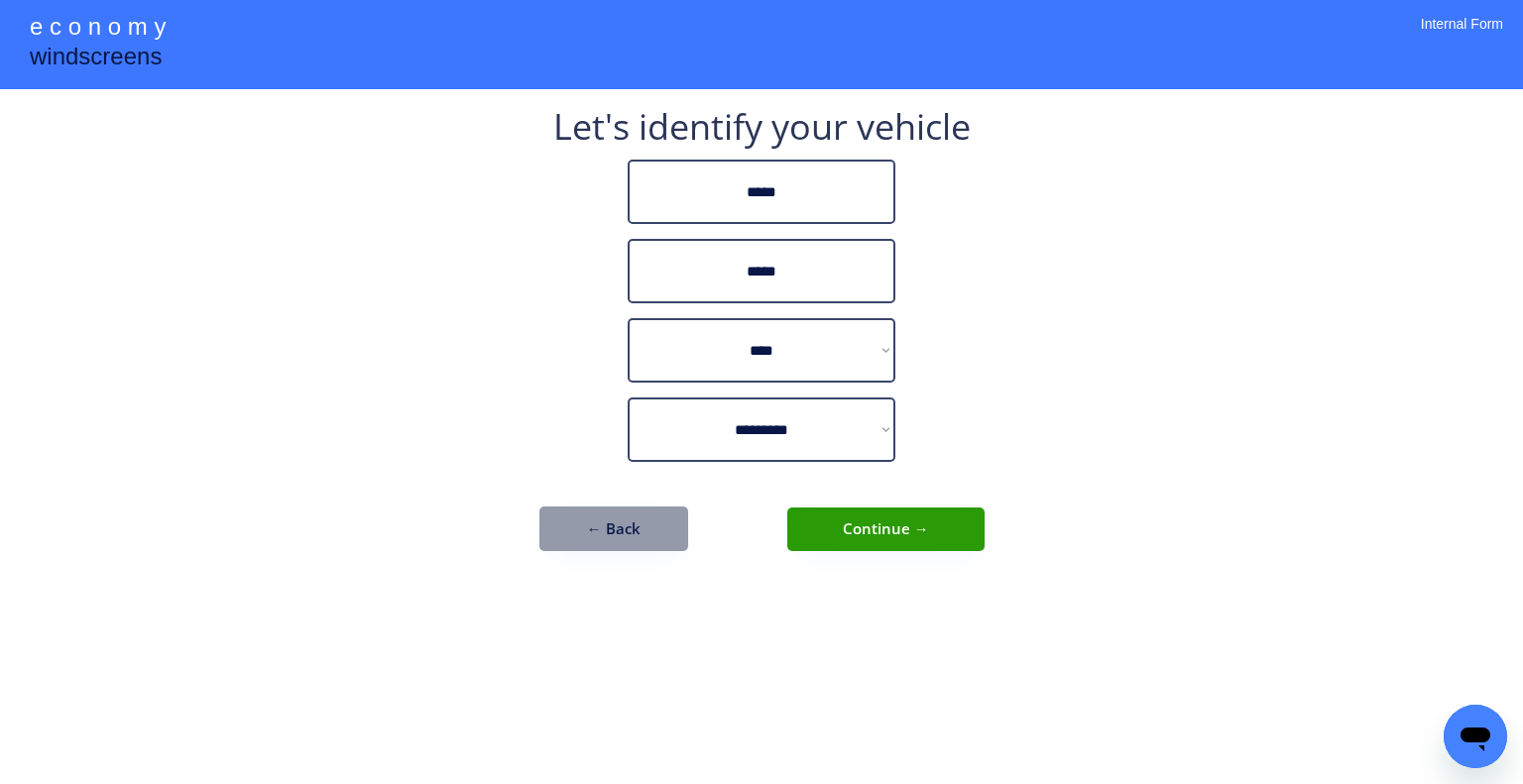click on "Continue    →" at bounding box center (885, 529) 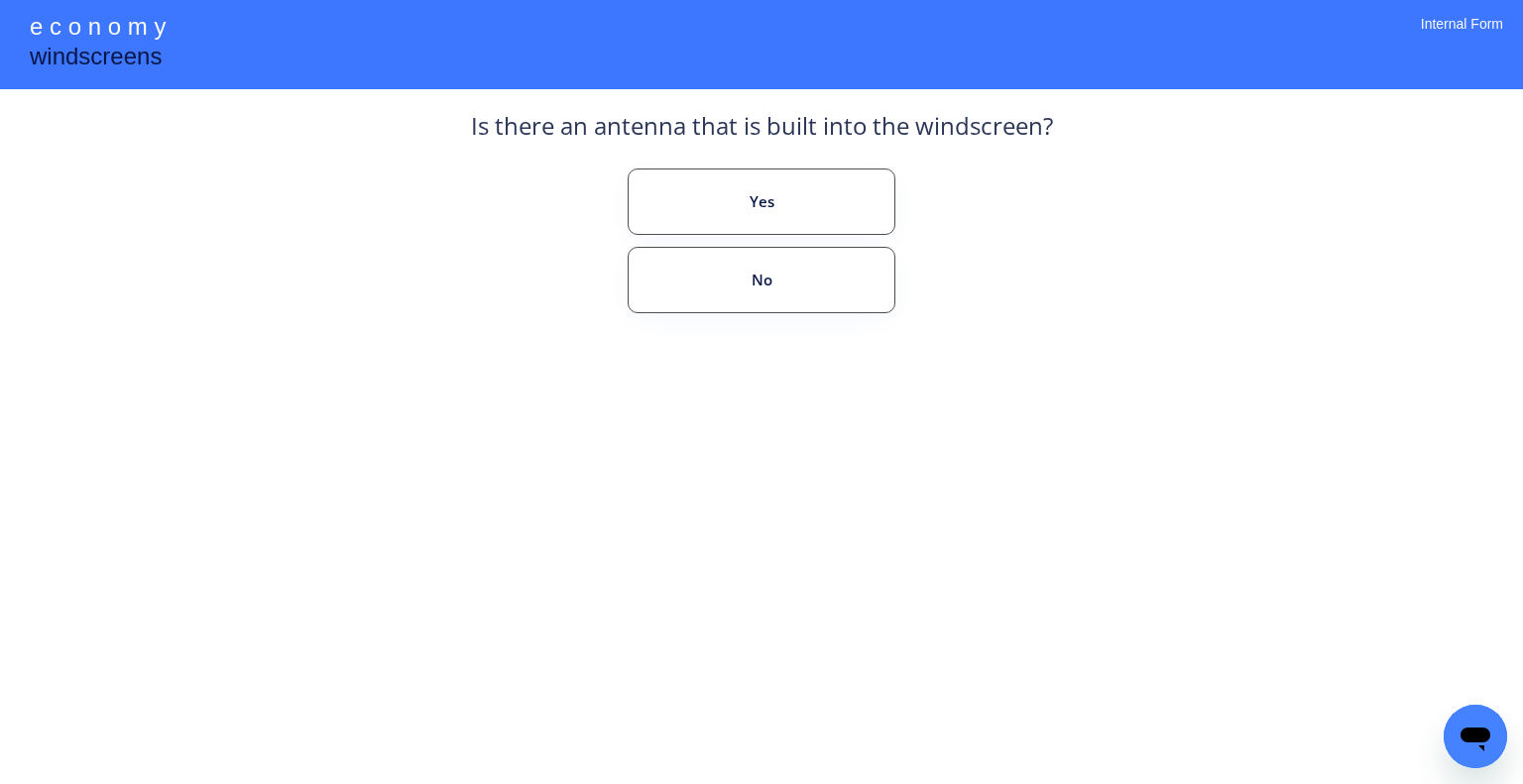 click on "**********" at bounding box center (762, 392) 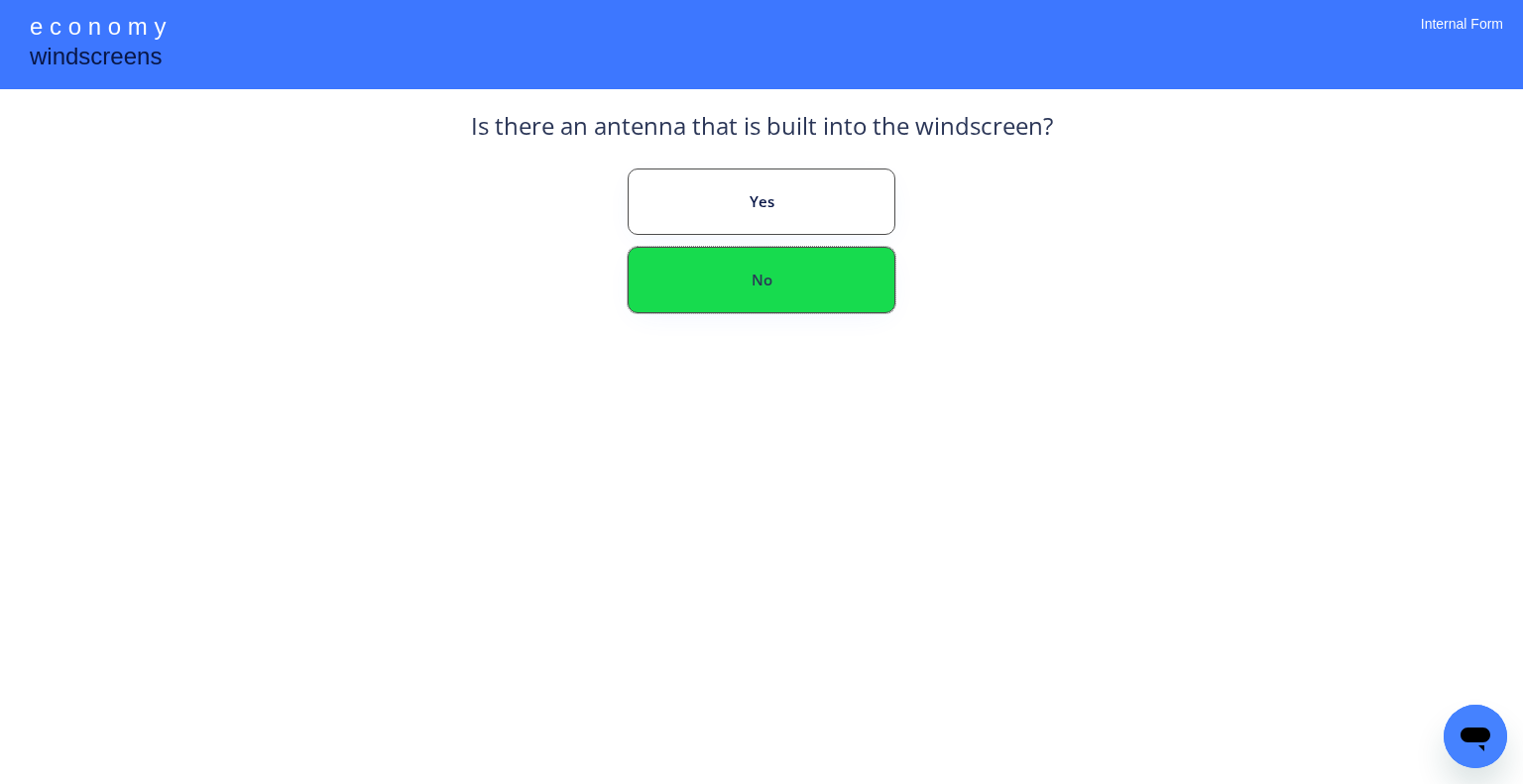 click on "No" at bounding box center (762, 280) 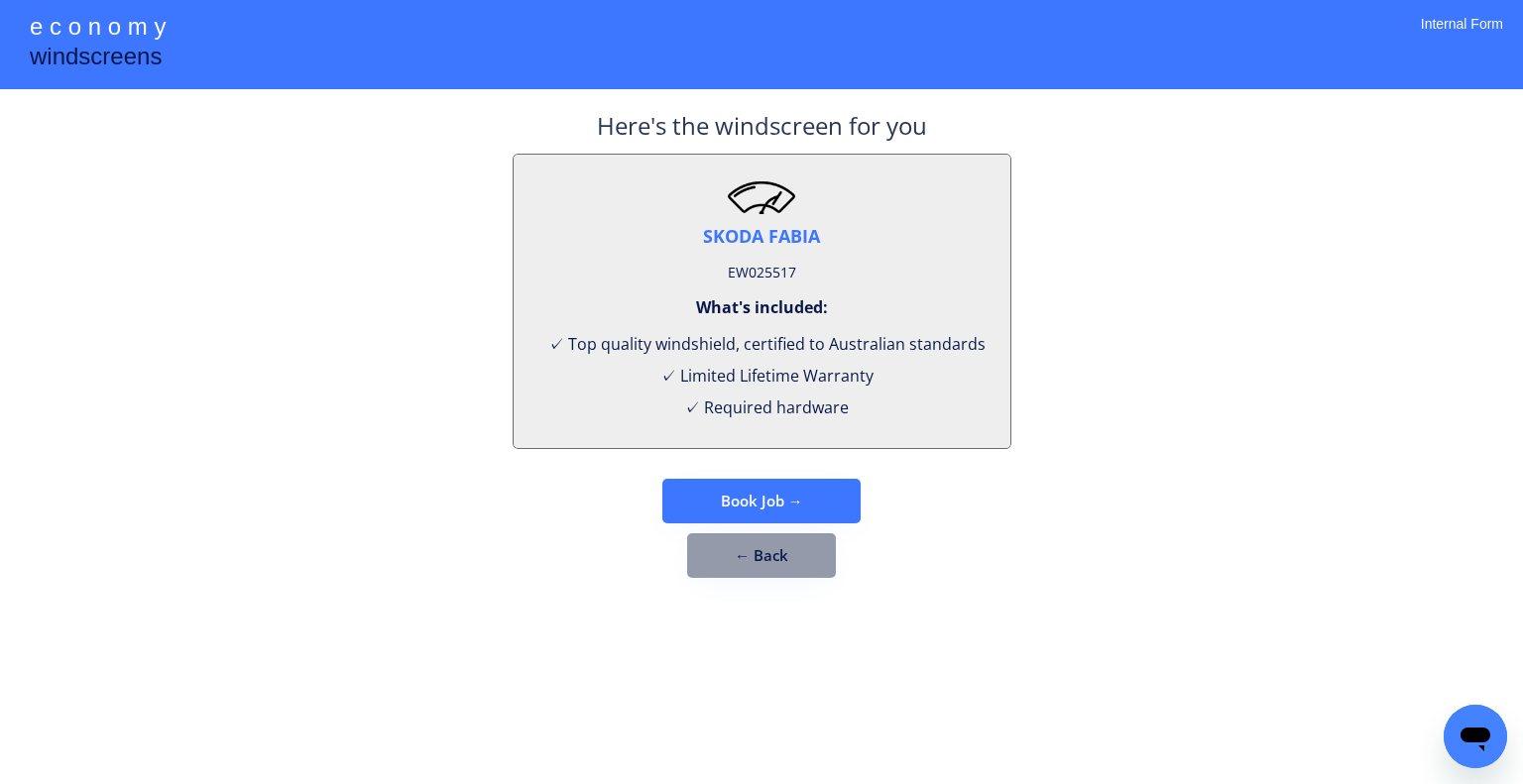 click on "EW025517" at bounding box center (762, 273) 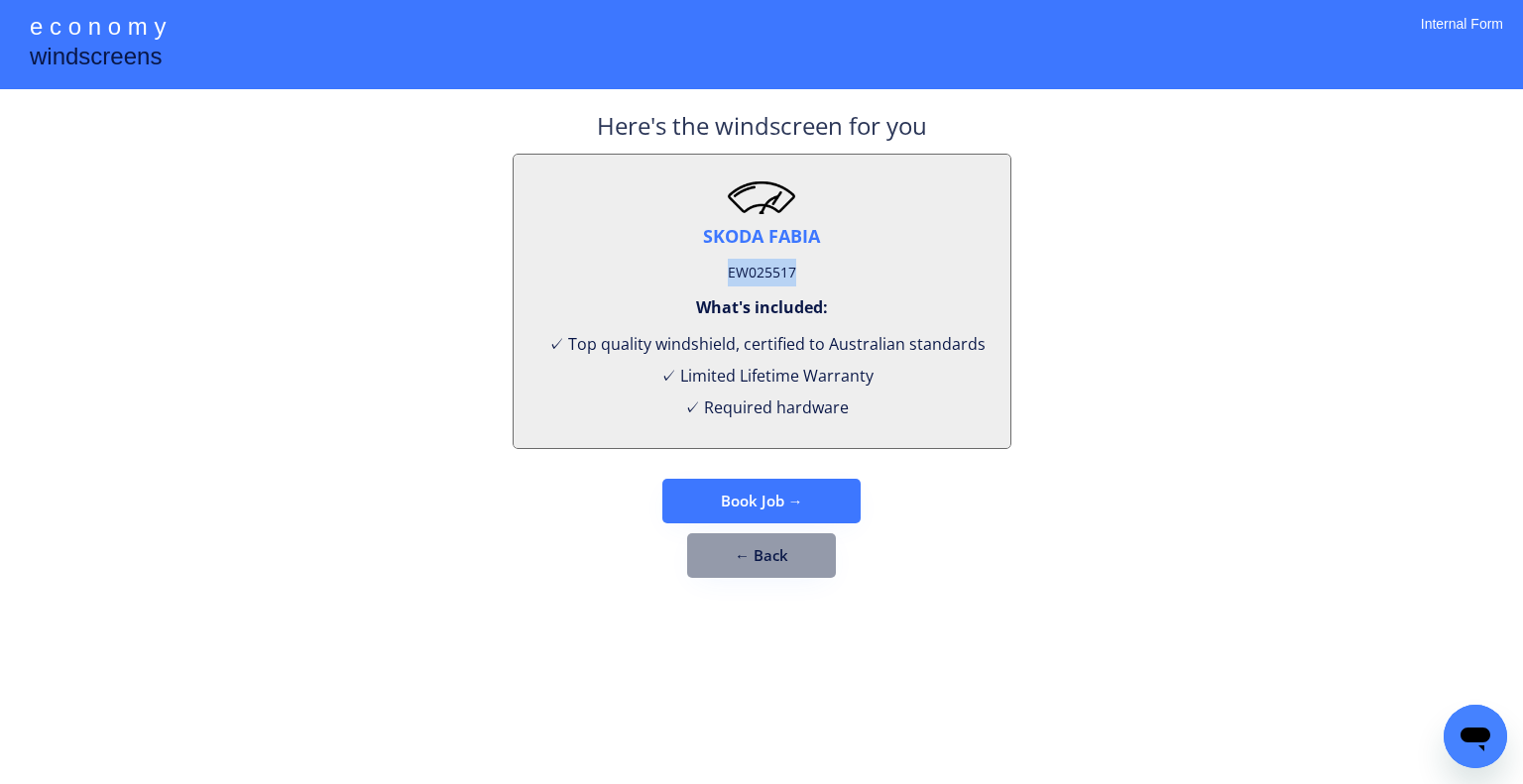click on "EW025517" at bounding box center [762, 273] 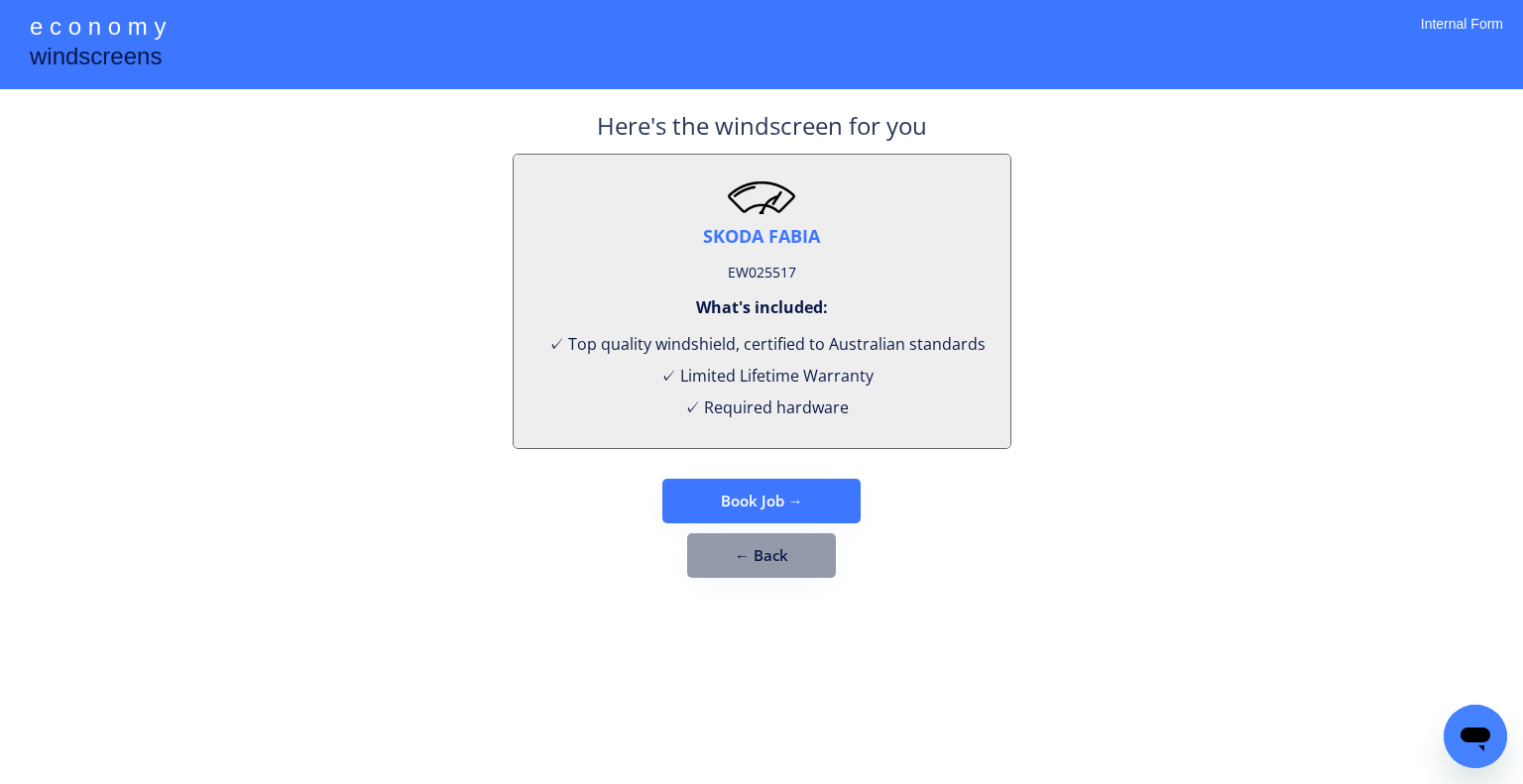 click on "**********" at bounding box center [762, 392] 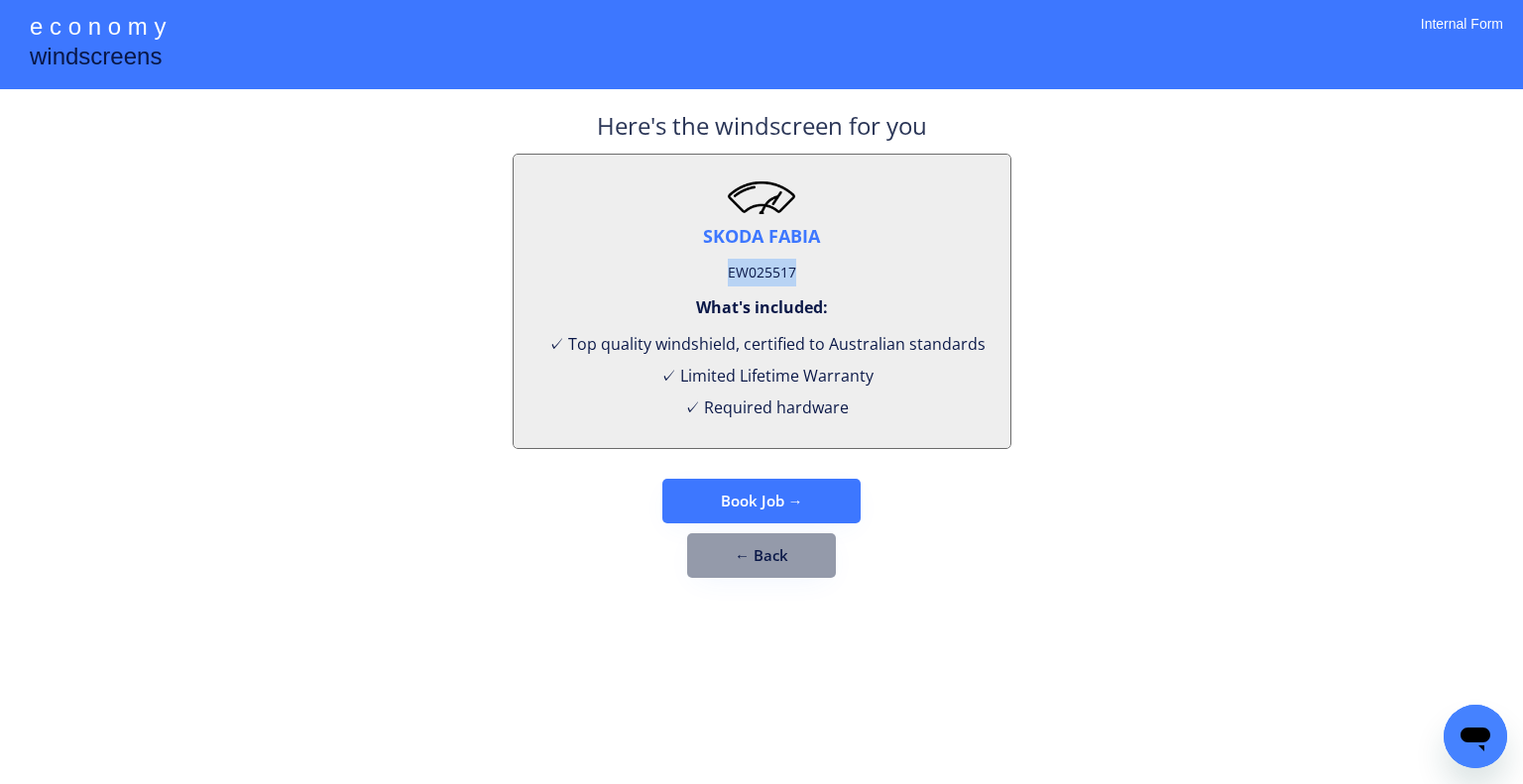 click on "EW025517" at bounding box center (762, 273) 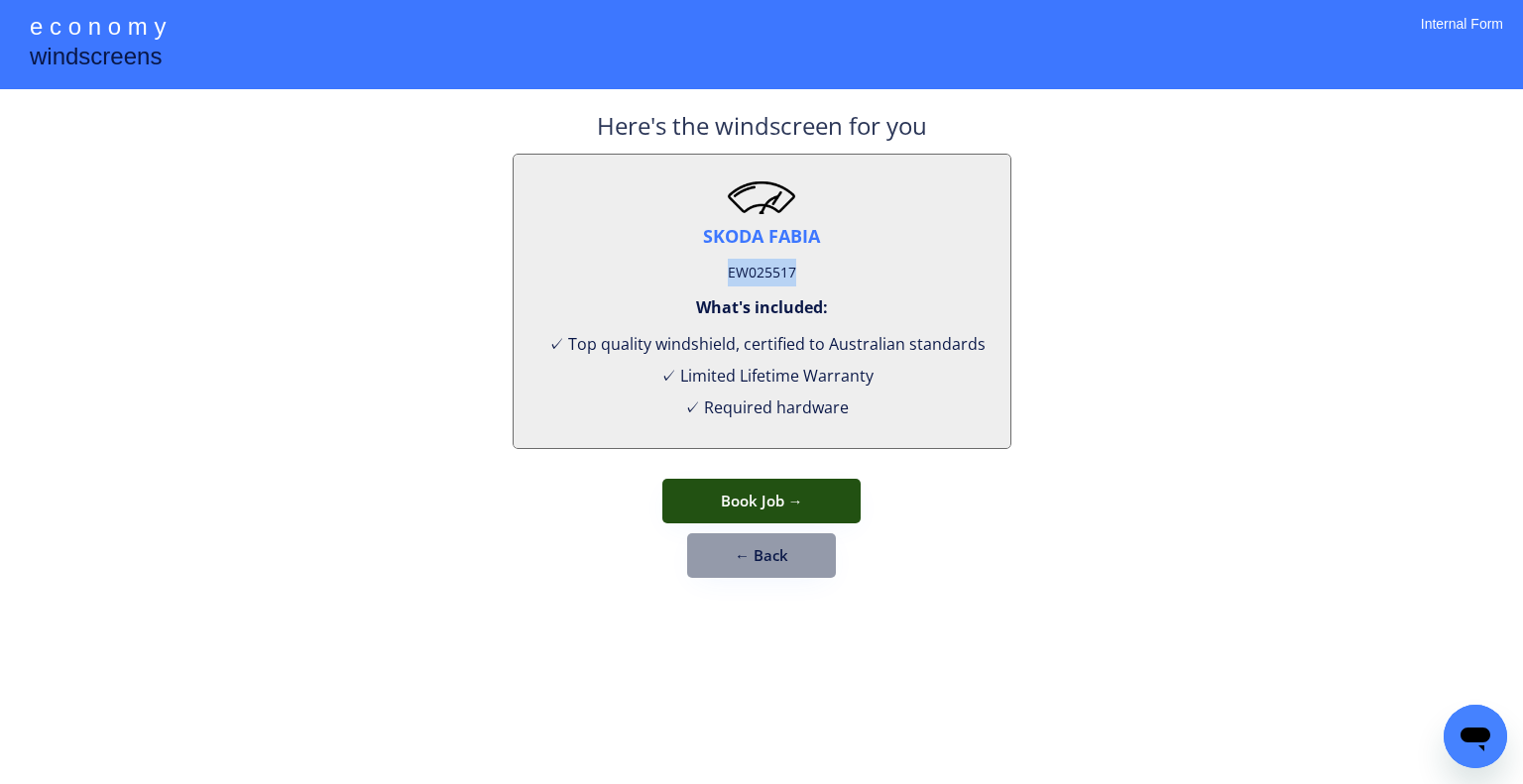 click on "Book Job    →" at bounding box center [762, 501] 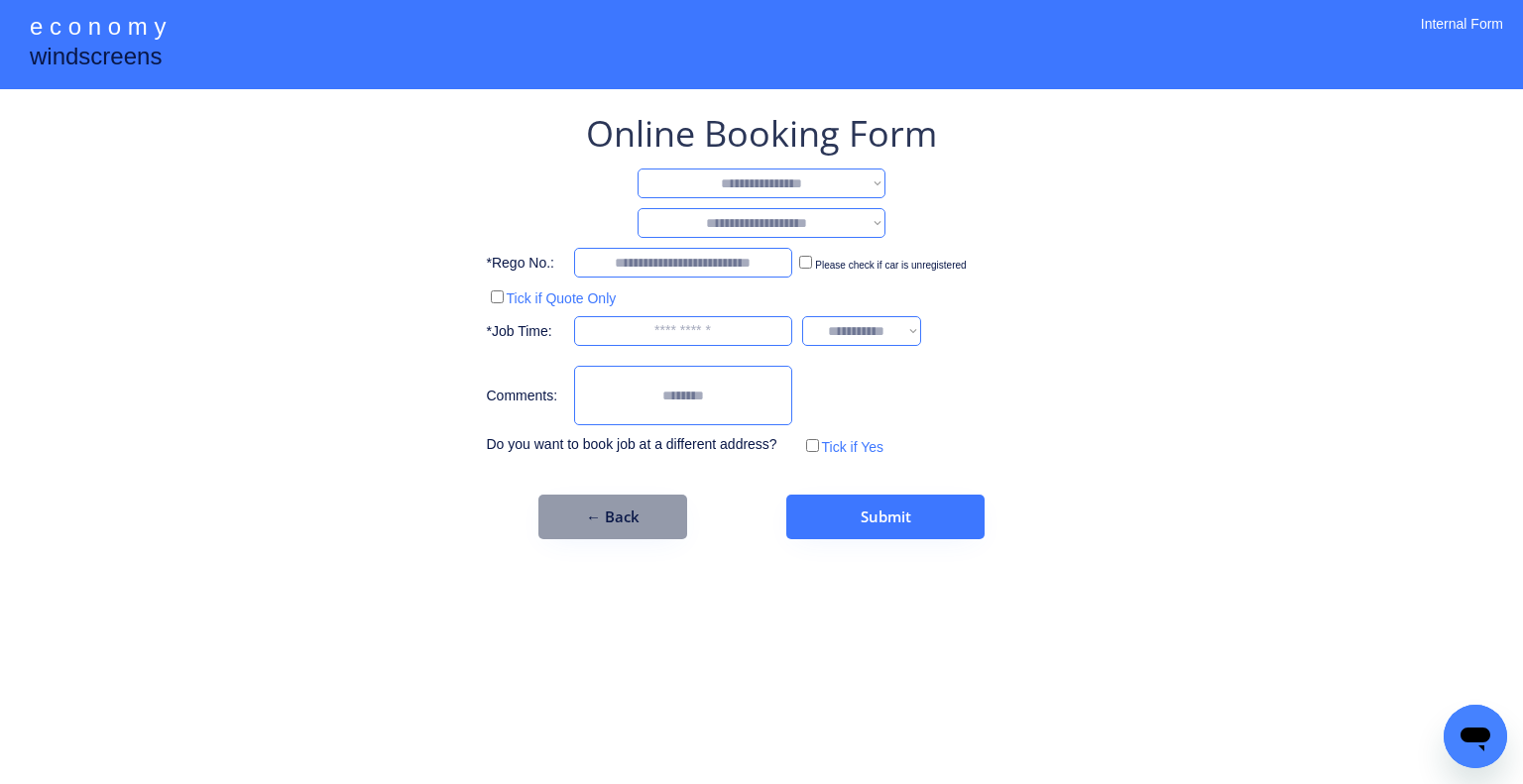 click on "**********" at bounding box center (762, 183) 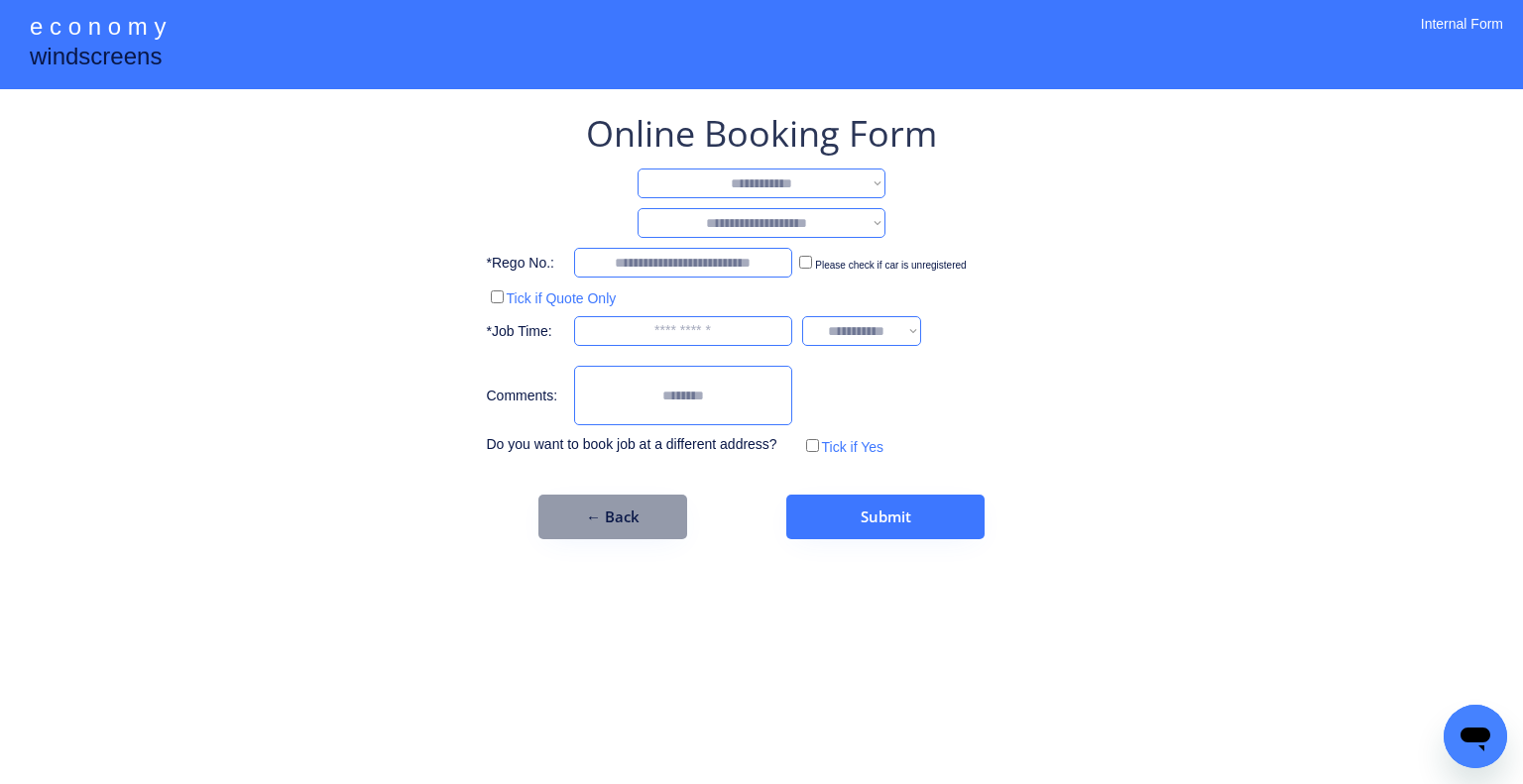 click on "**********" at bounding box center (762, 183) 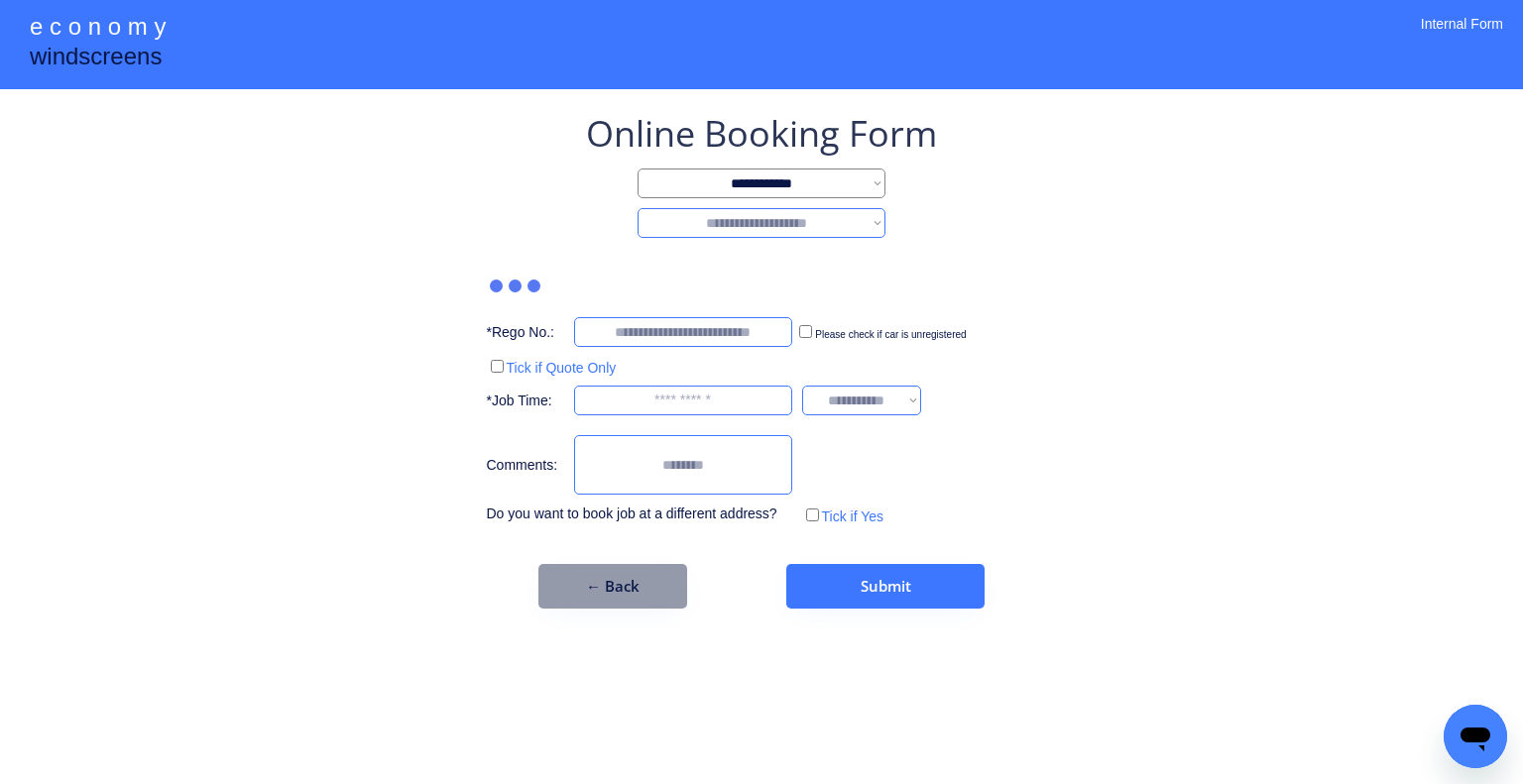 click on "**********" at bounding box center (762, 223) 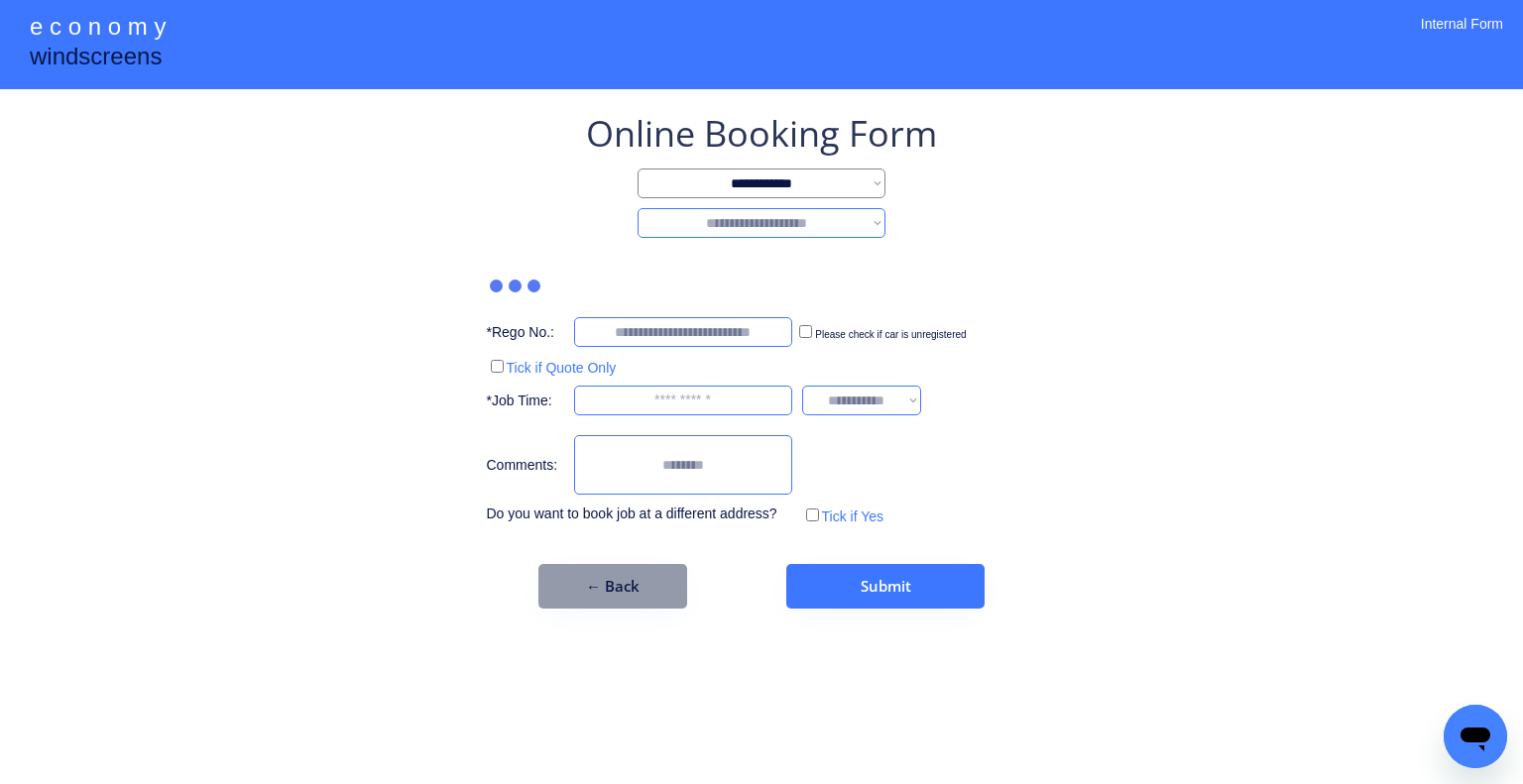 select on "********" 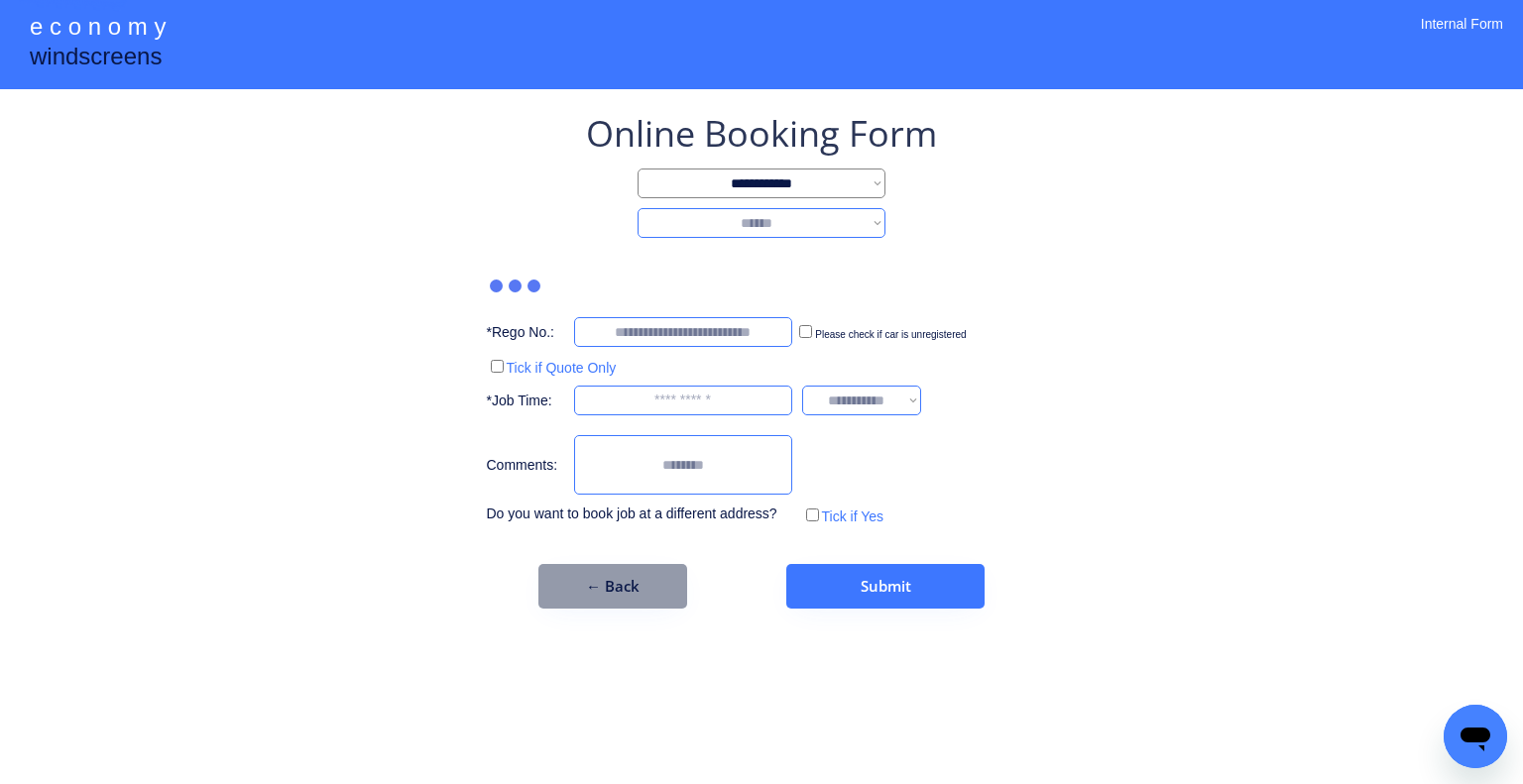 click on "**********" at bounding box center [762, 223] 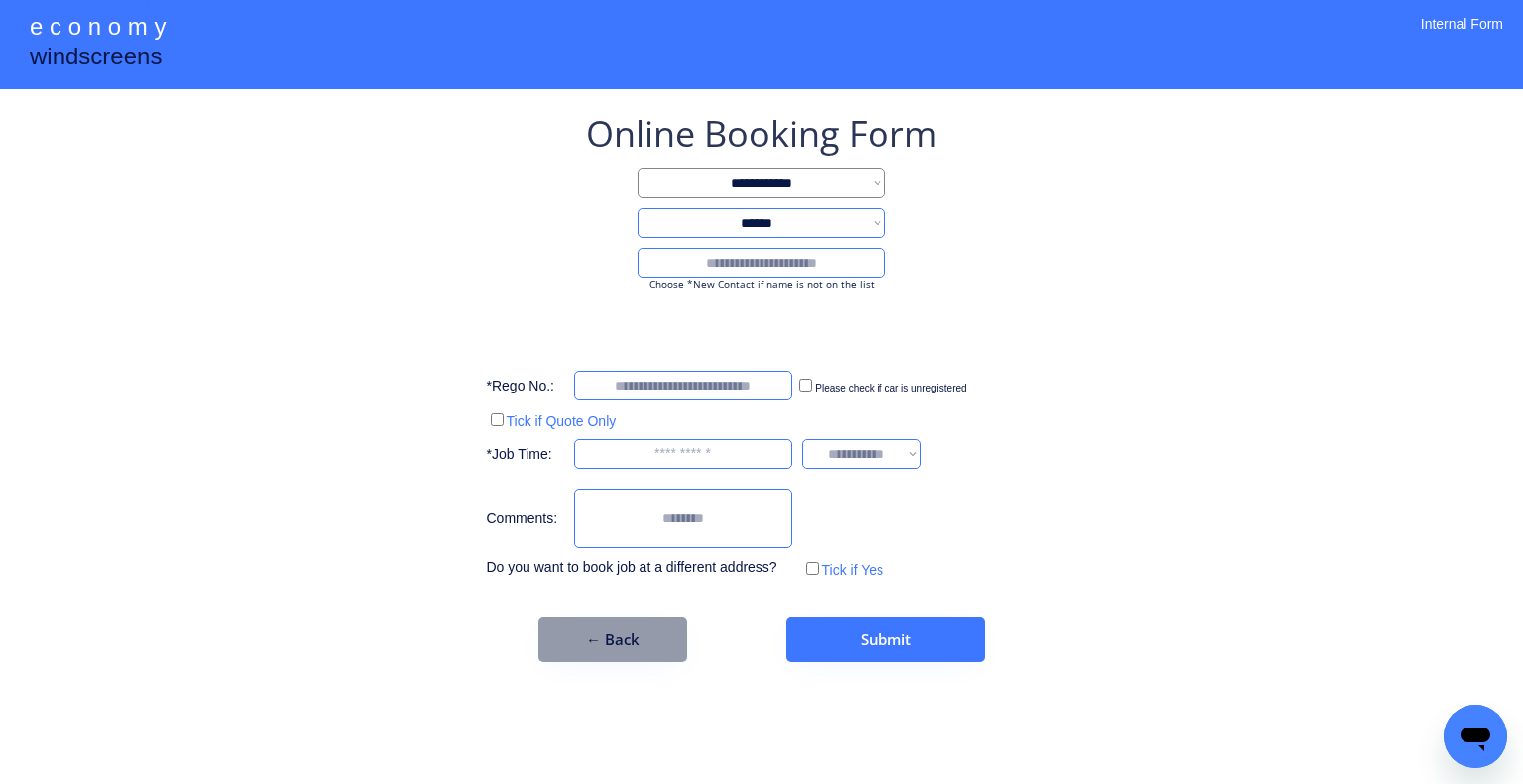 click at bounding box center (762, 263) 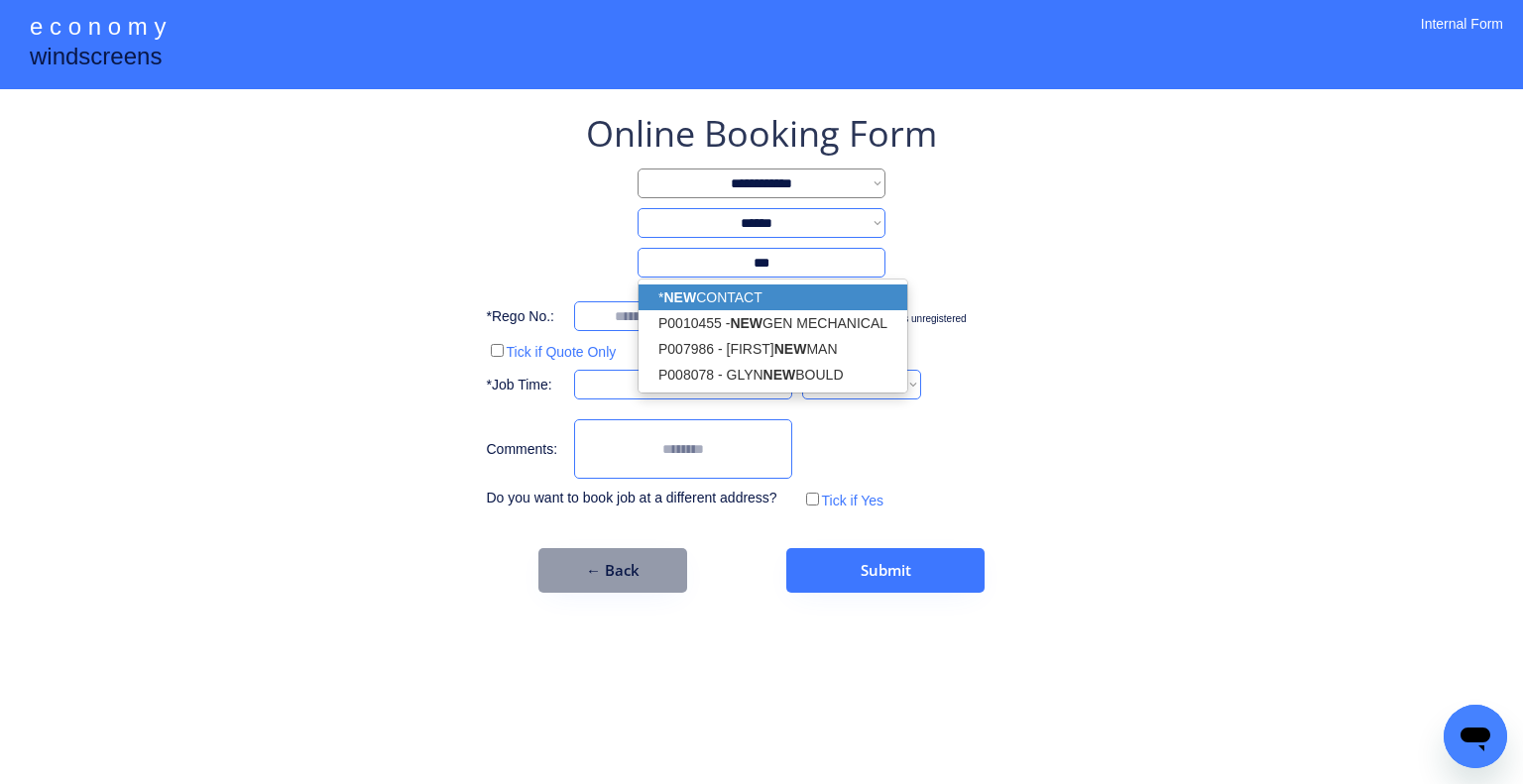 click on "* NEW  CONTACT" at bounding box center (772, 297) 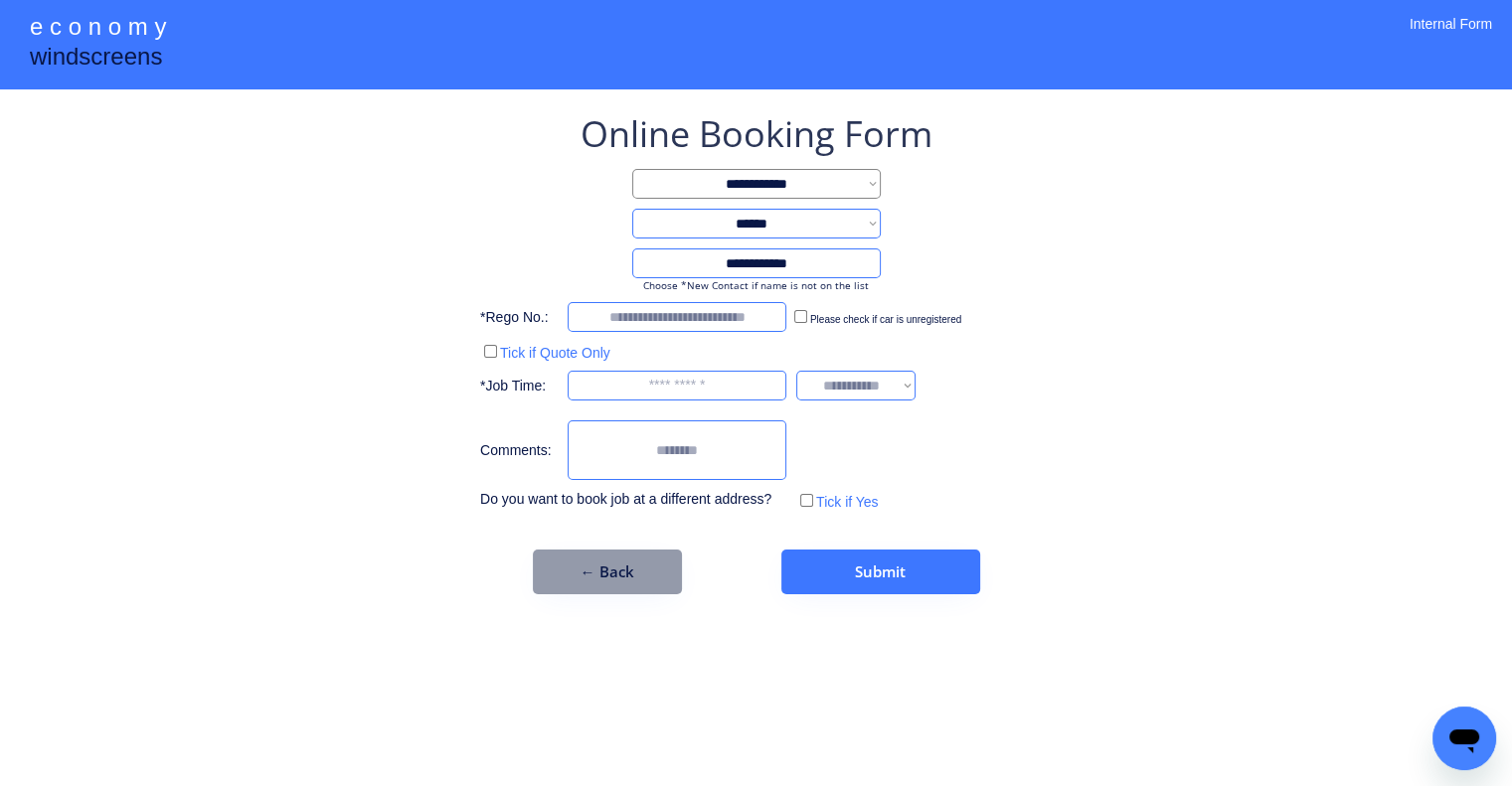type on "**********" 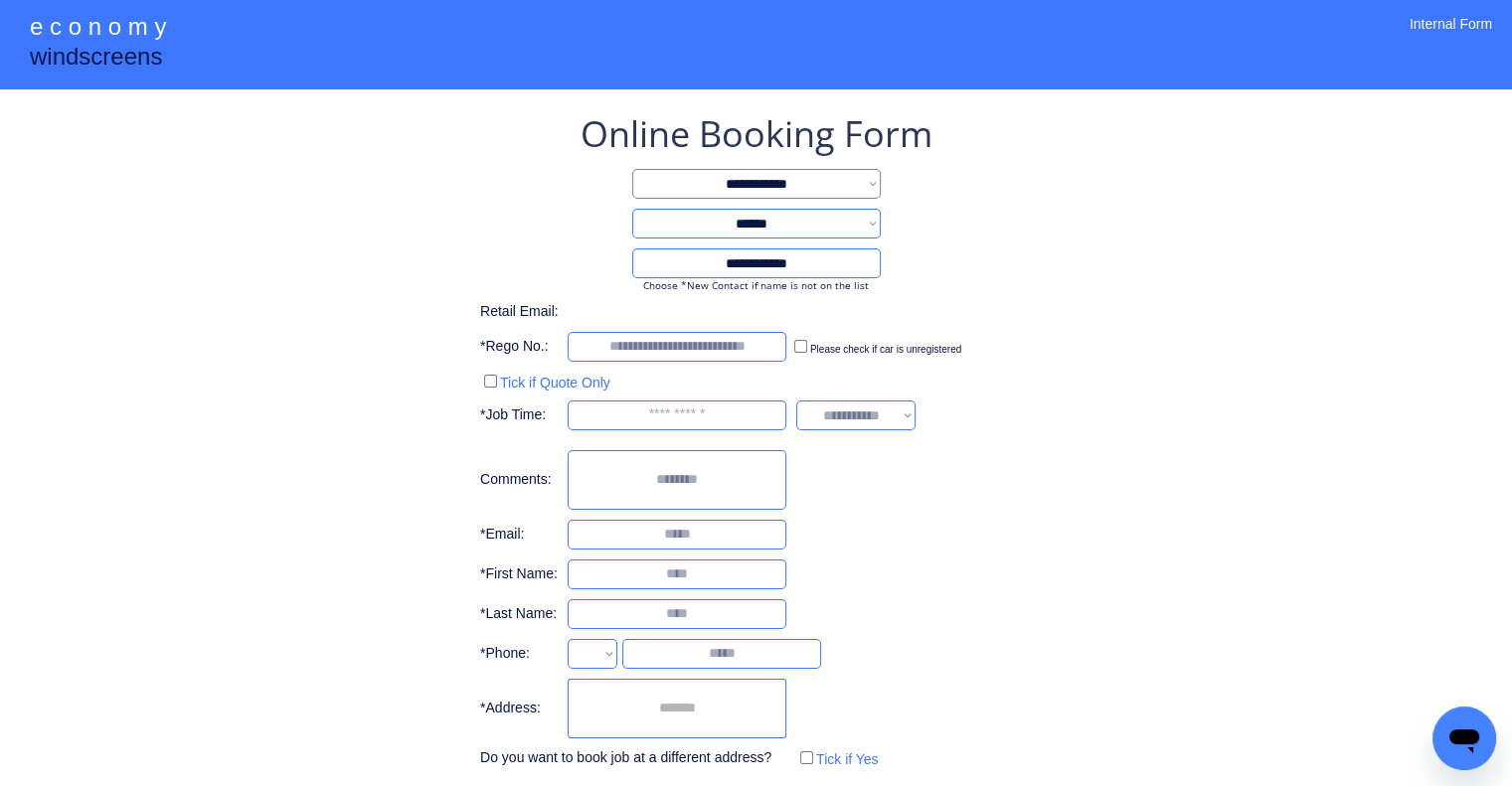drag, startPoint x: 1033, startPoint y: 234, endPoint x: 970, endPoint y: 26, distance: 217.3315 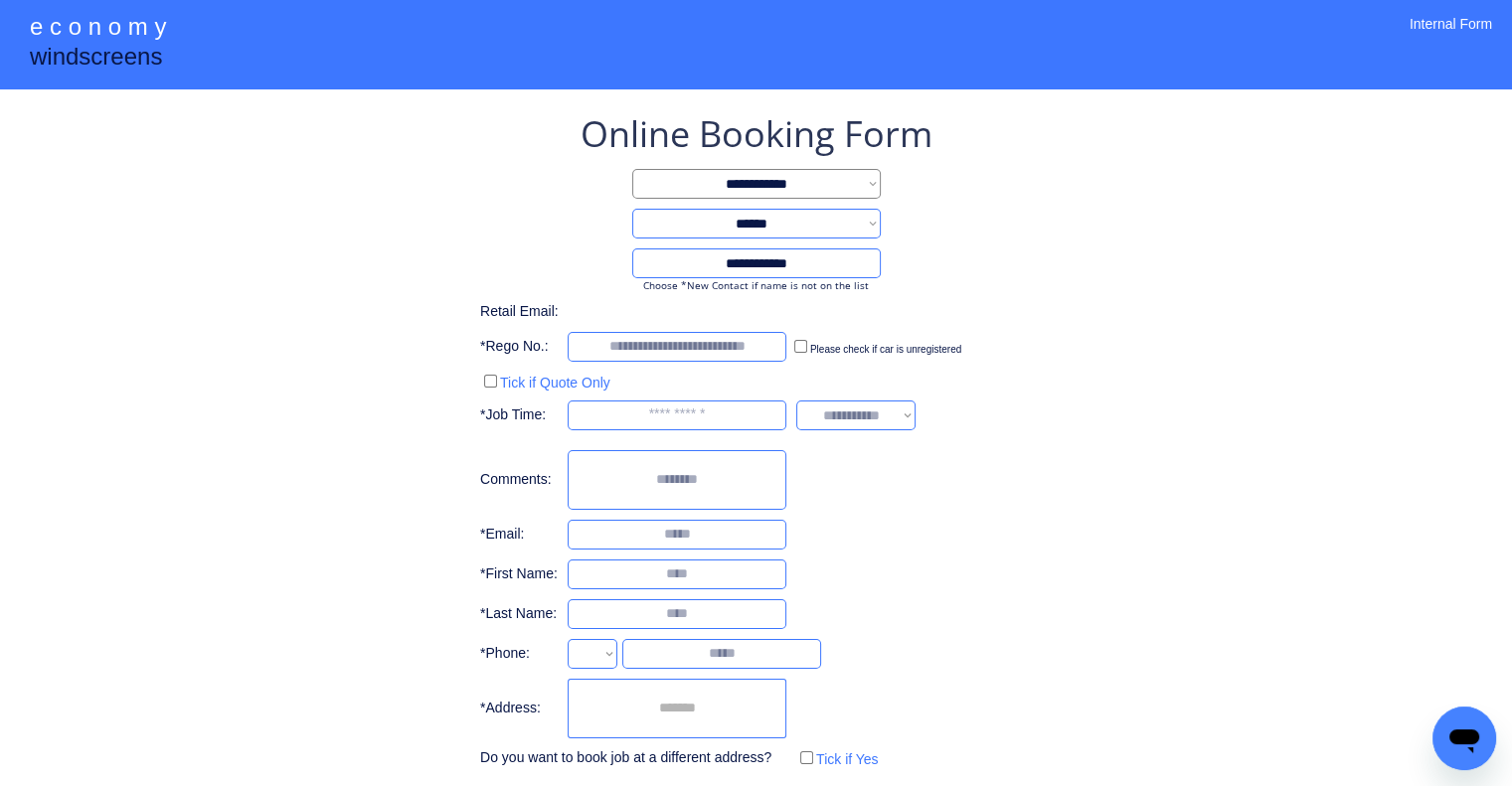 click on "**********" at bounding box center (756, 441) 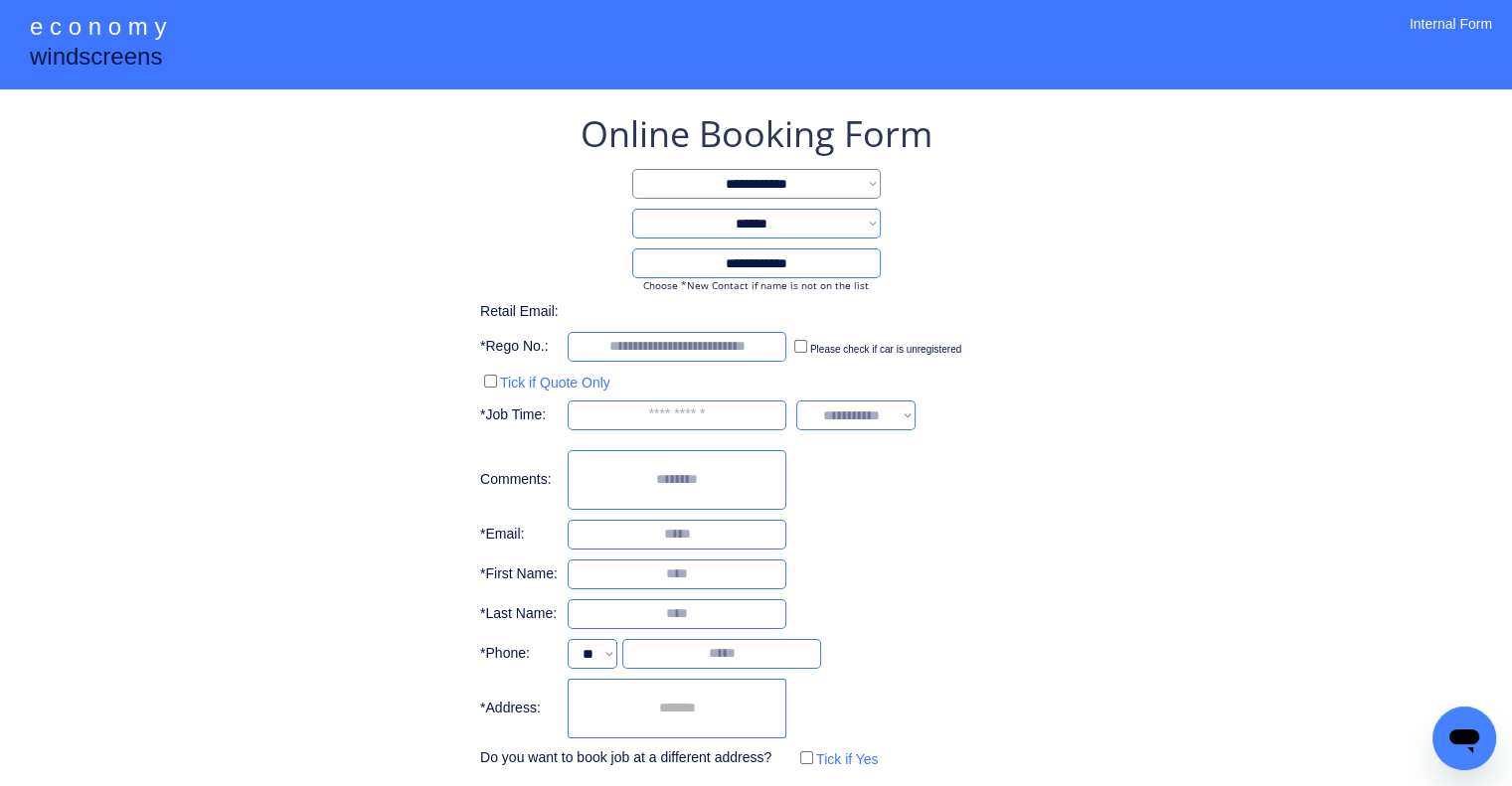 click at bounding box center [677, 708] 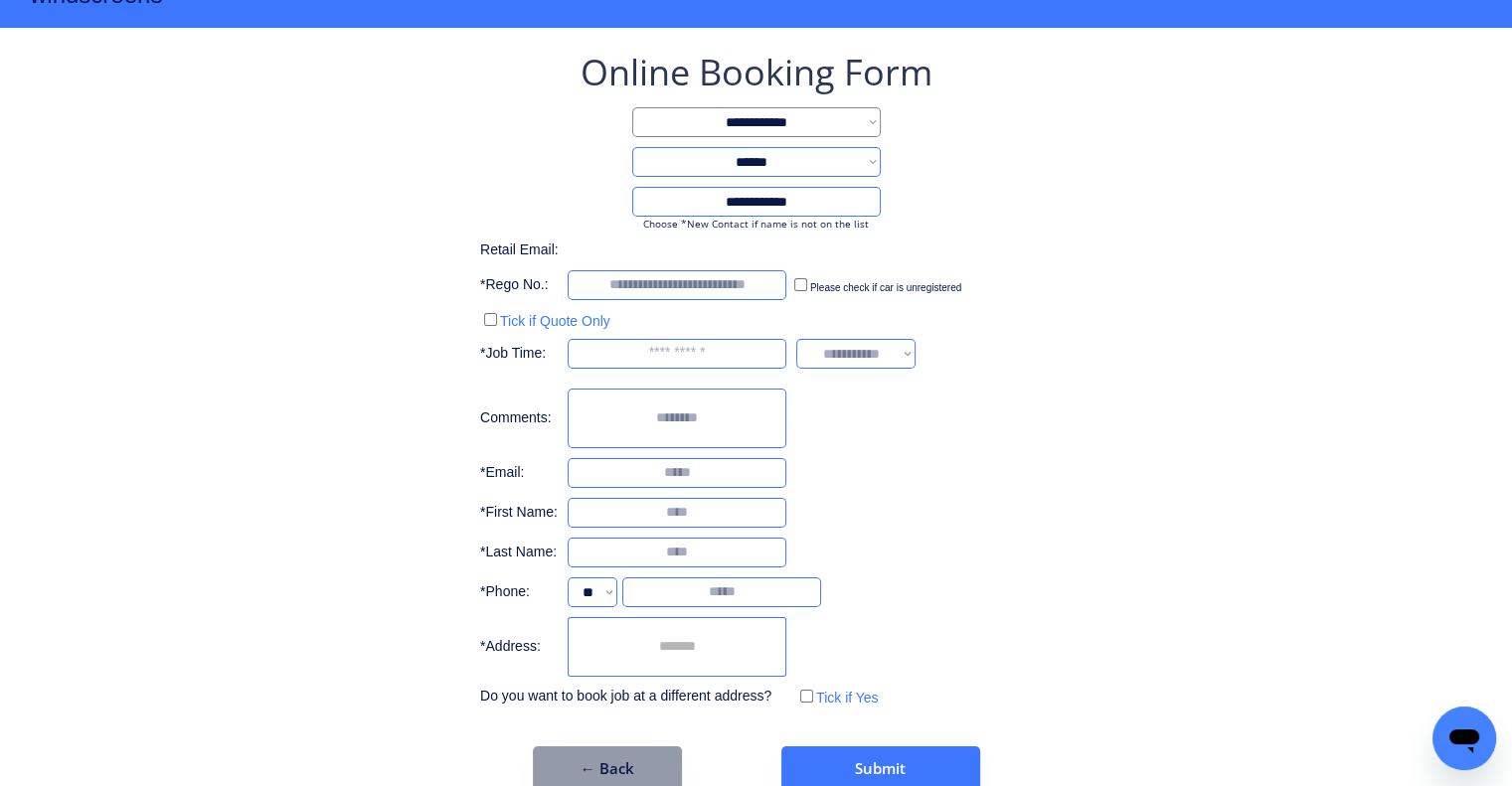 scroll, scrollTop: 95, scrollLeft: 0, axis: vertical 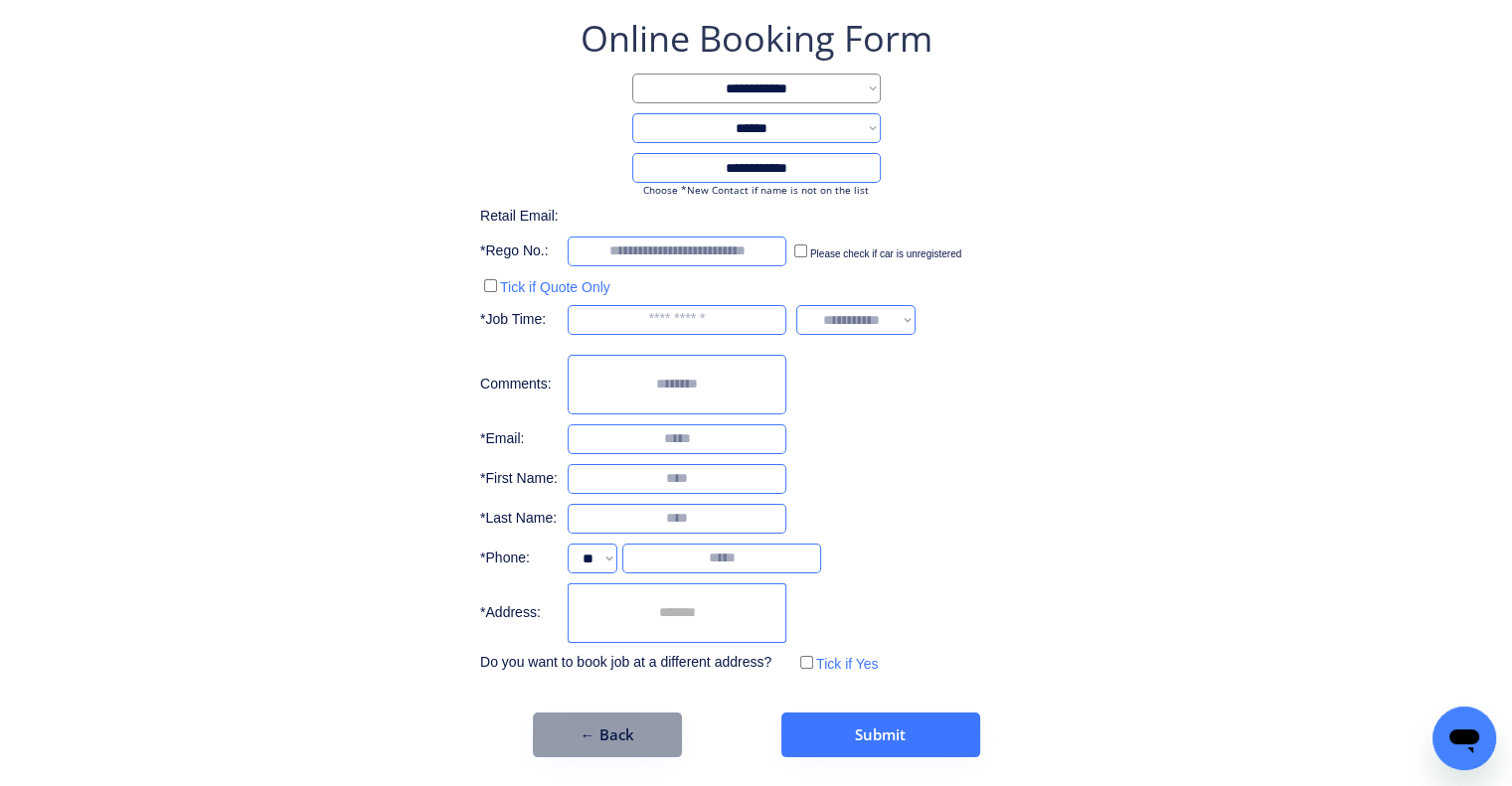 click at bounding box center (677, 613) 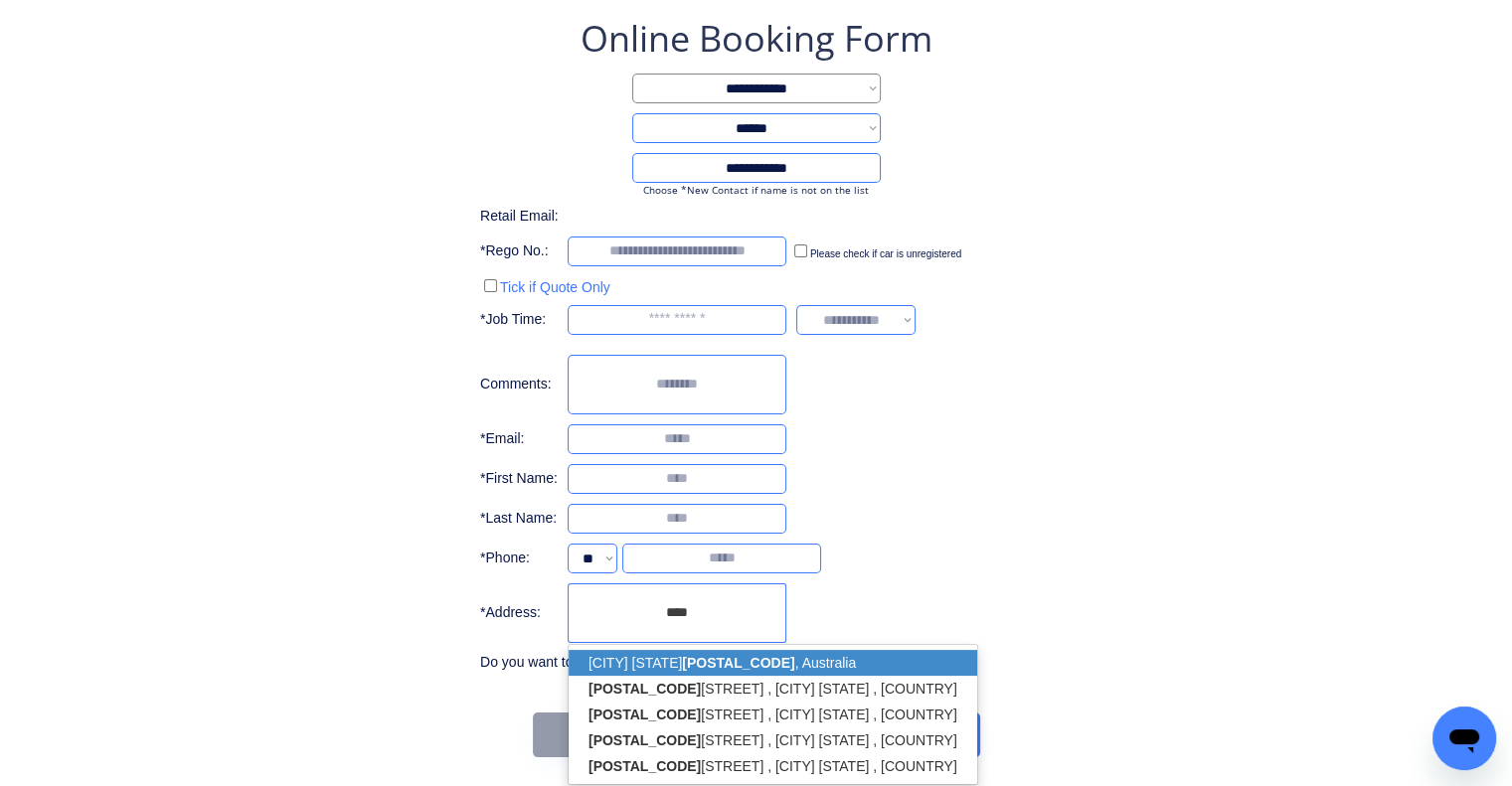 drag, startPoint x: 722, startPoint y: 668, endPoint x: 983, endPoint y: 496, distance: 312.57799 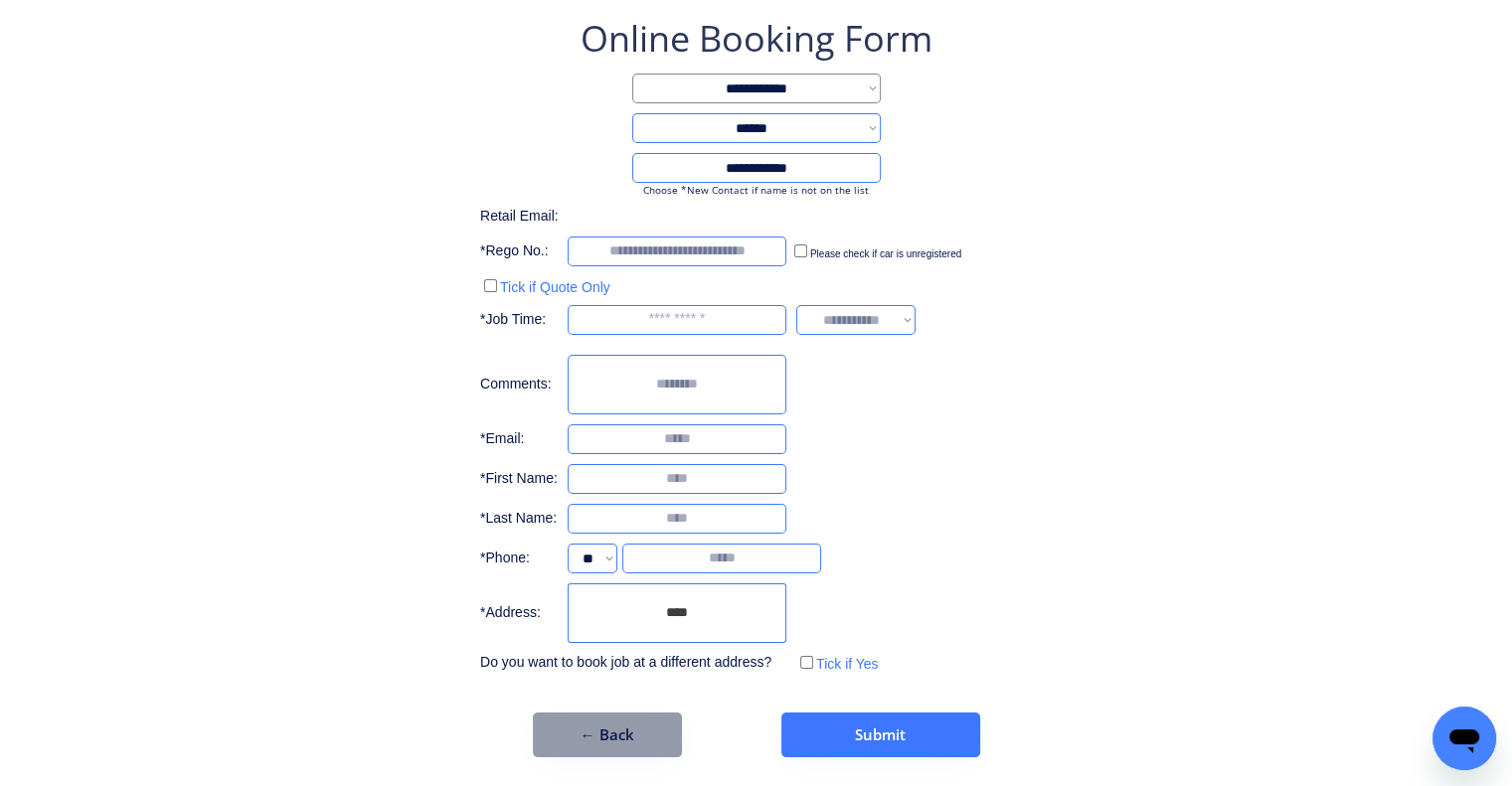 click on "**********" at bounding box center [756, 386] 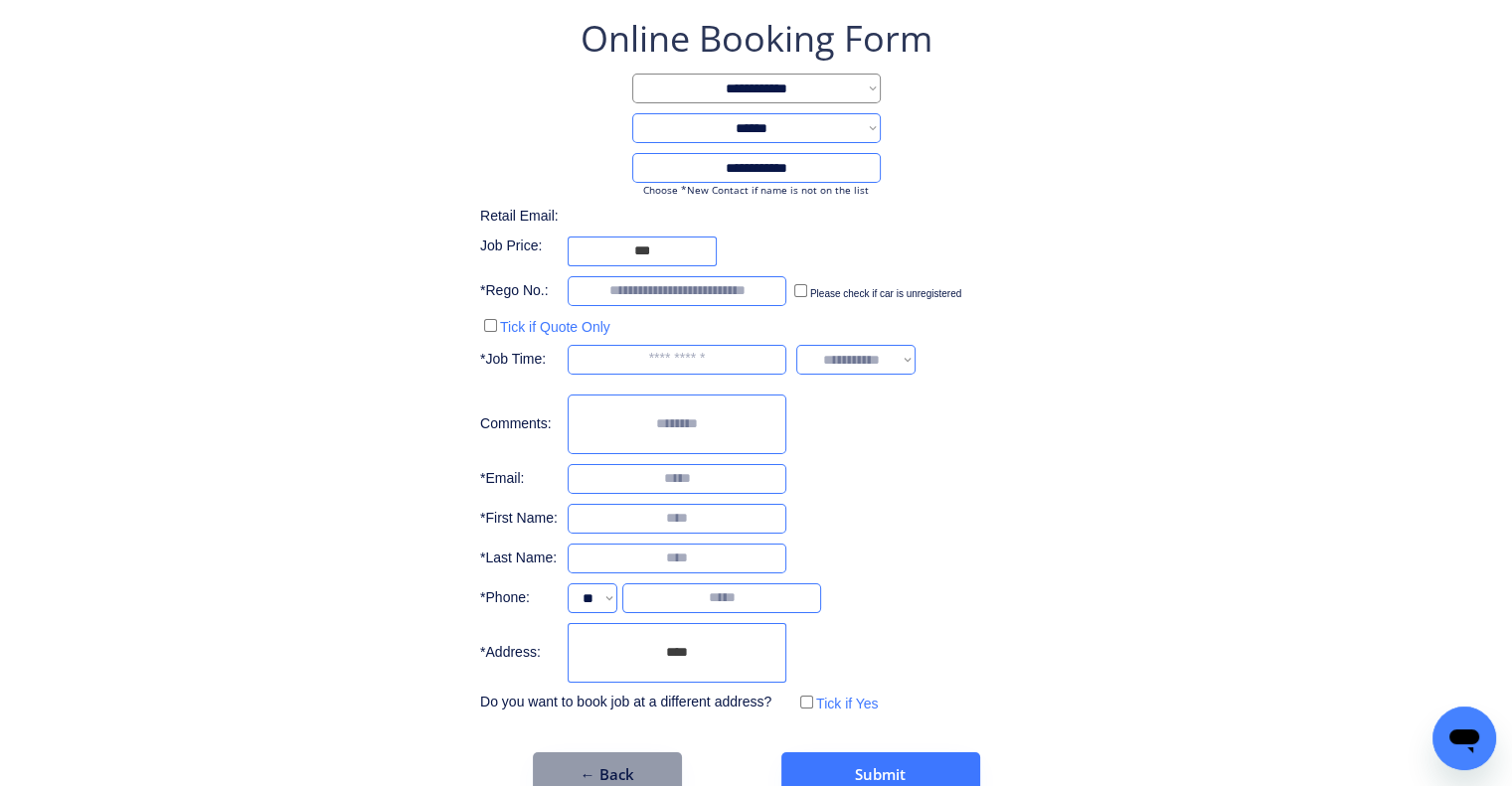 drag, startPoint x: 666, startPoint y: 651, endPoint x: 897, endPoint y: 667, distance: 231.55345 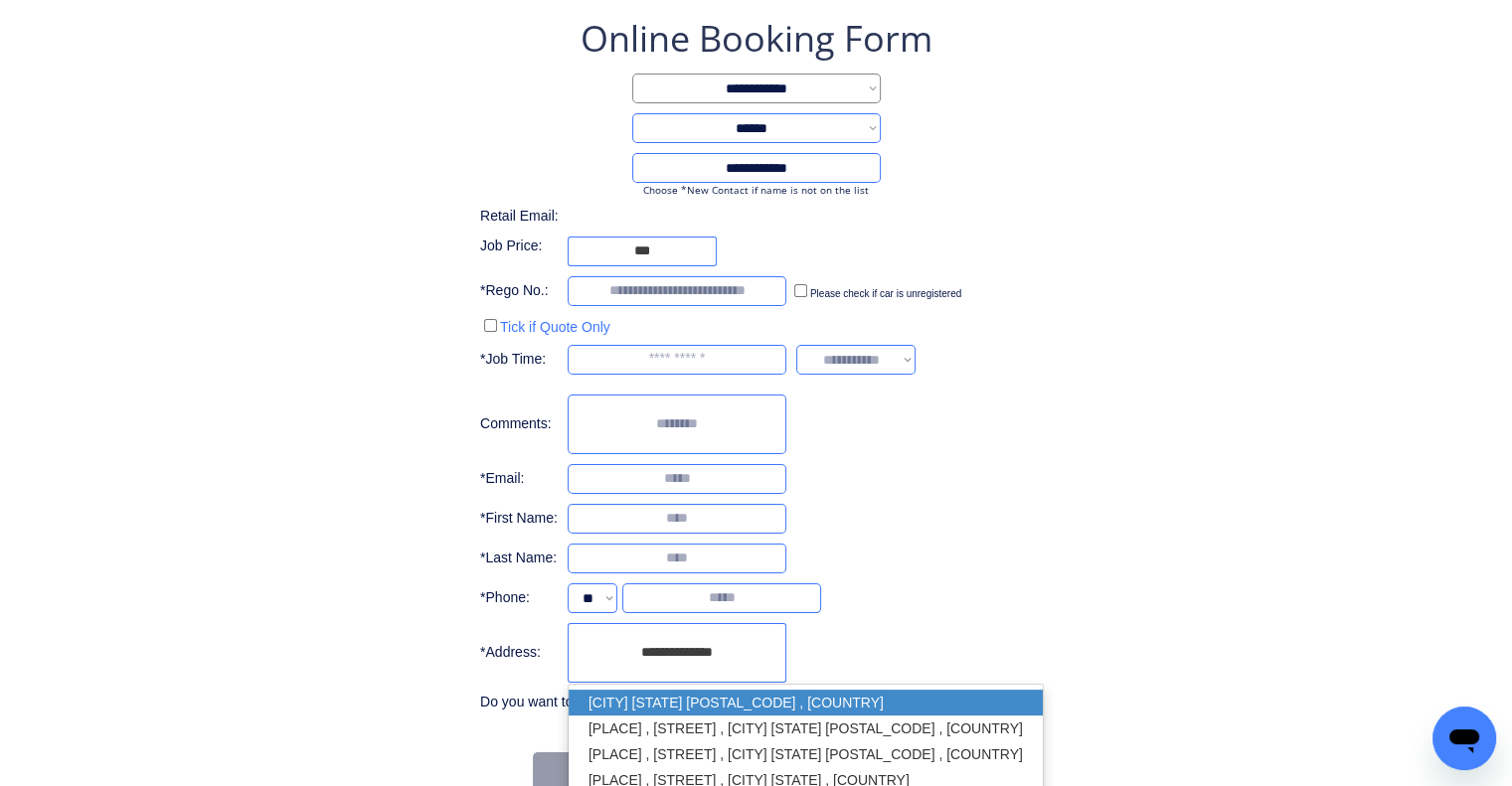 drag, startPoint x: 820, startPoint y: 695, endPoint x: 1050, endPoint y: 561, distance: 266.1879 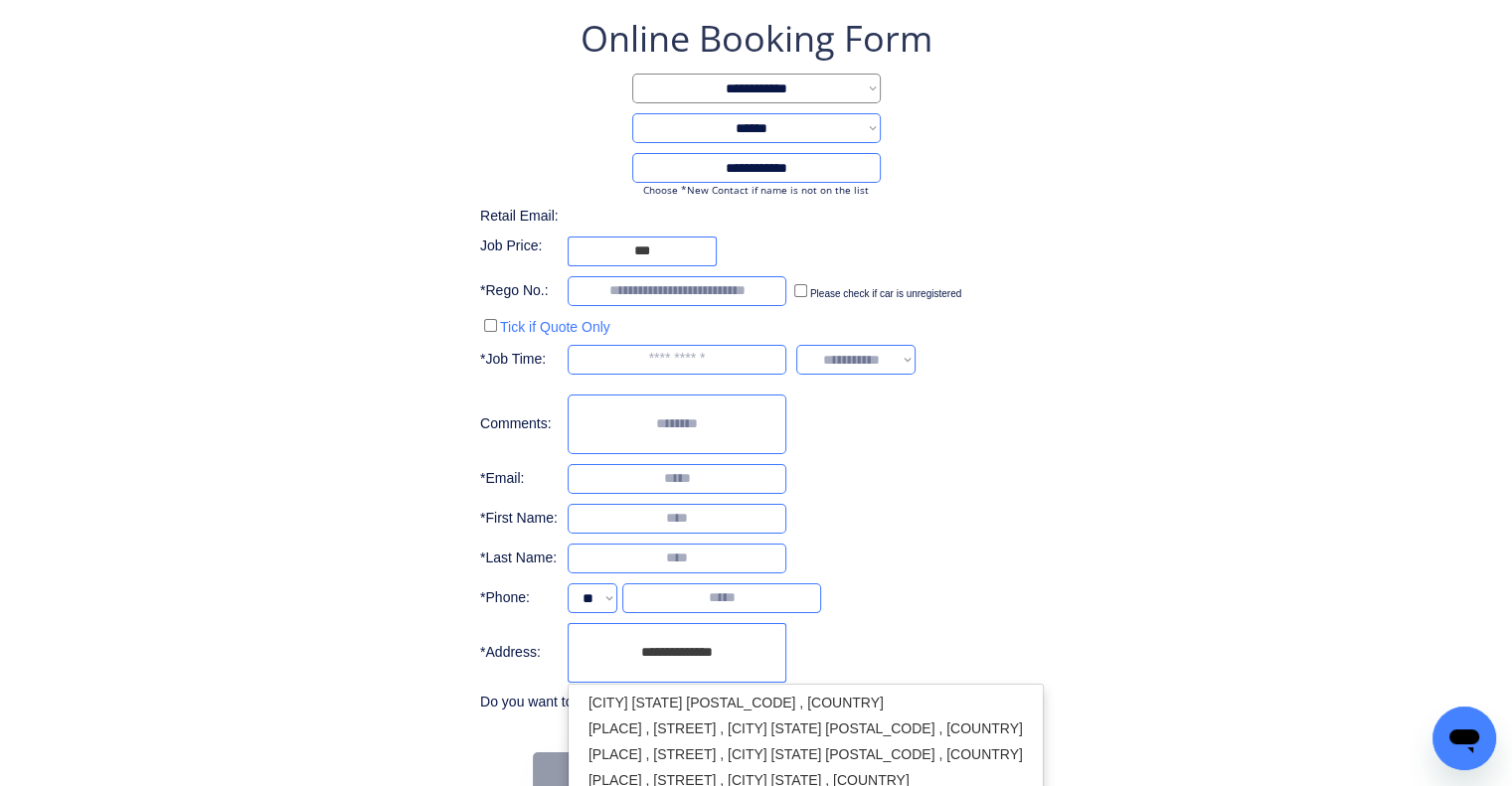 click on "**********" at bounding box center (756, 366) 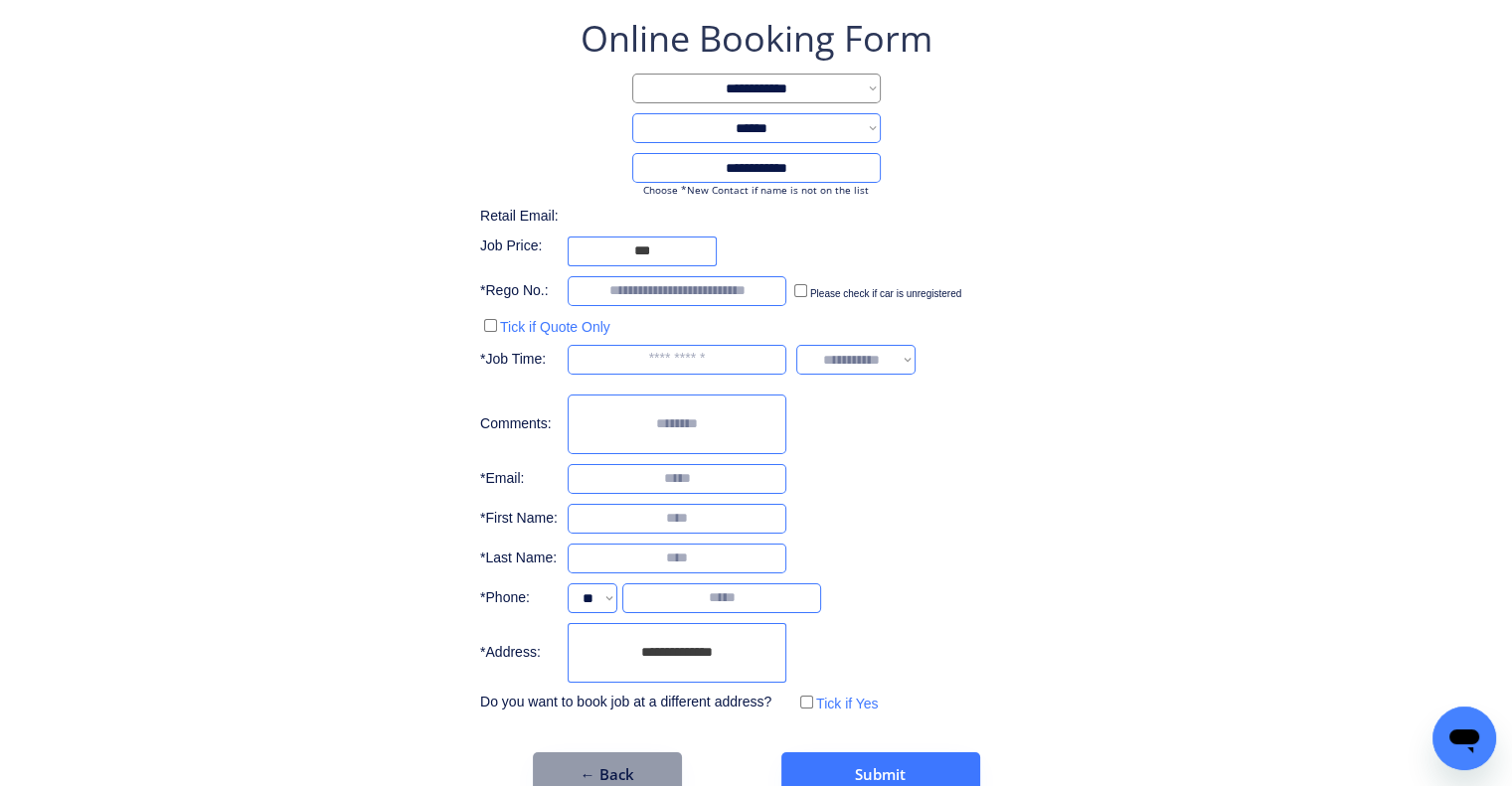 click on "**********" at bounding box center [756, 366] 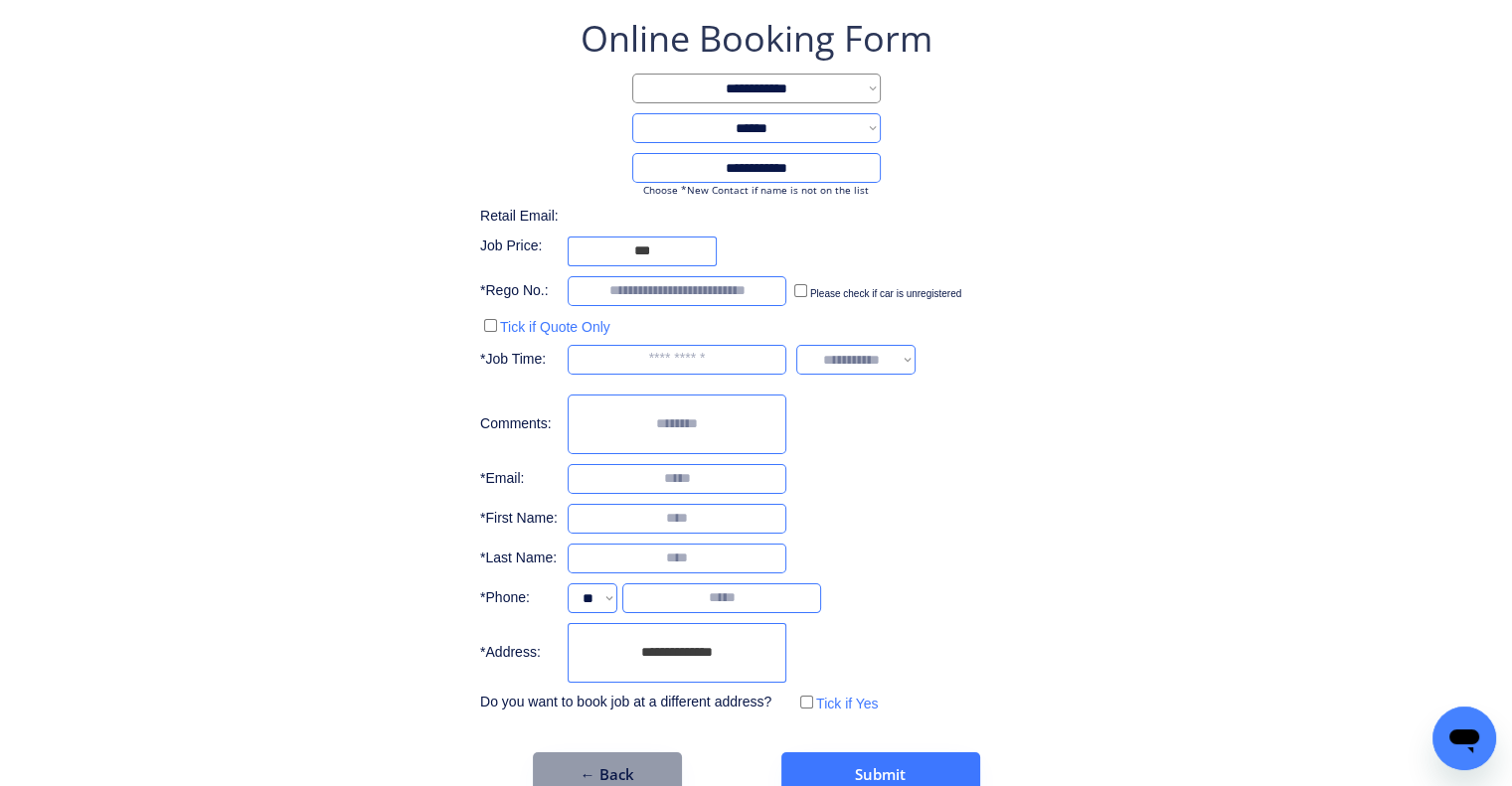 click on "**********" at bounding box center [677, 653] 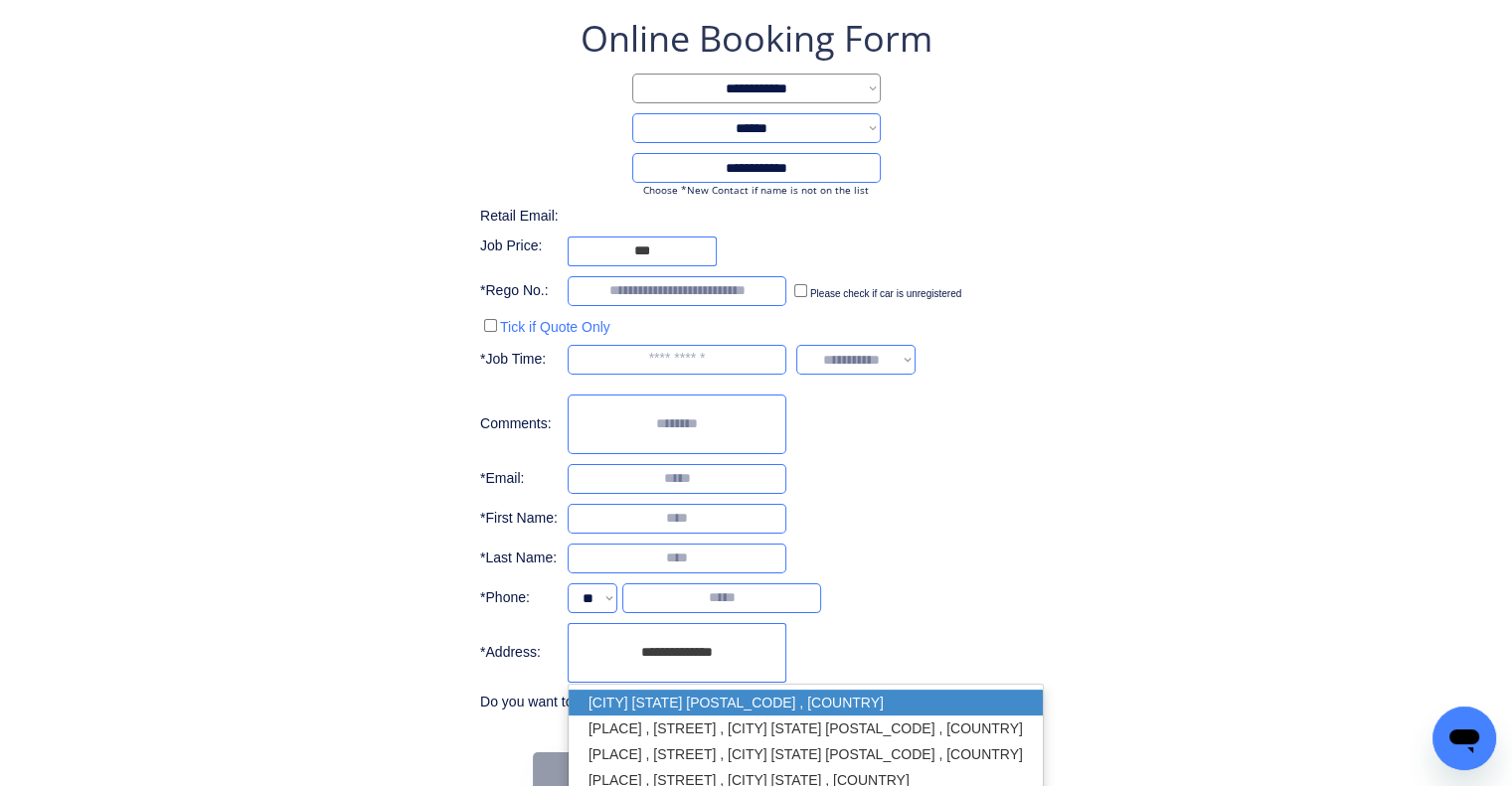 click on "Mitchelton QLD 4053, Australia" at bounding box center [805, 703] 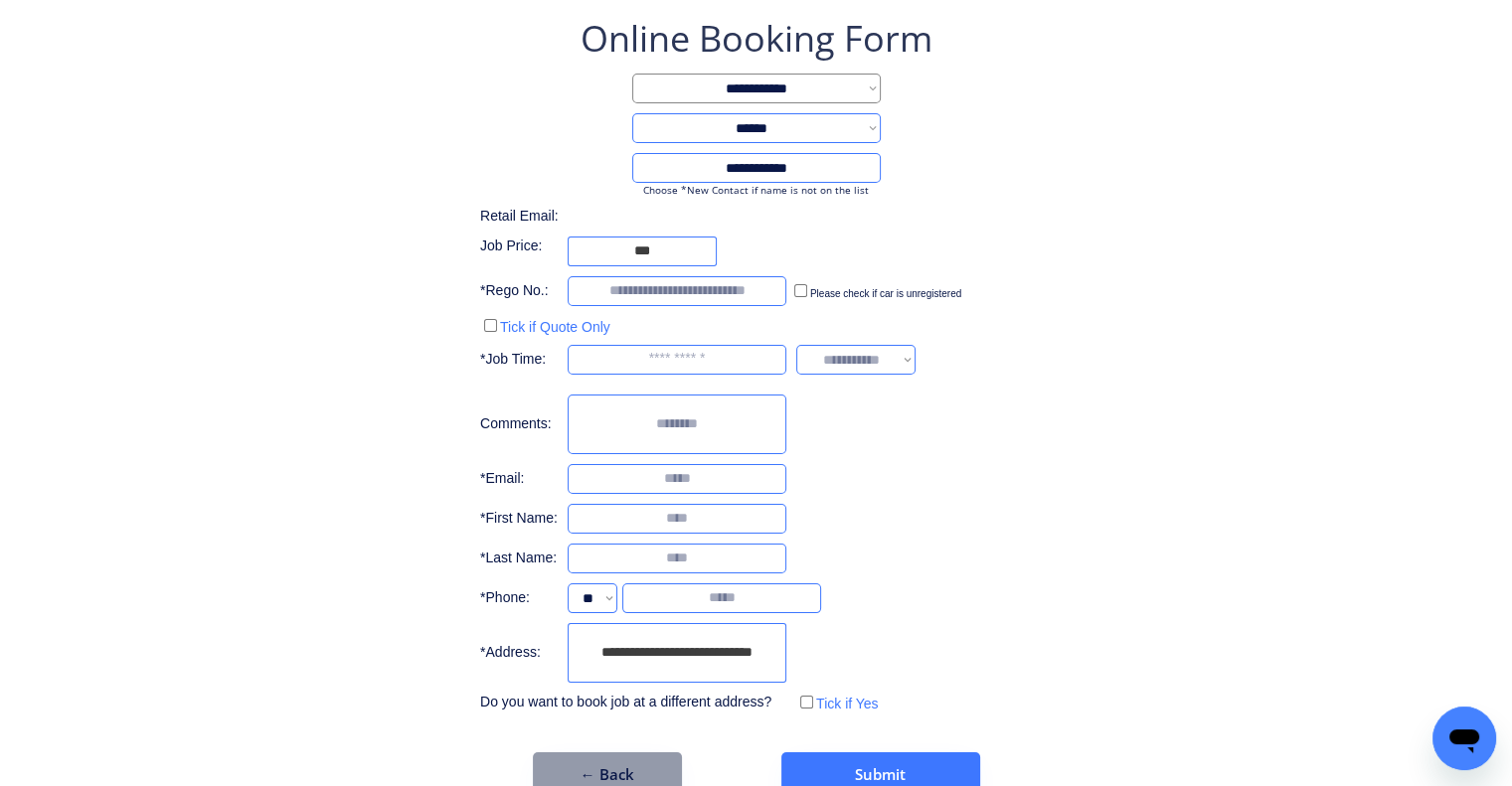 click on "**********" at bounding box center [756, 366] 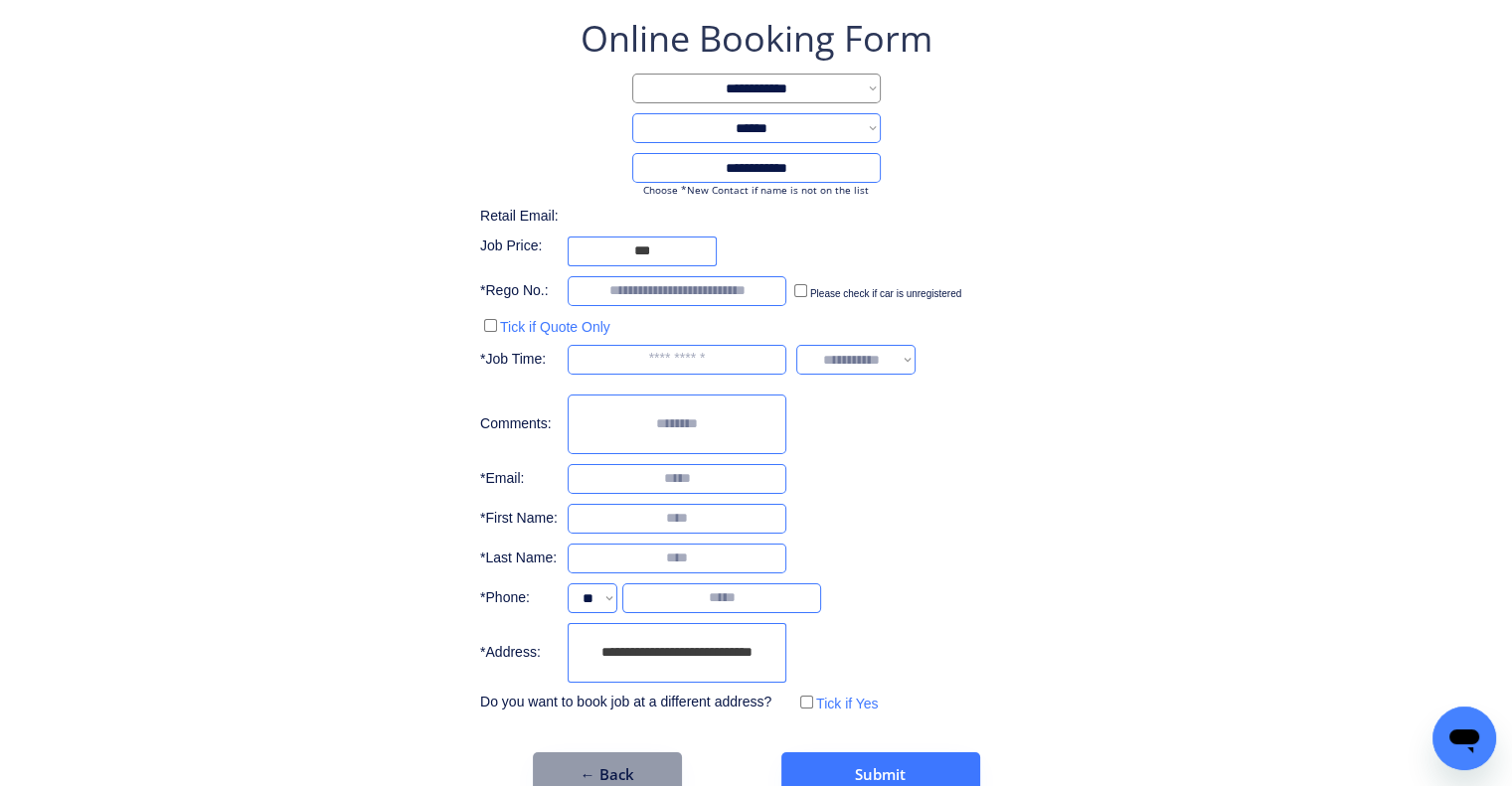 drag, startPoint x: 1161, startPoint y: 296, endPoint x: 1147, endPoint y: 303, distance: 15.652476 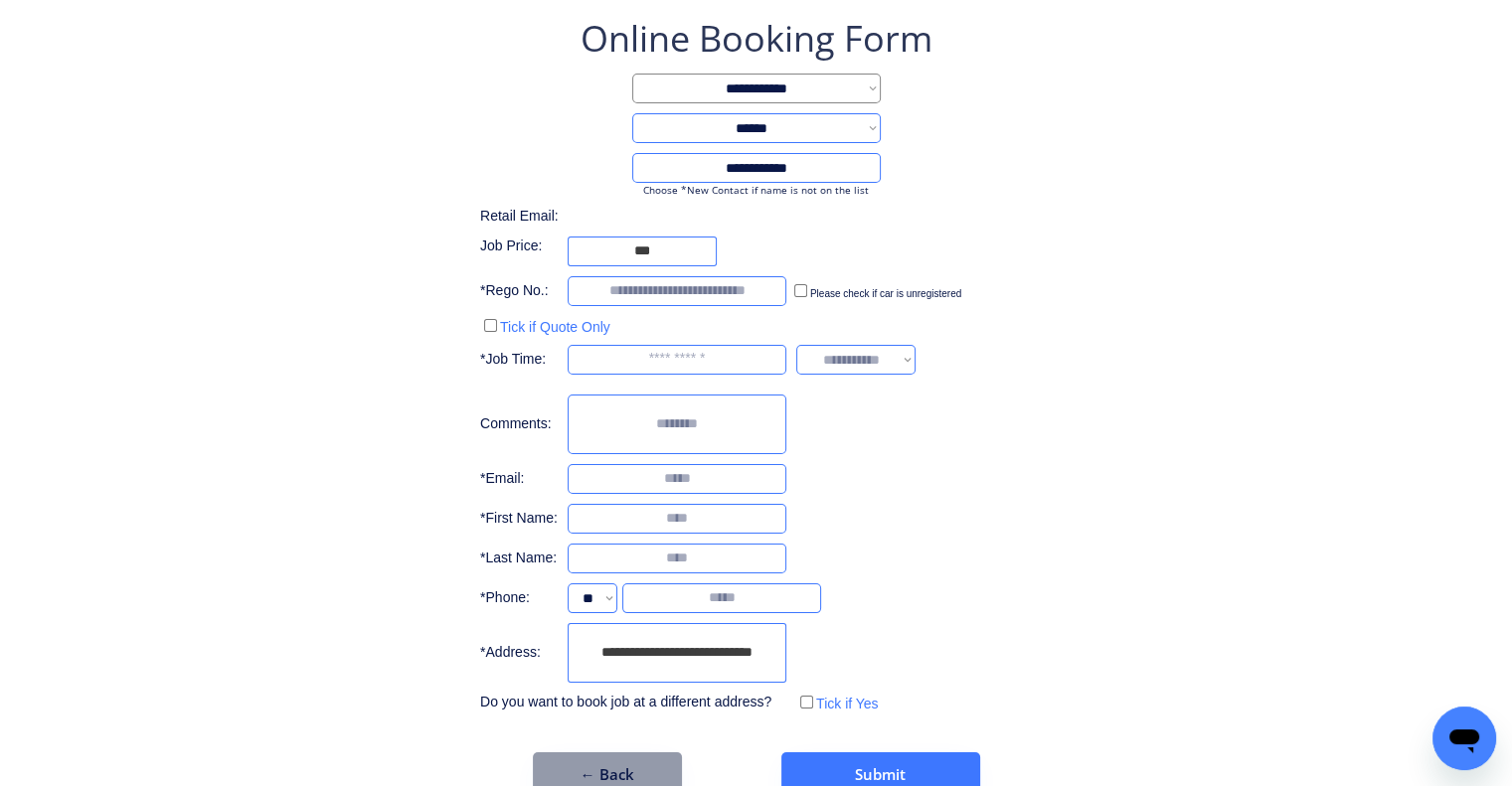 click on "**********" at bounding box center (756, 366) 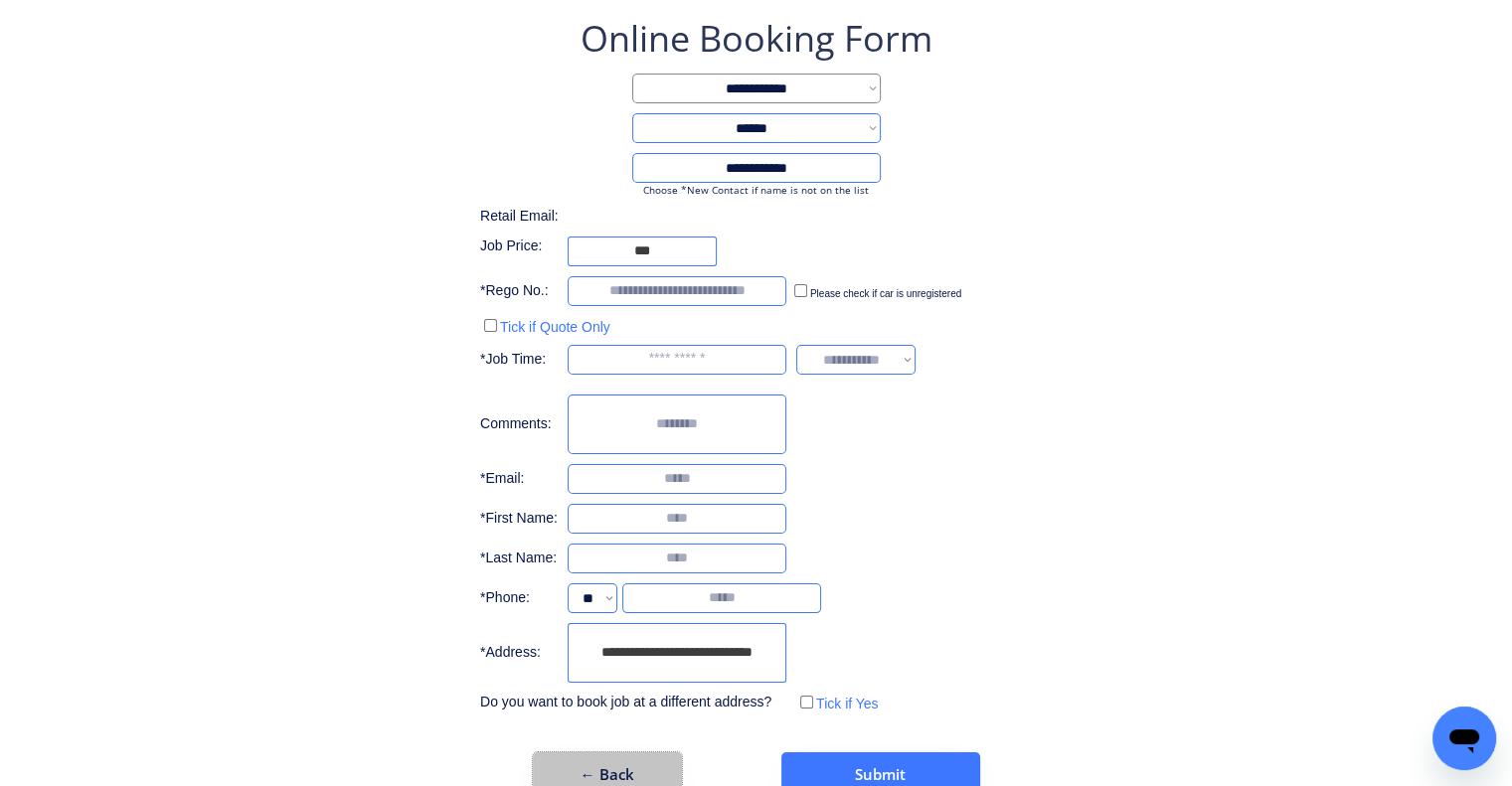 click on "←   Back" at bounding box center [607, 774] 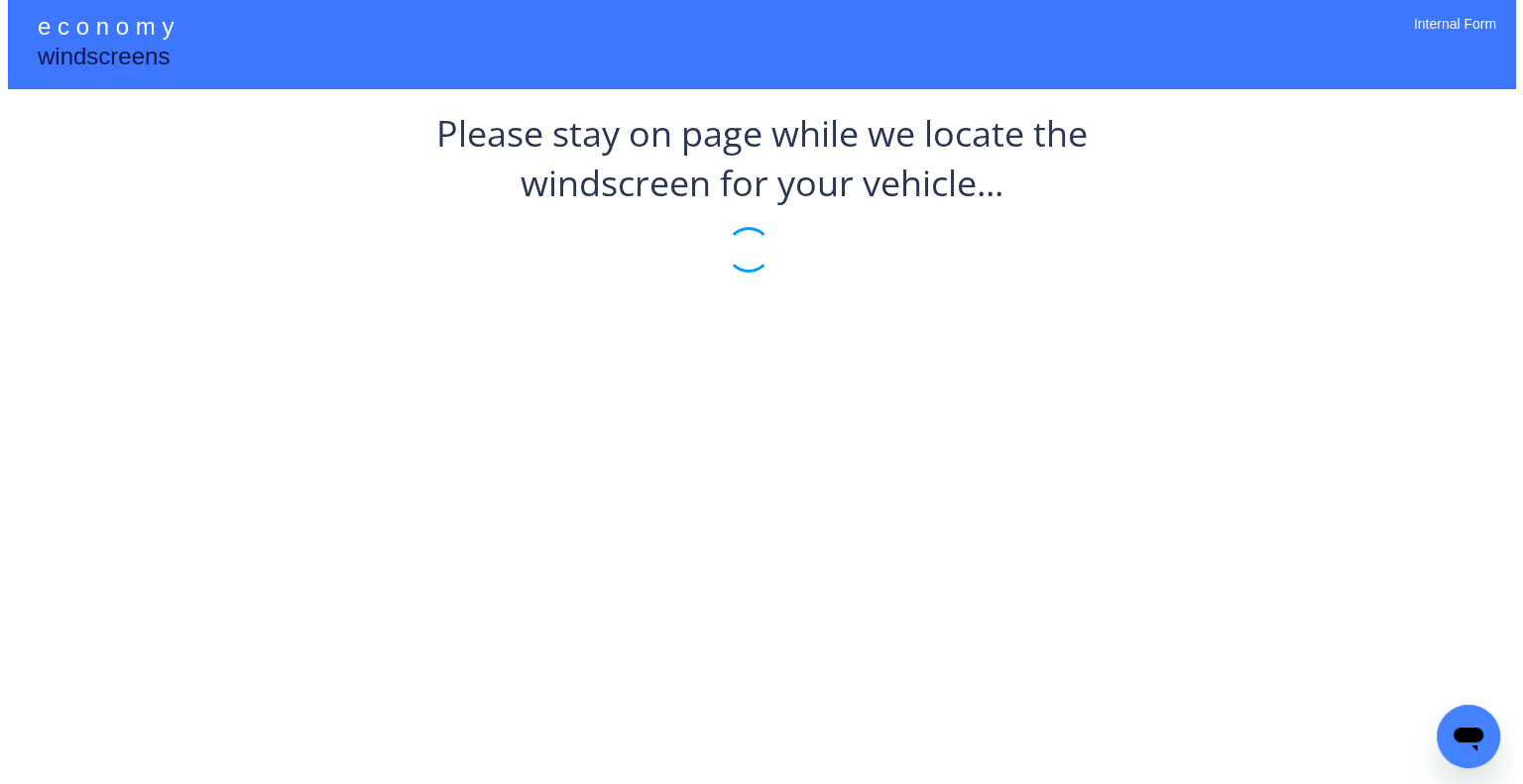 scroll, scrollTop: 0, scrollLeft: 0, axis: both 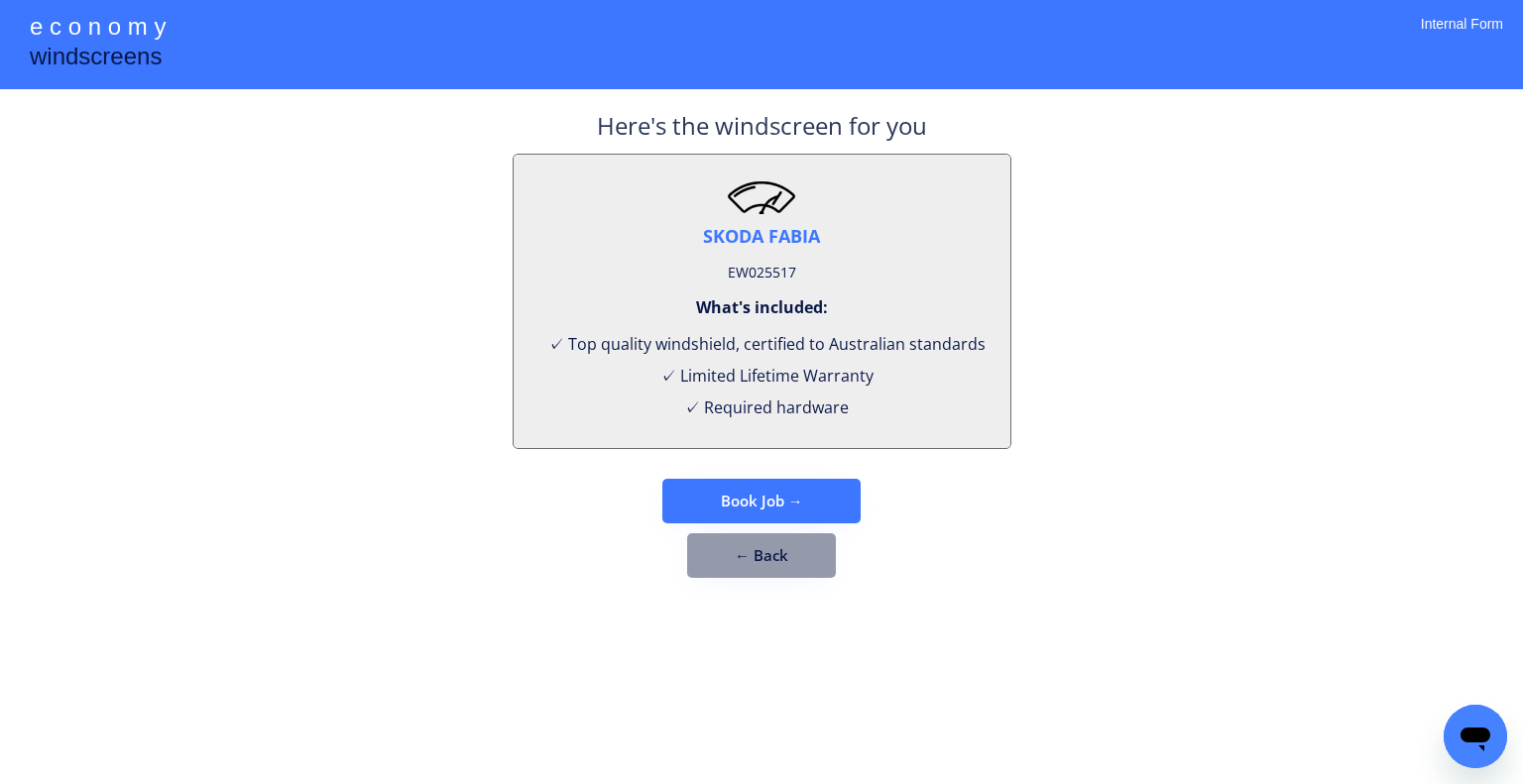 click on "EW025517" at bounding box center (762, 273) 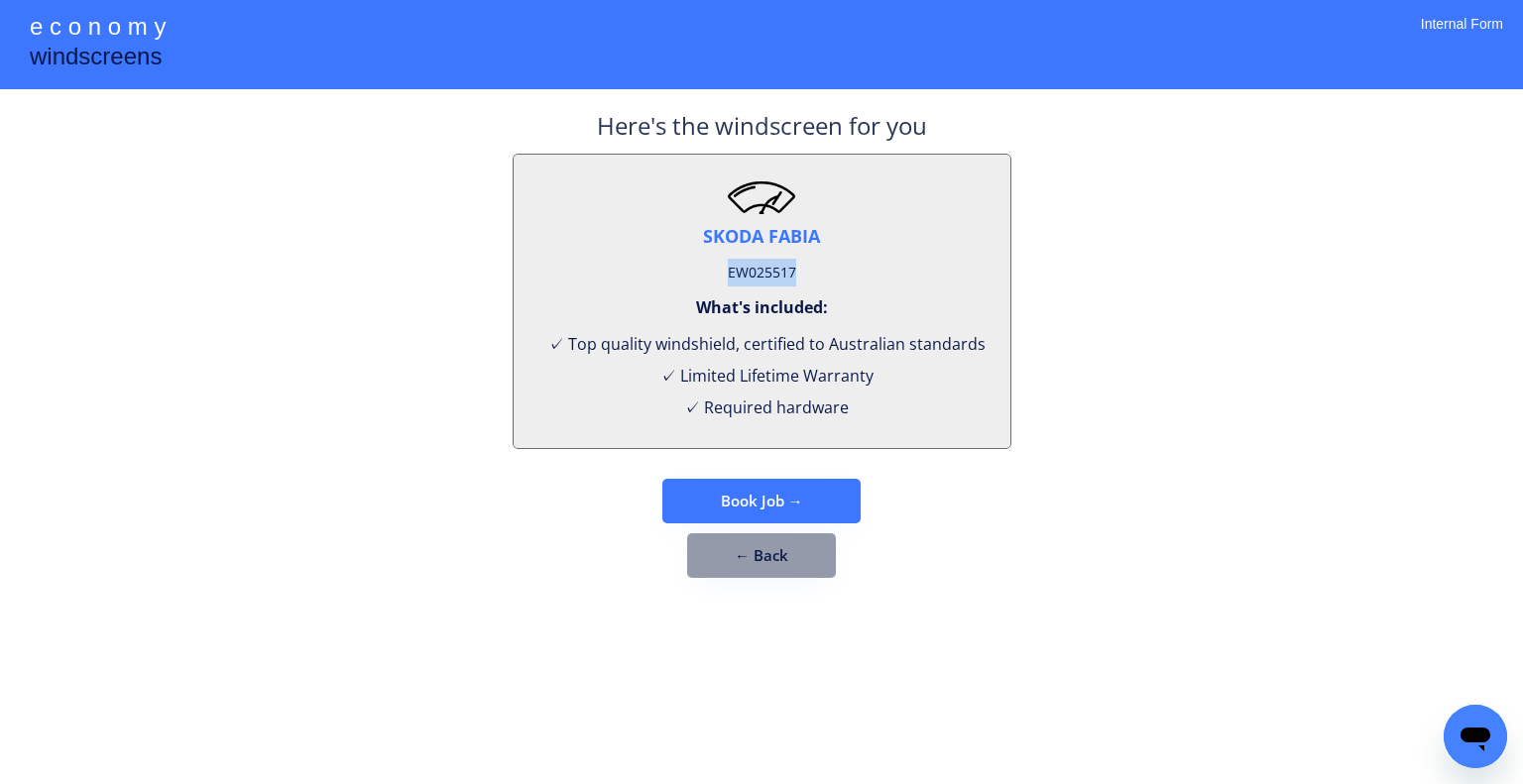 click on "EW025517" at bounding box center [762, 273] 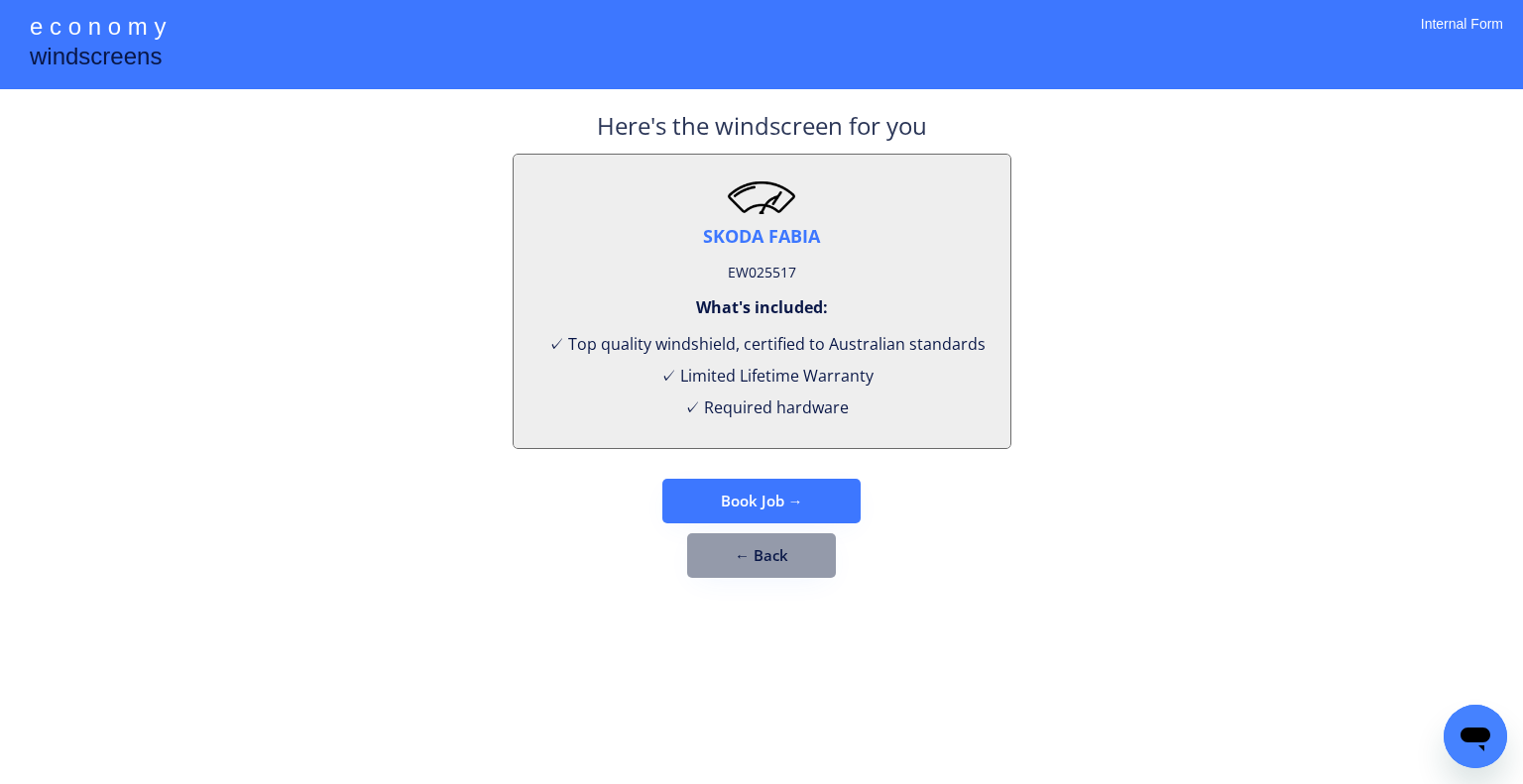 click on "**********" at bounding box center (762, 392) 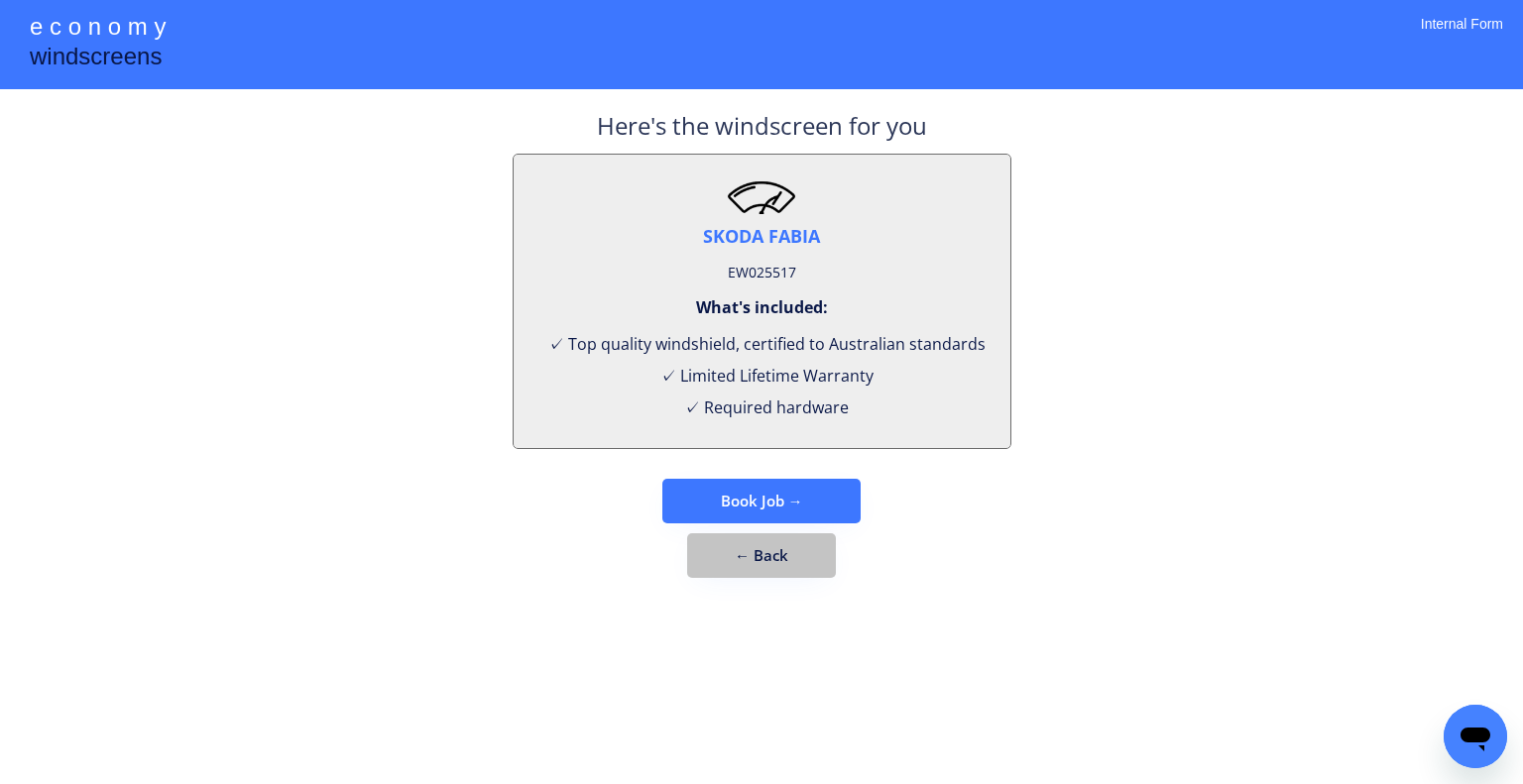 click on "←   Back" at bounding box center [762, 555] 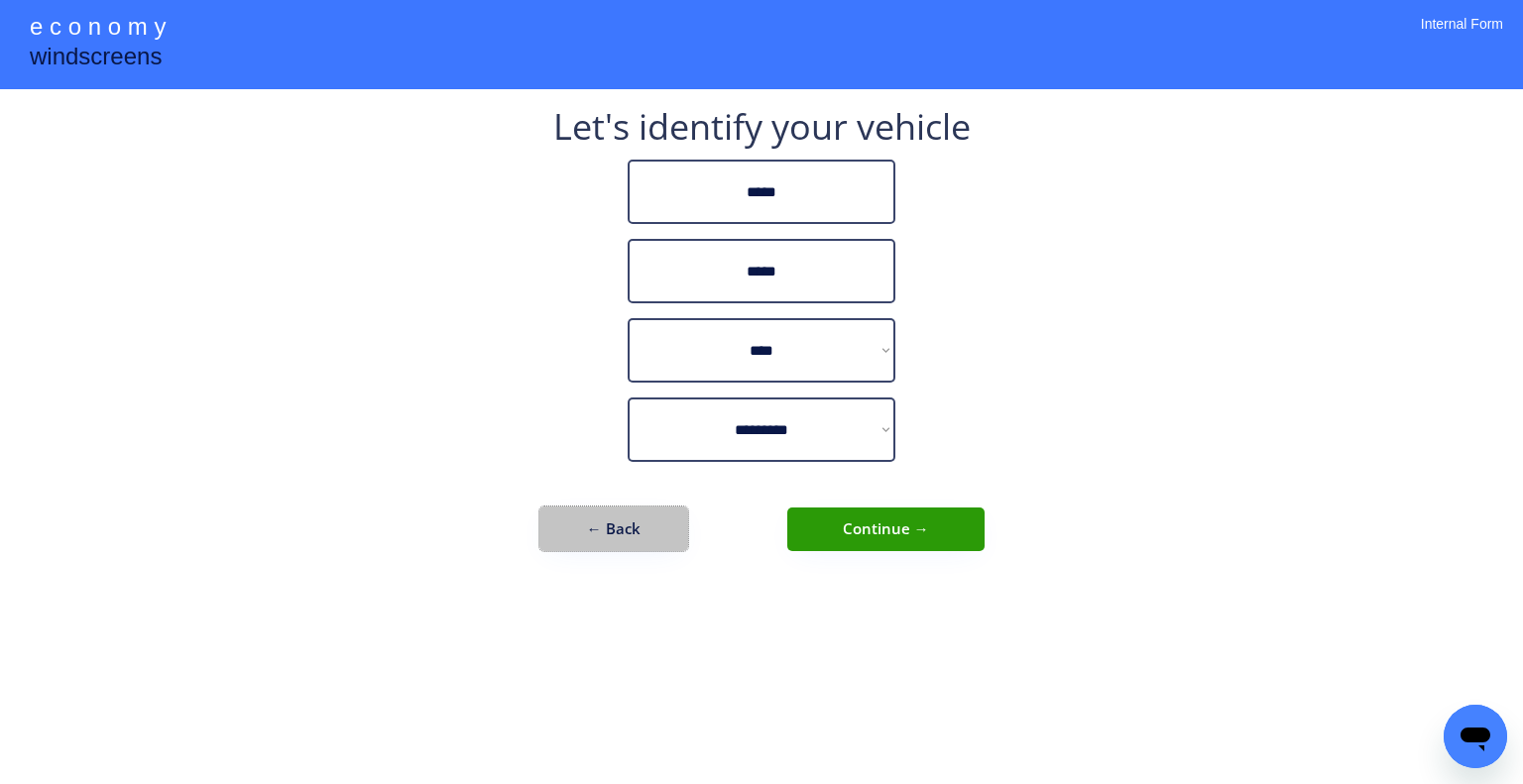 click on "←   Back" at bounding box center [614, 528] 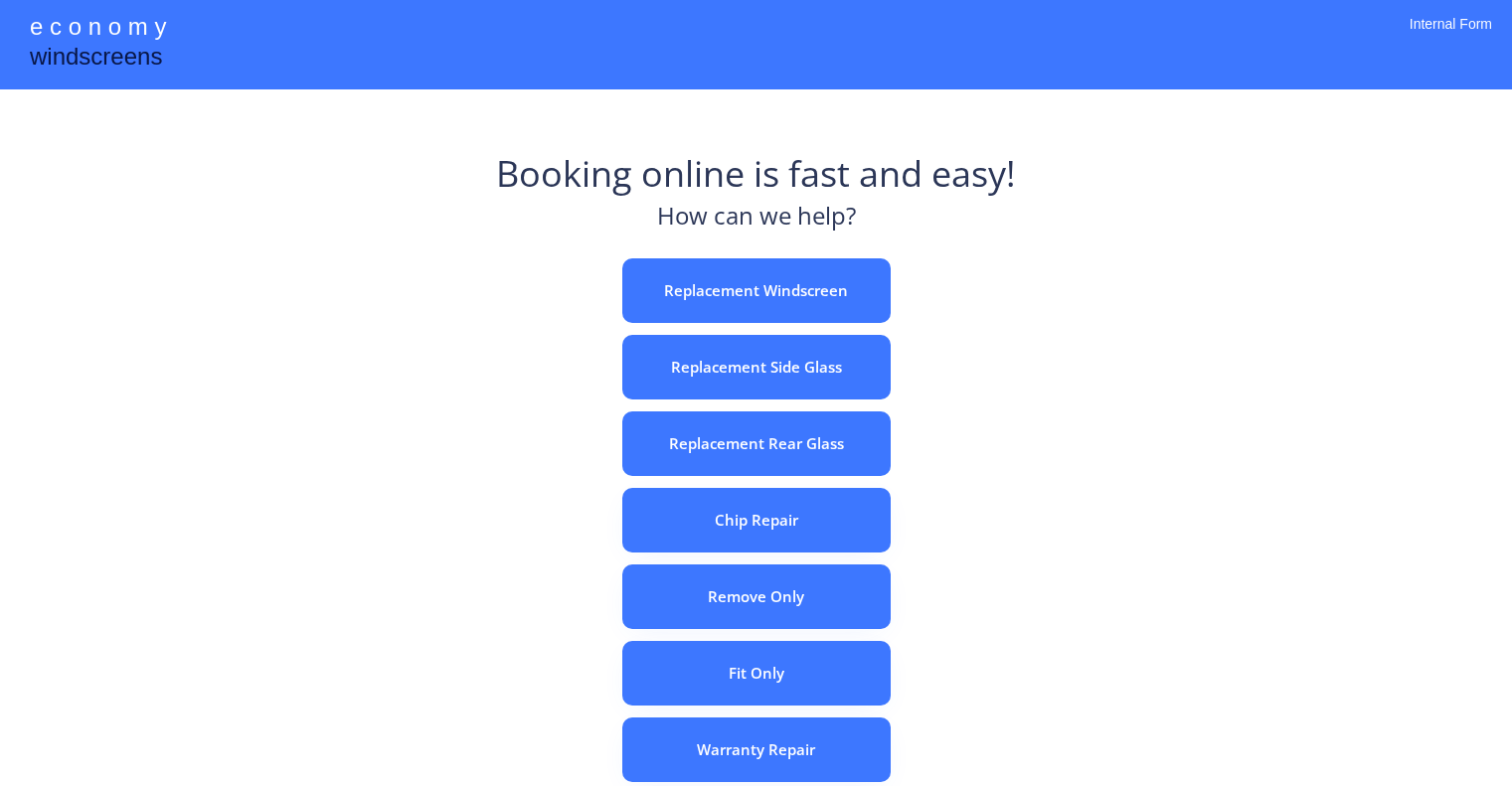 scroll, scrollTop: 0, scrollLeft: 0, axis: both 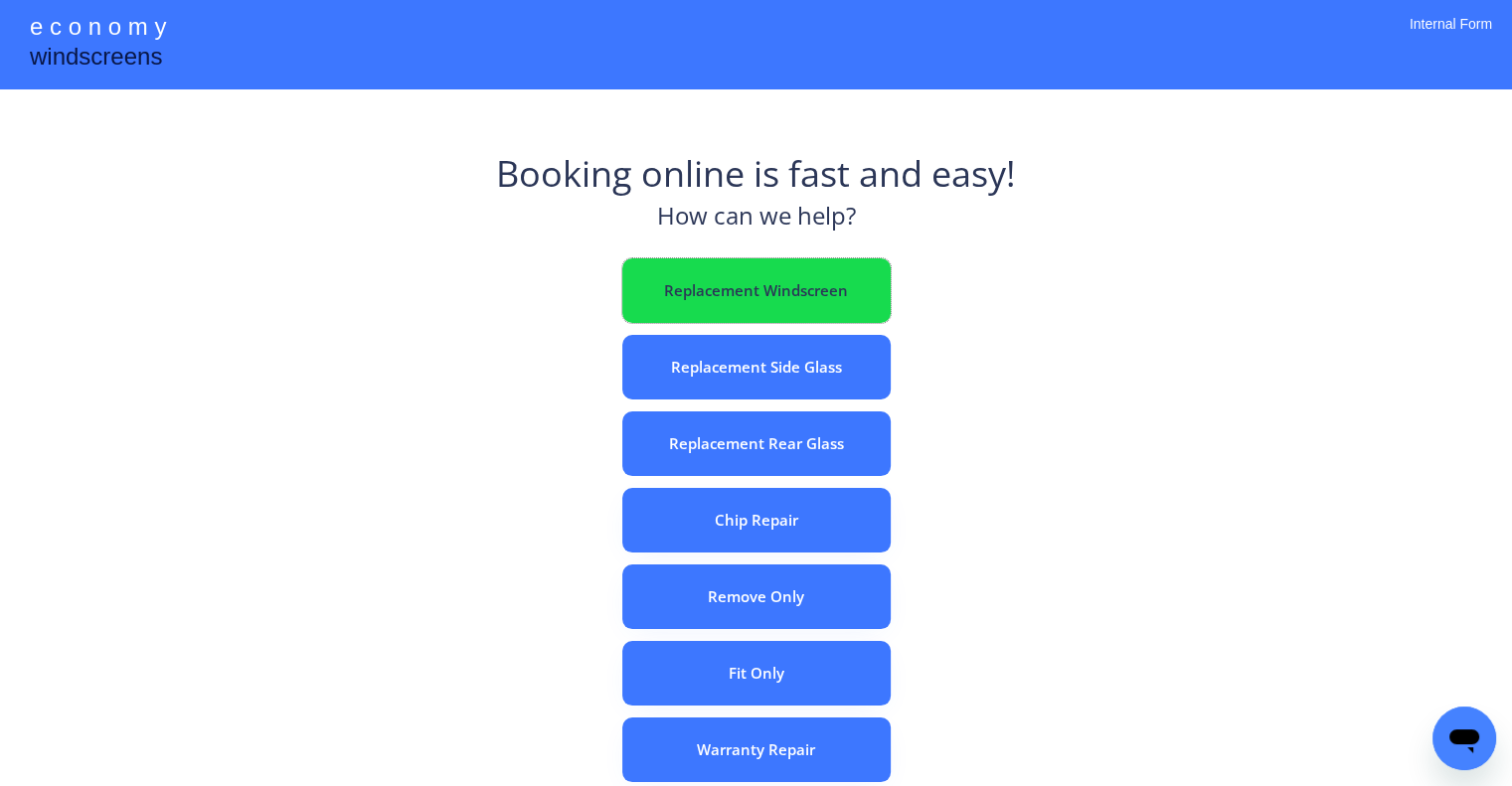 click on "Replacement Windscreen" at bounding box center [756, 290] 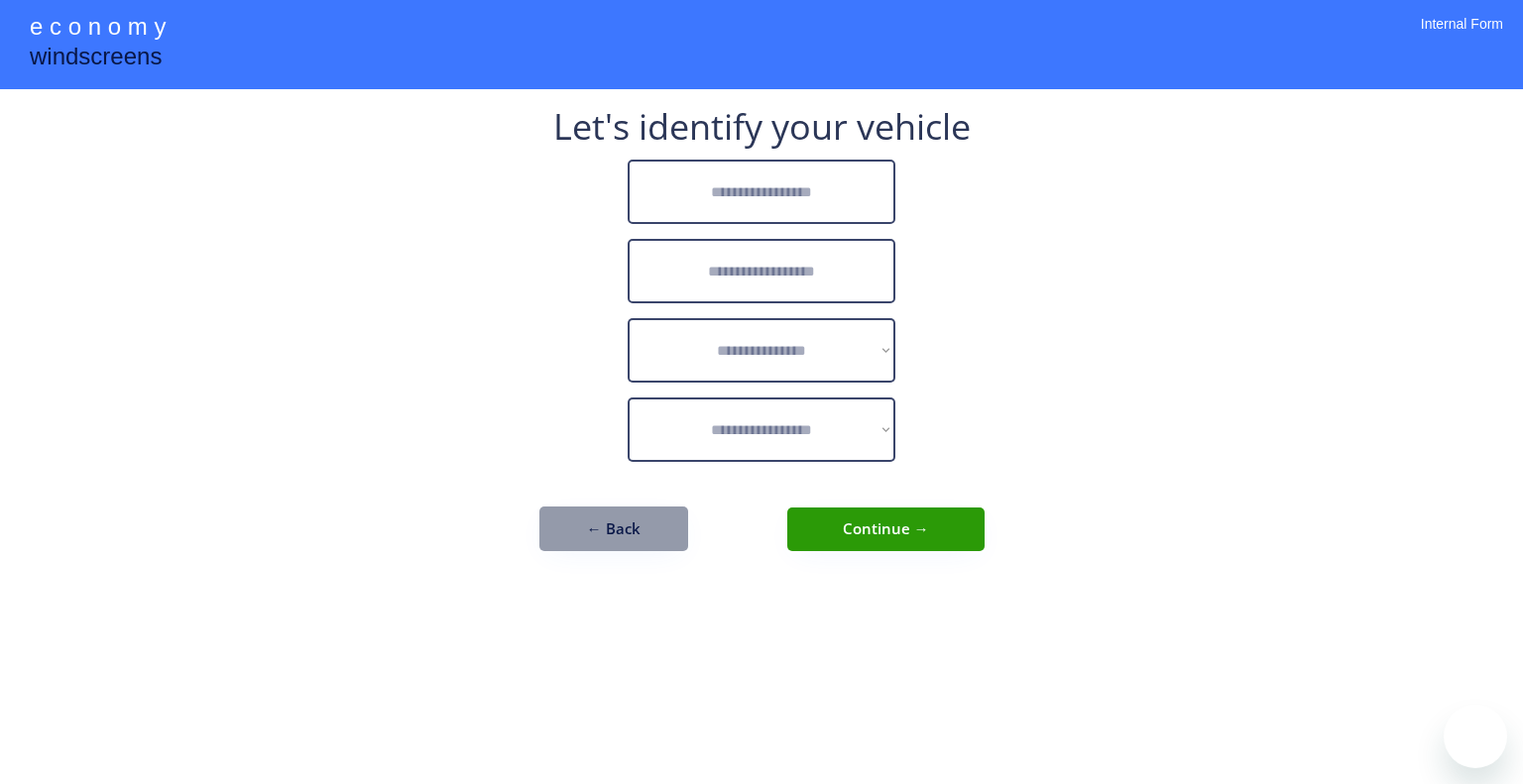 scroll, scrollTop: 0, scrollLeft: 0, axis: both 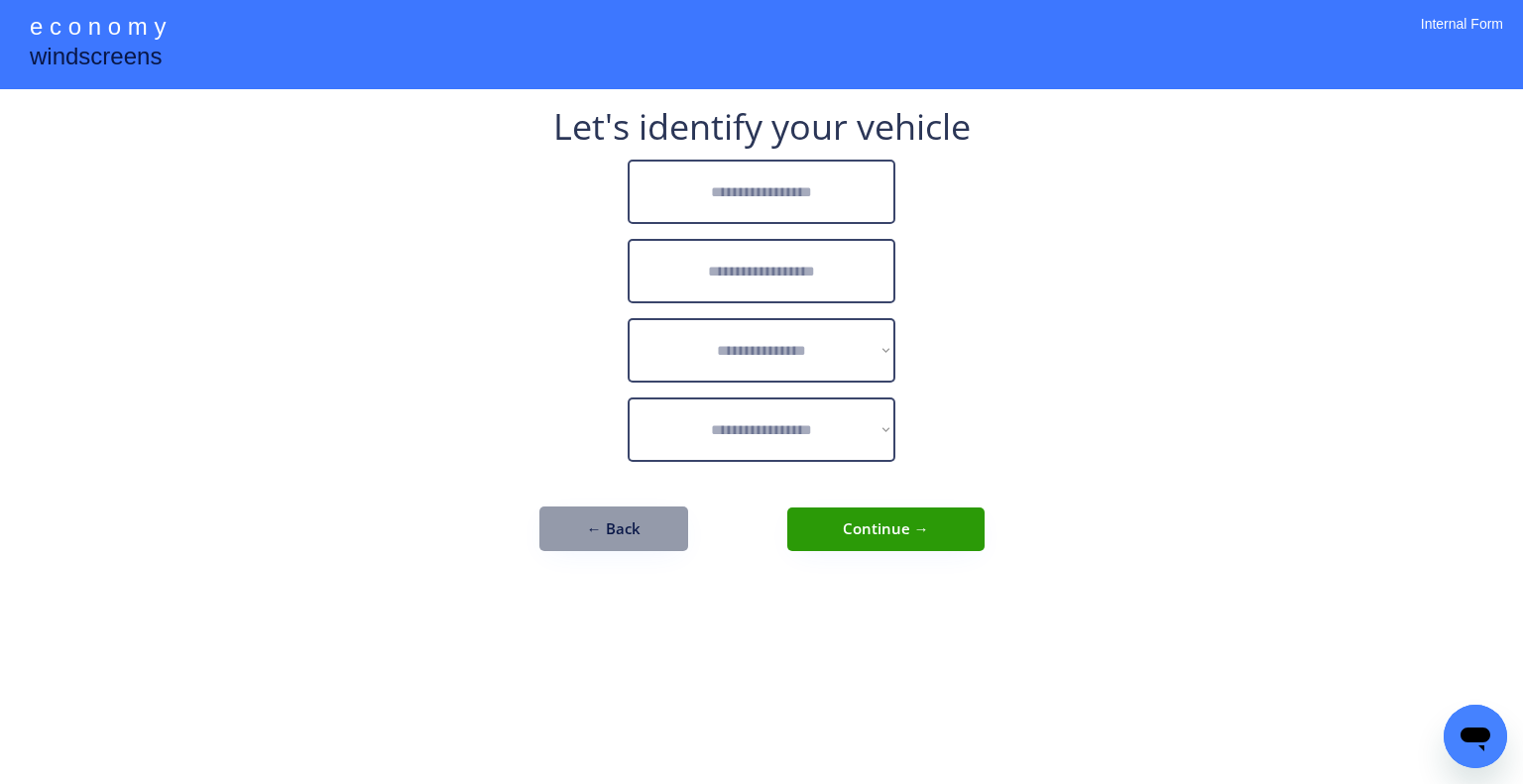click at bounding box center (762, 191) 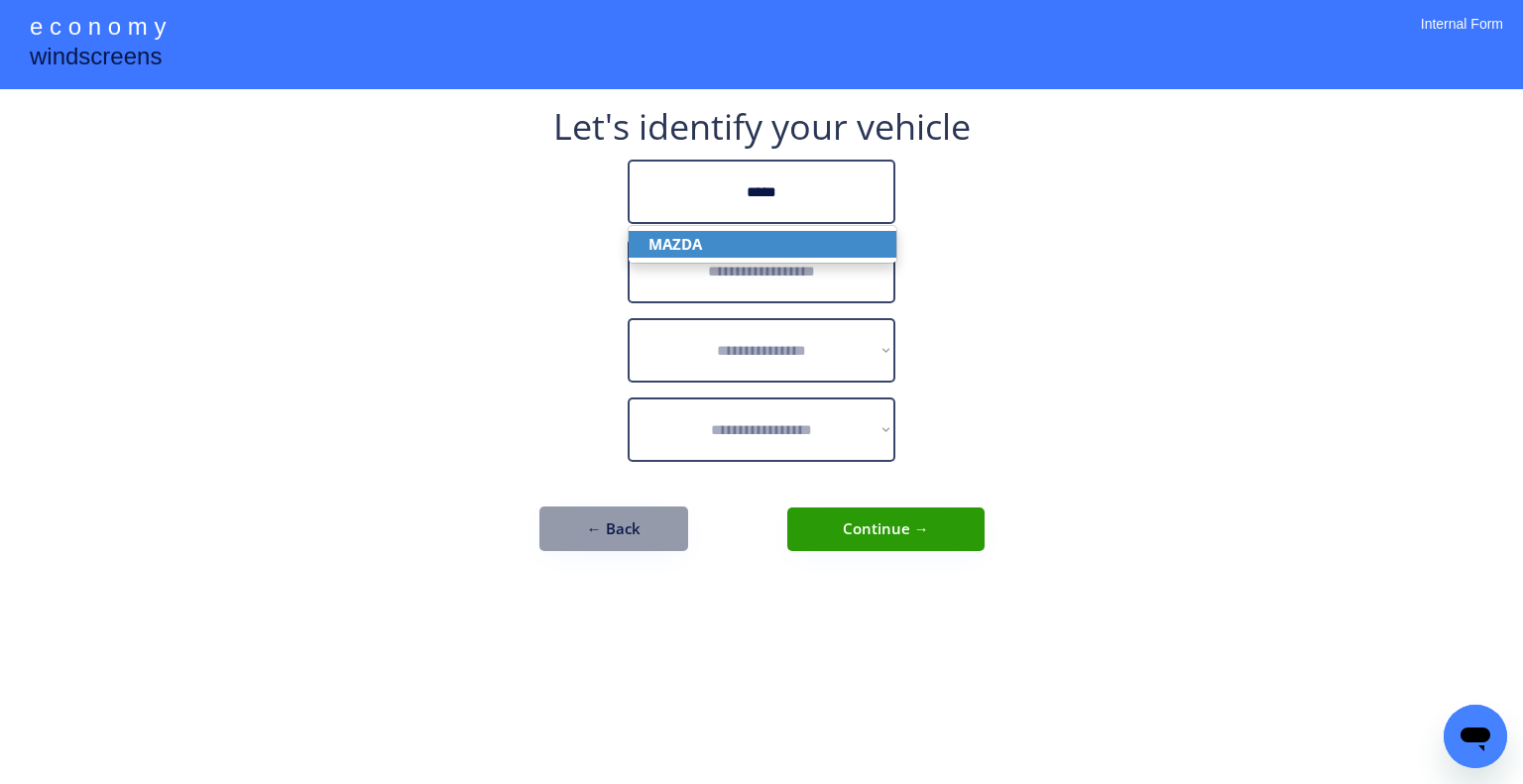 drag, startPoint x: 738, startPoint y: 244, endPoint x: 871, endPoint y: 8, distance: 270.9 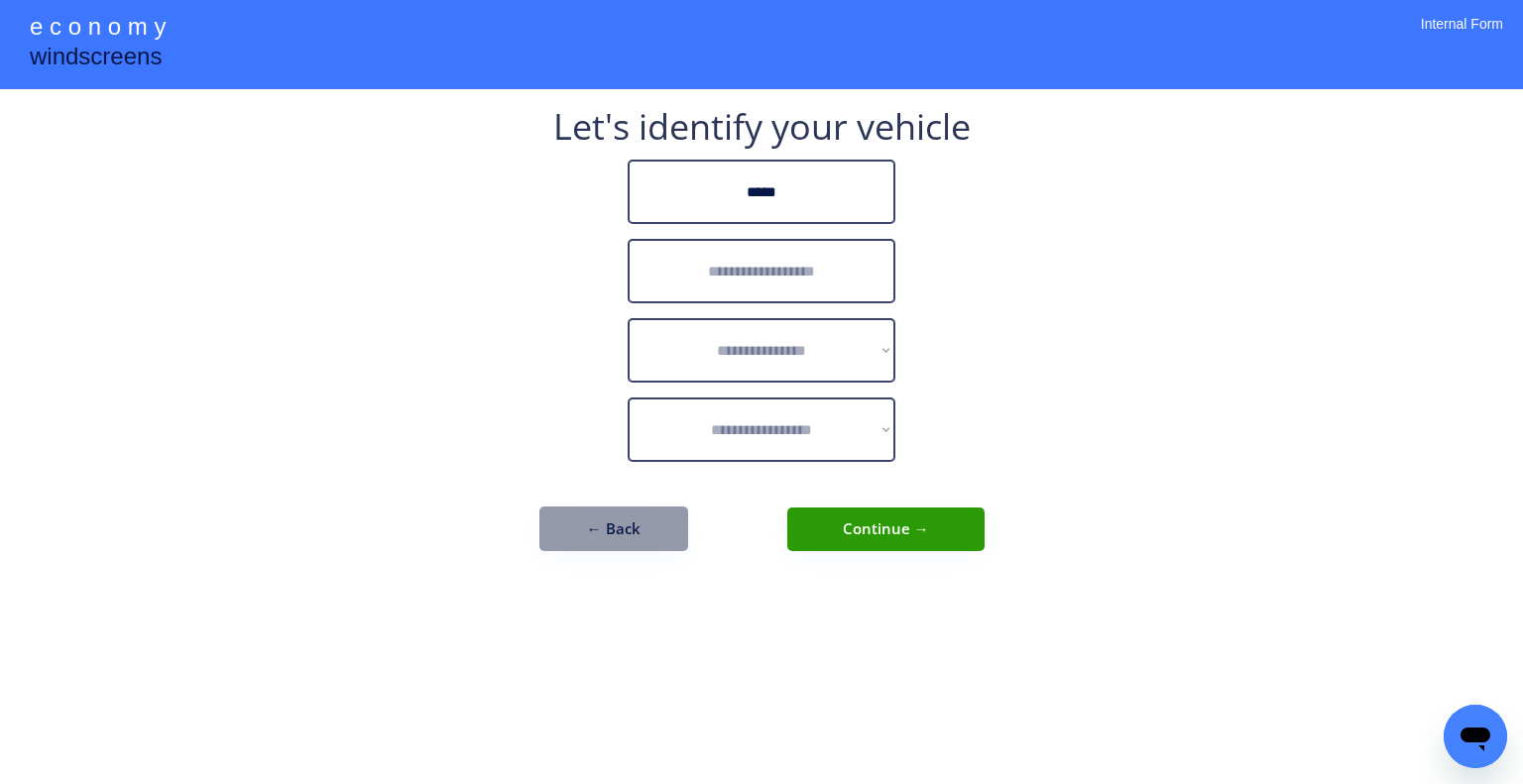 click at bounding box center [762, 271] 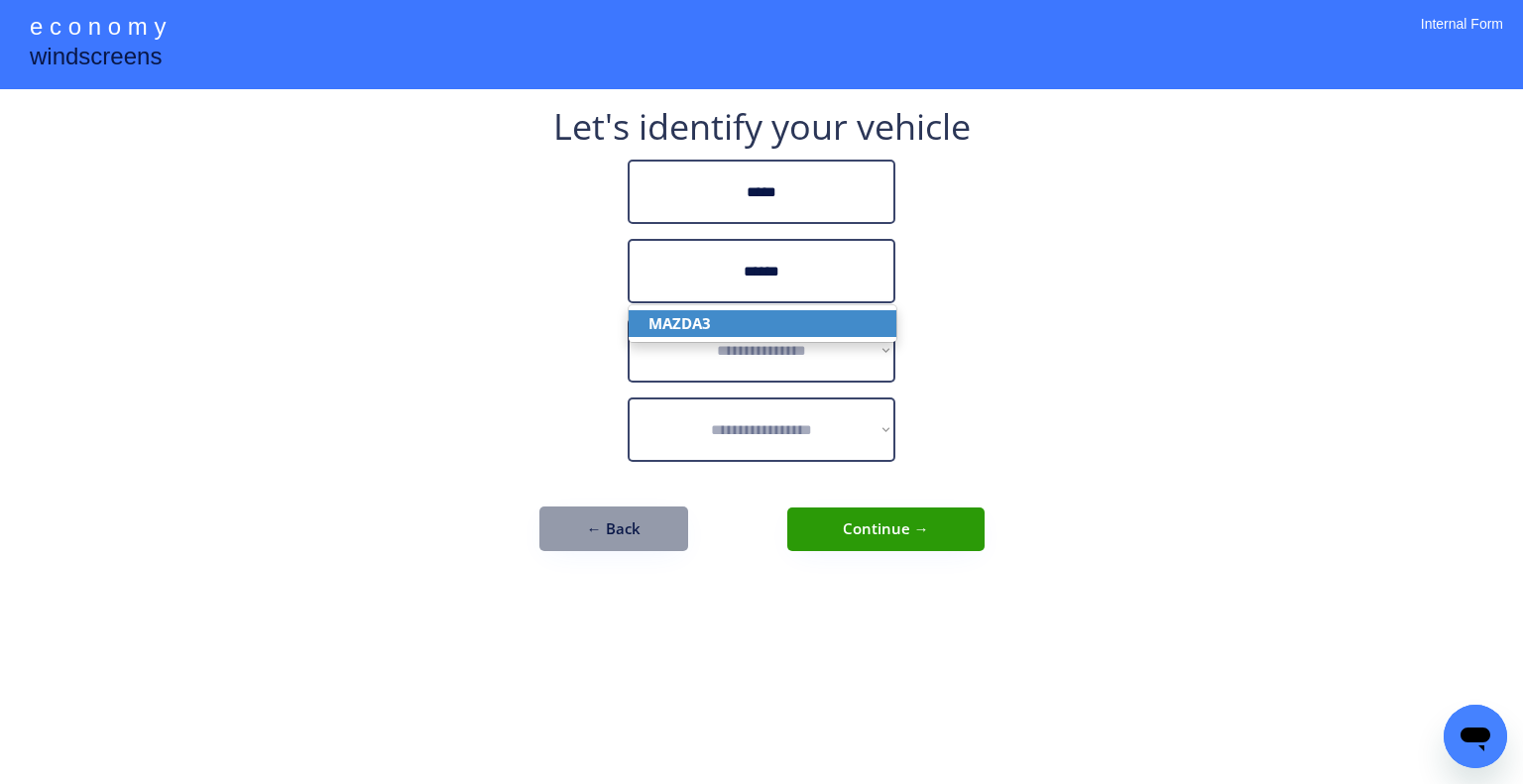 click on "MAZDA3" at bounding box center [762, 323] 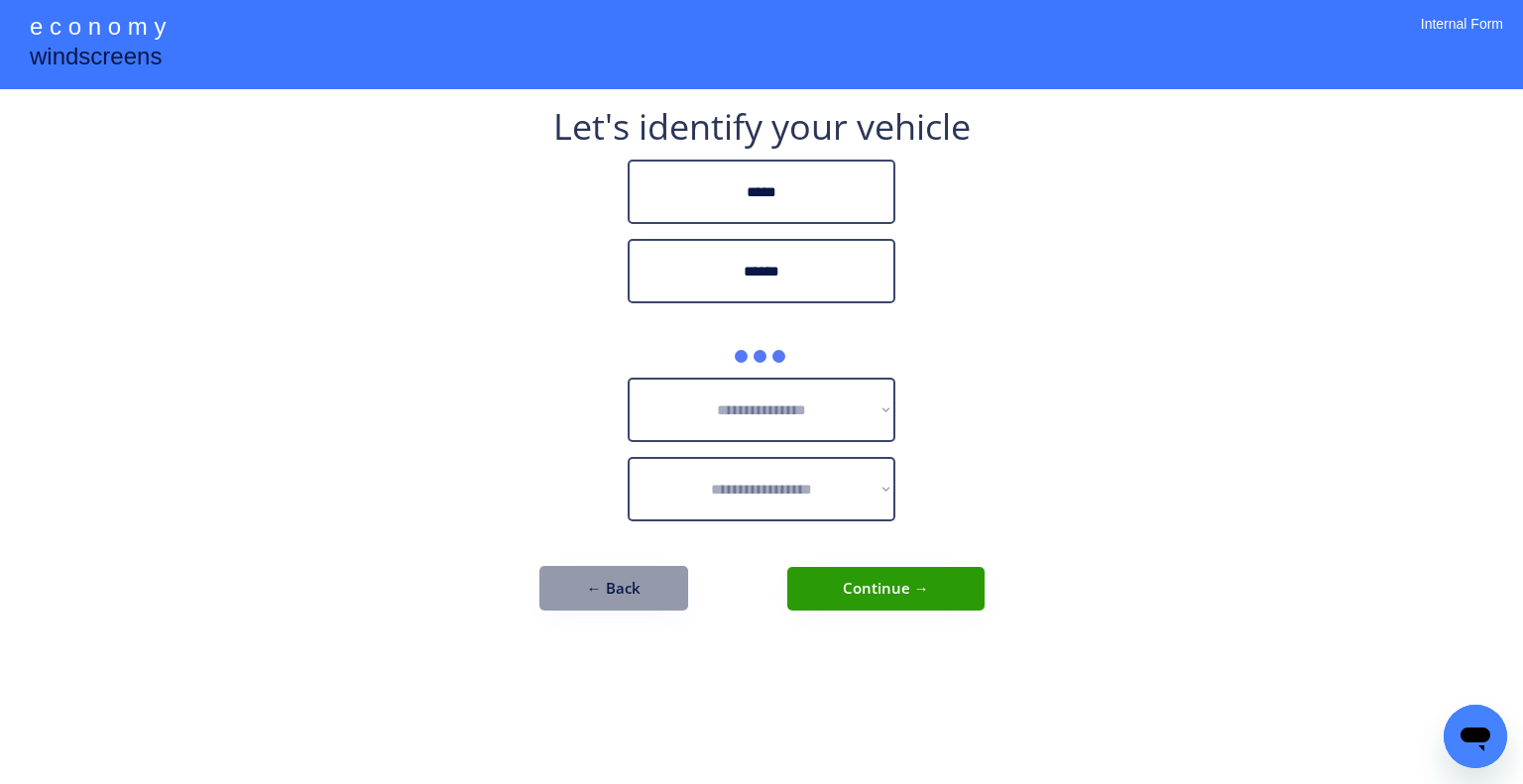 type on "******" 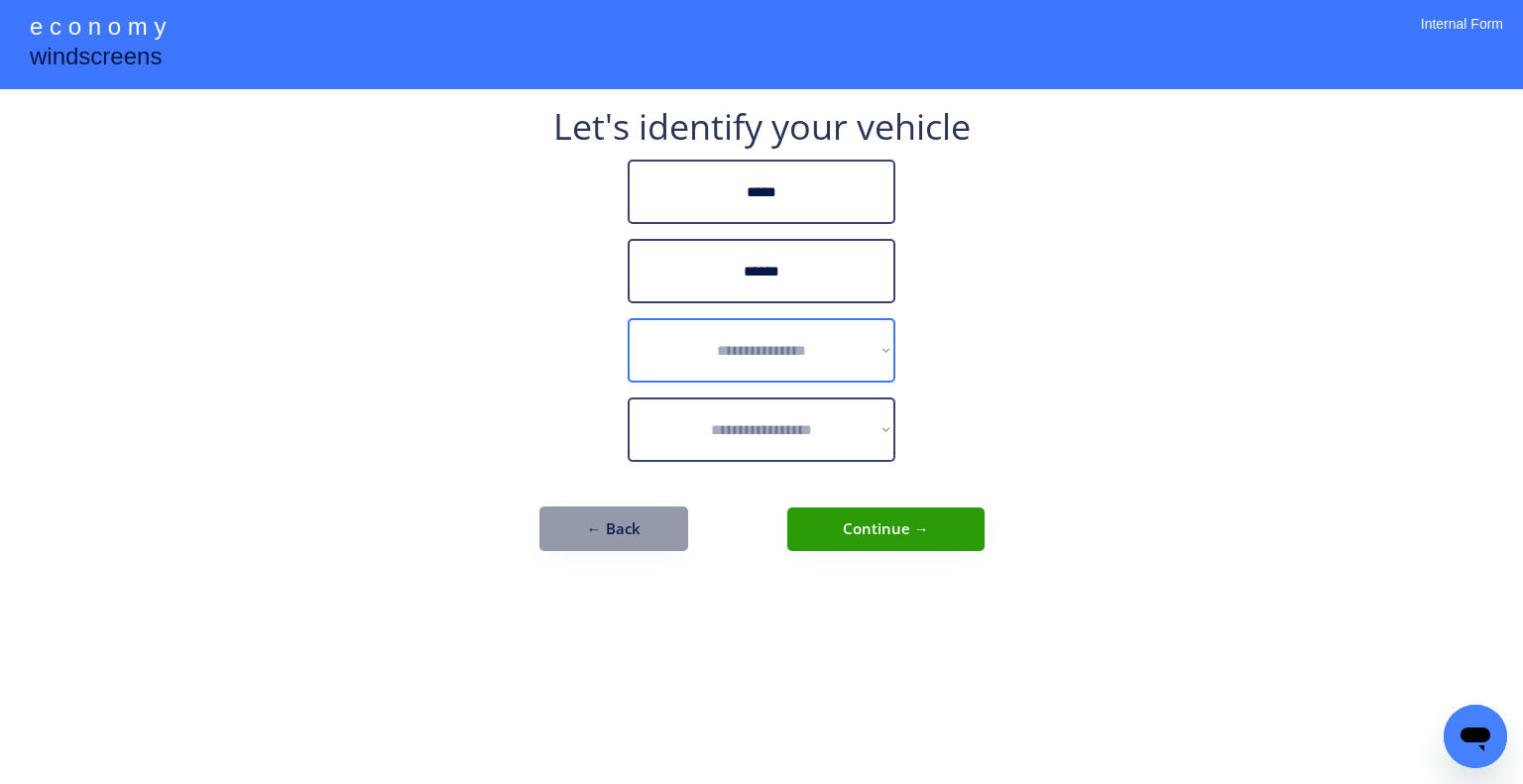 click on "**********" at bounding box center (762, 350) 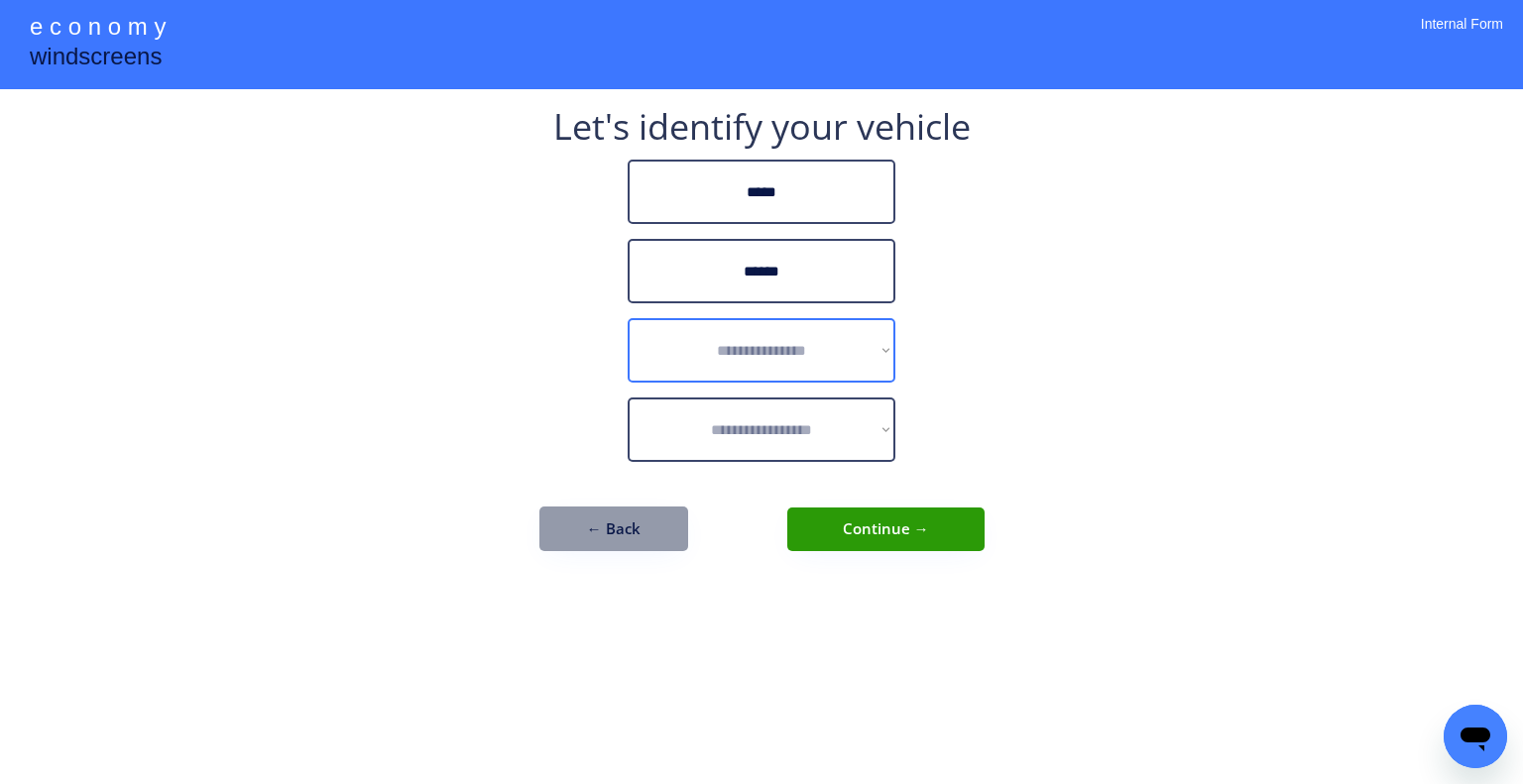 select on "******" 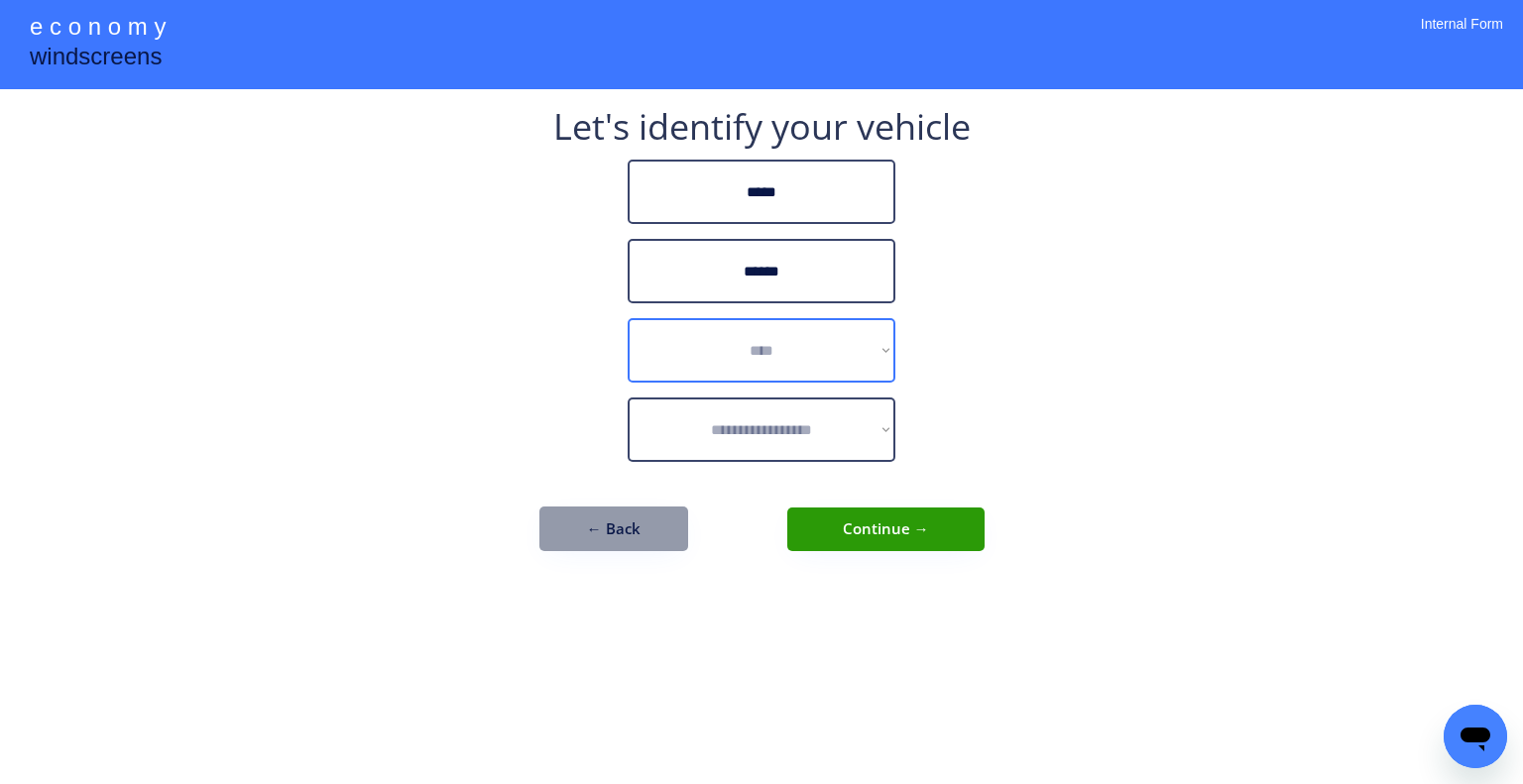 click on "**********" at bounding box center [762, 350] 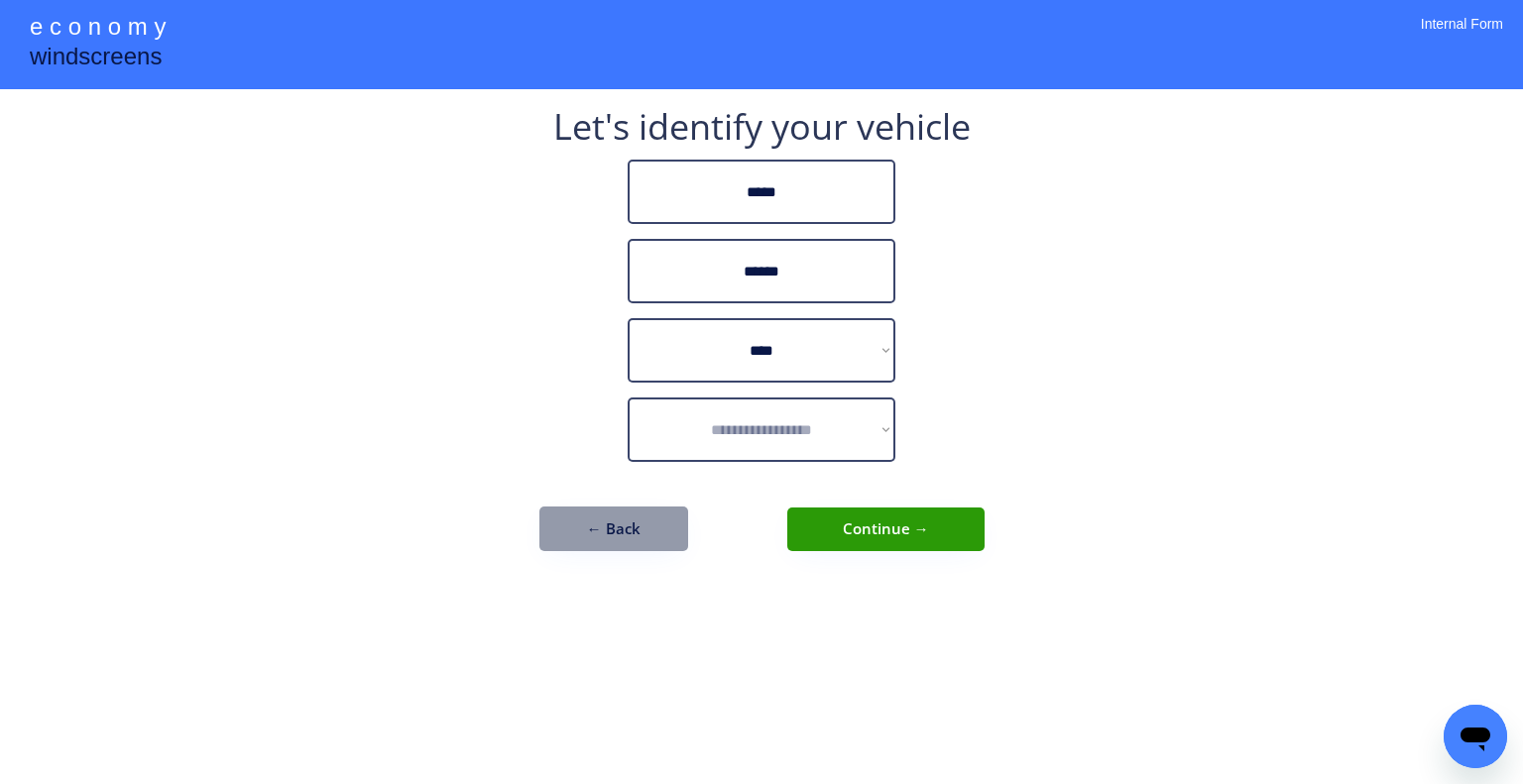 click on "**********" at bounding box center [762, 392] 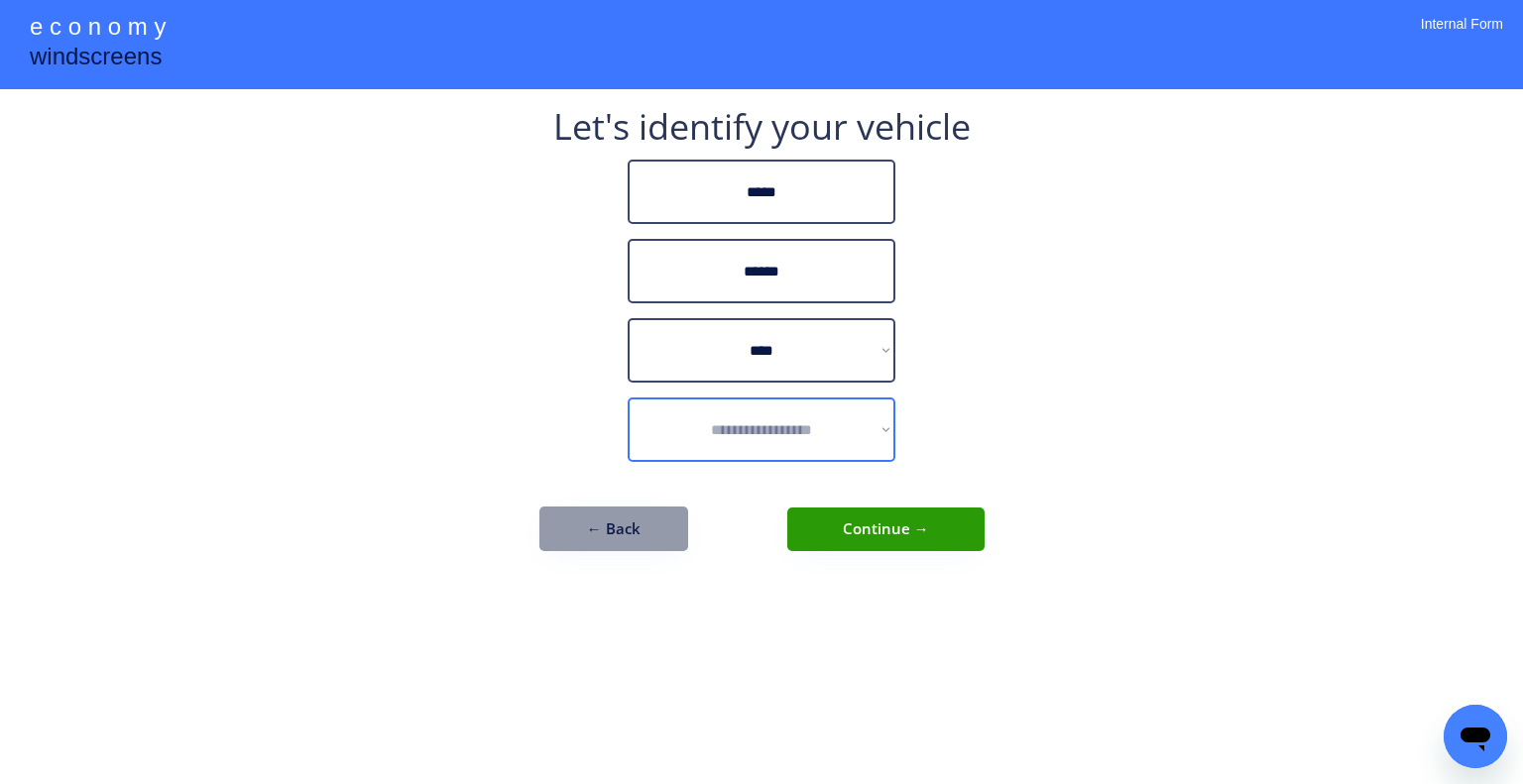 click on "**********" at bounding box center [762, 429] 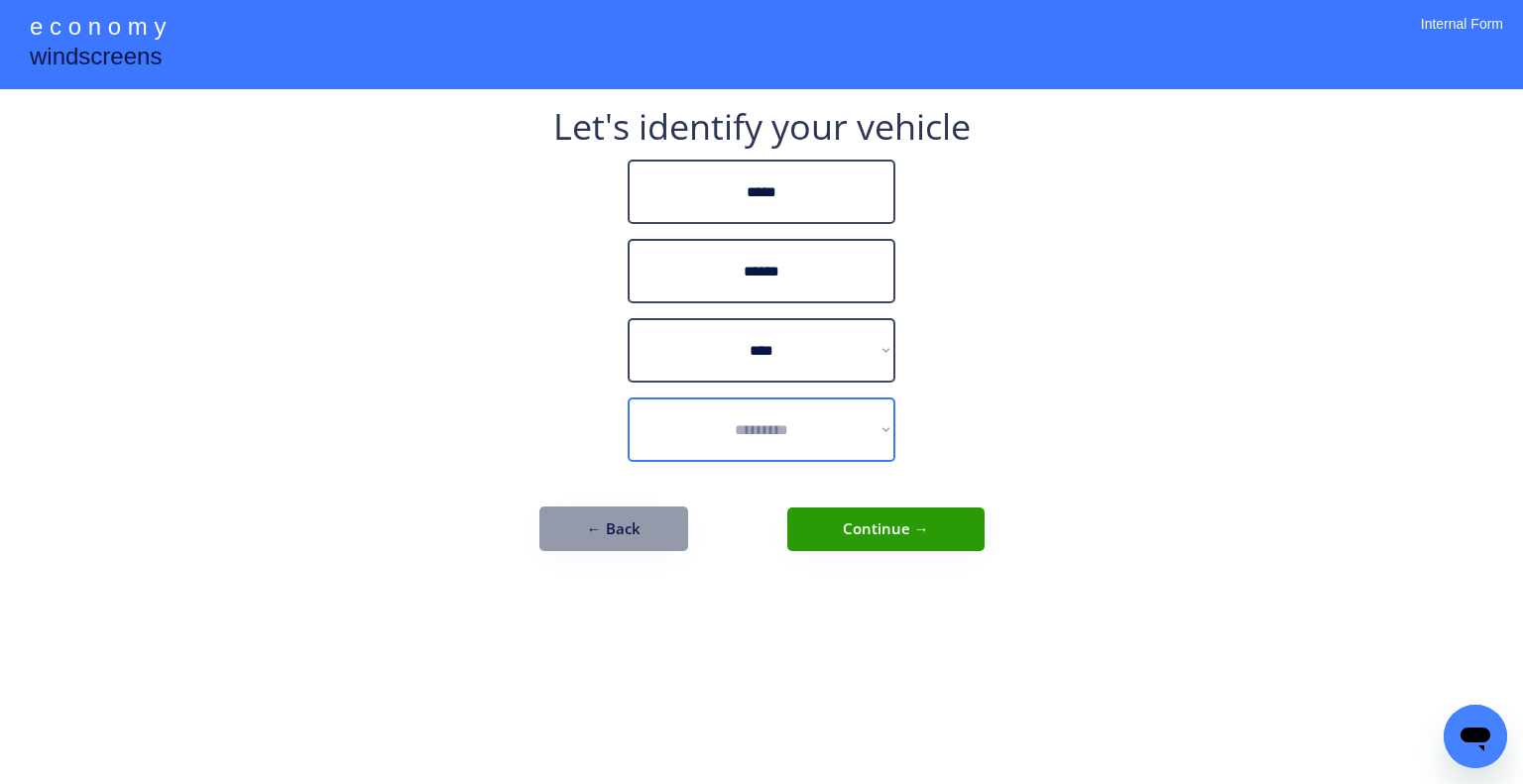click on "**********" at bounding box center (762, 429) 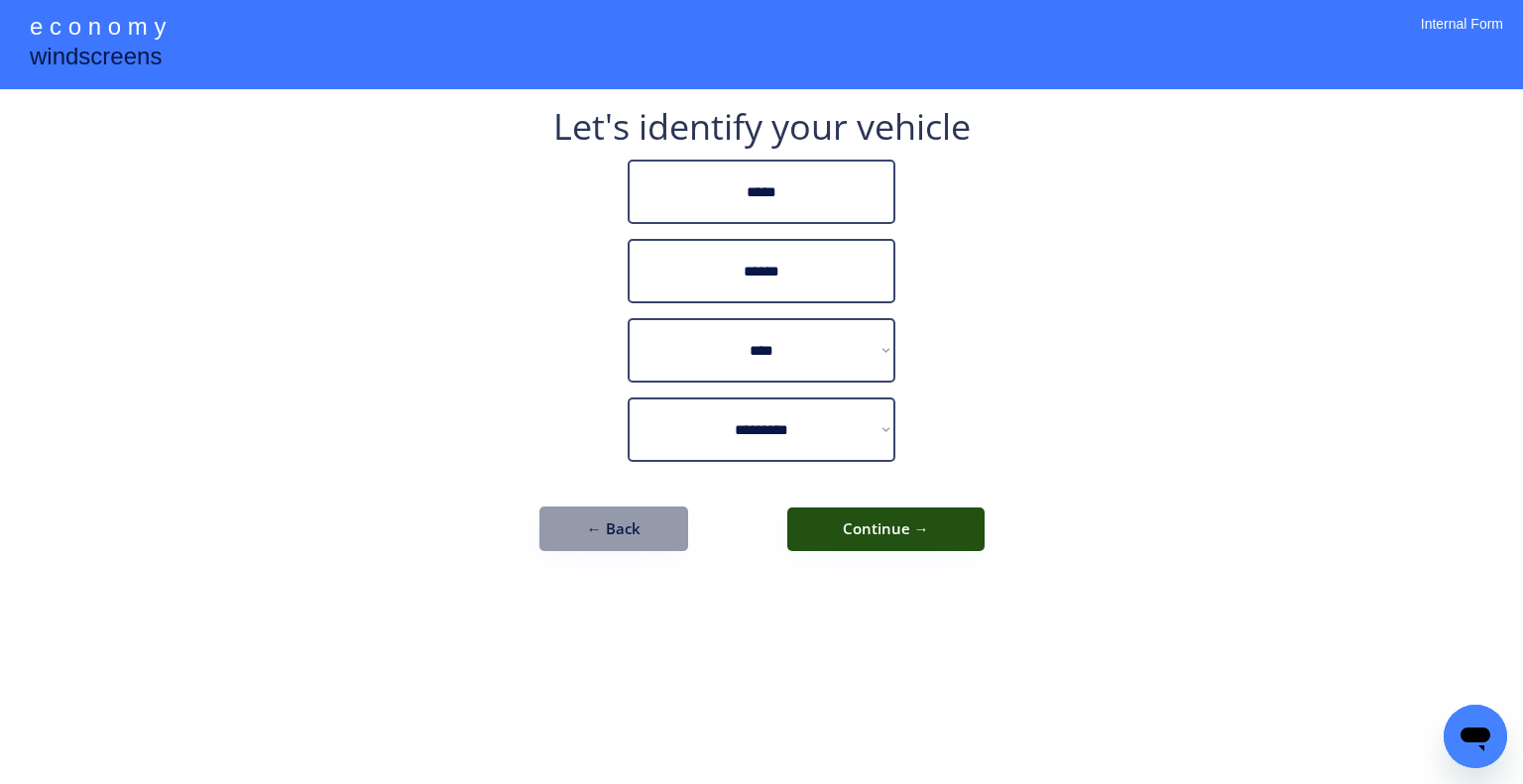 click on "Continue    →" at bounding box center [885, 529] 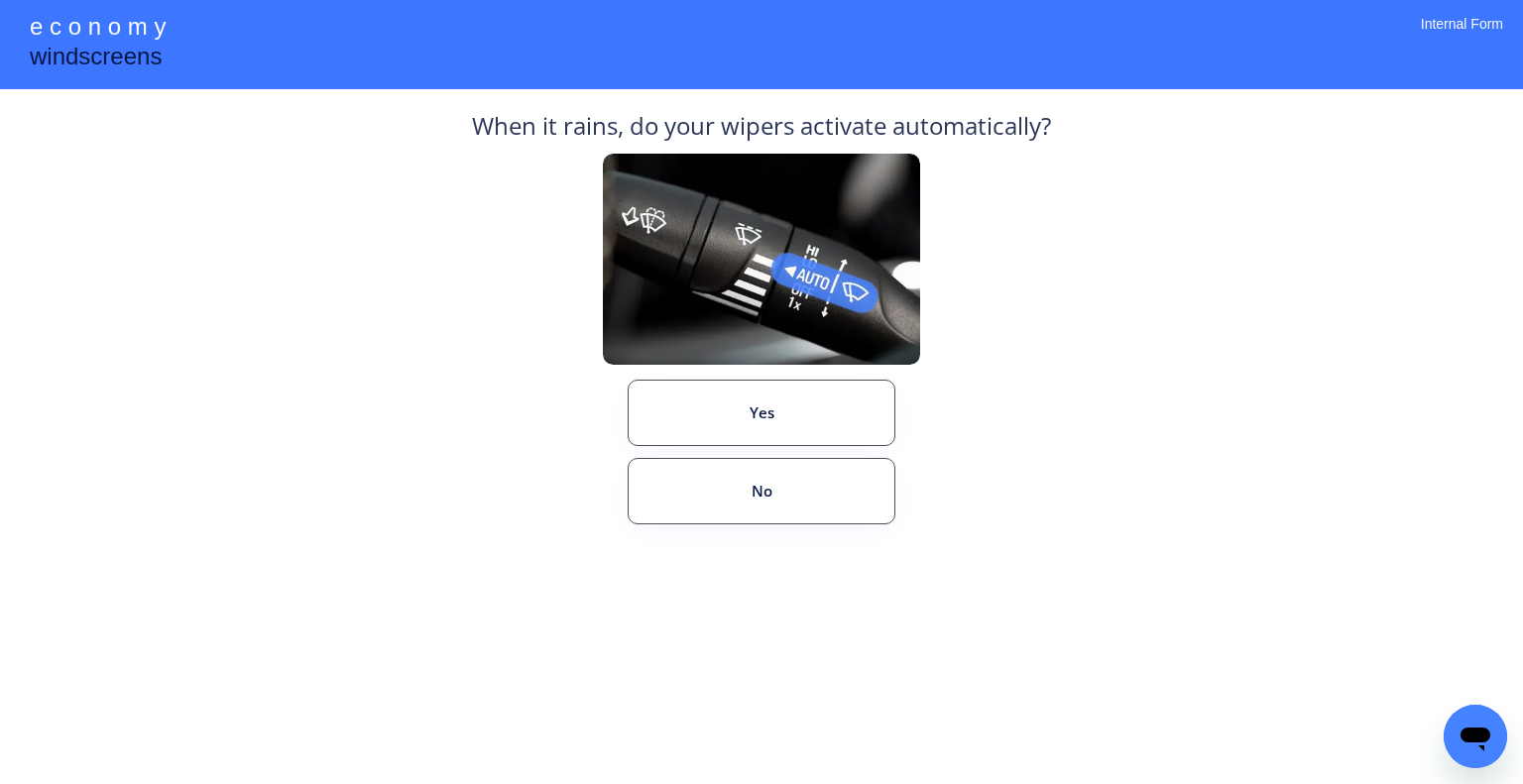 click on "**********" at bounding box center [762, 392] 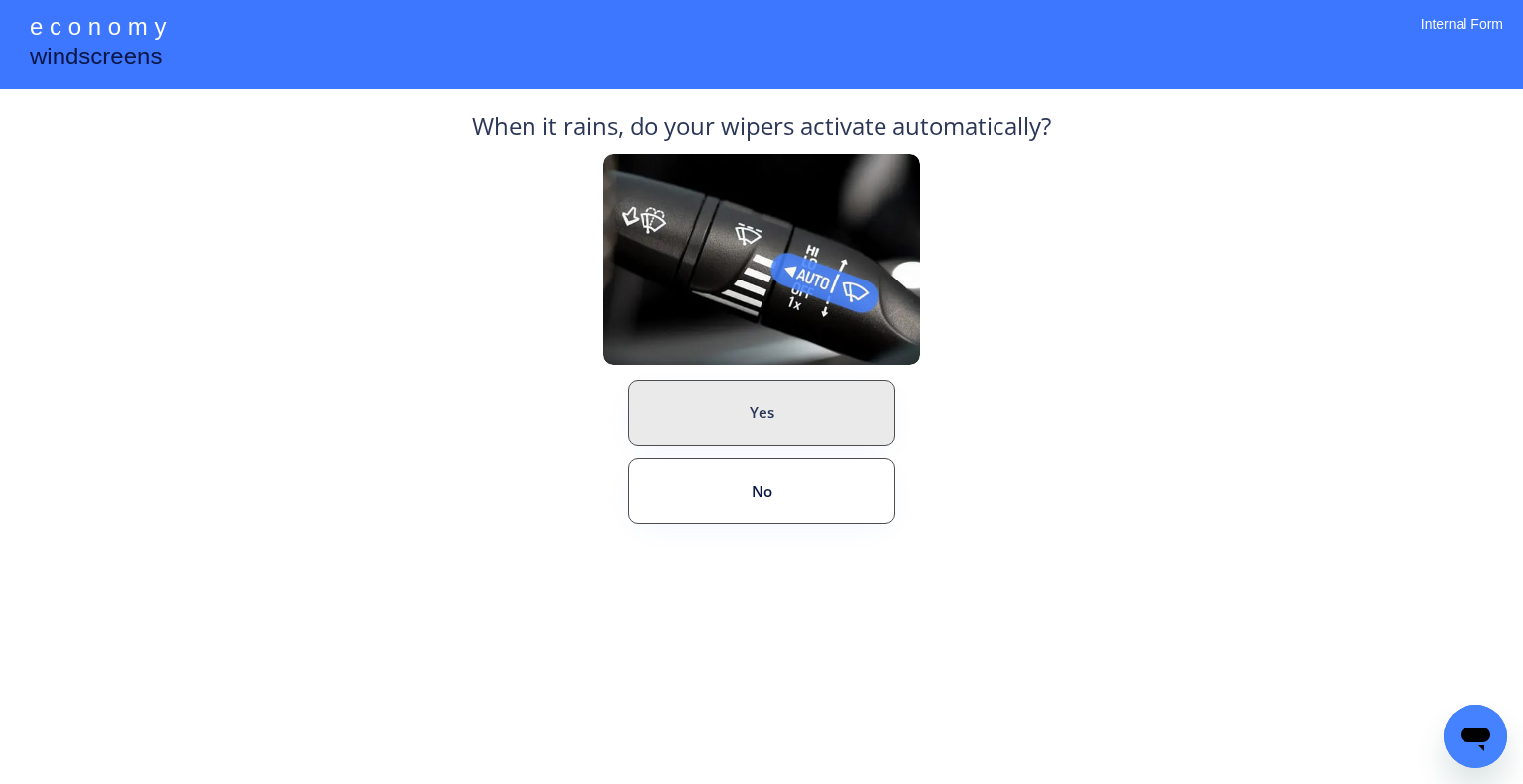 click on "No" at bounding box center (762, 491) 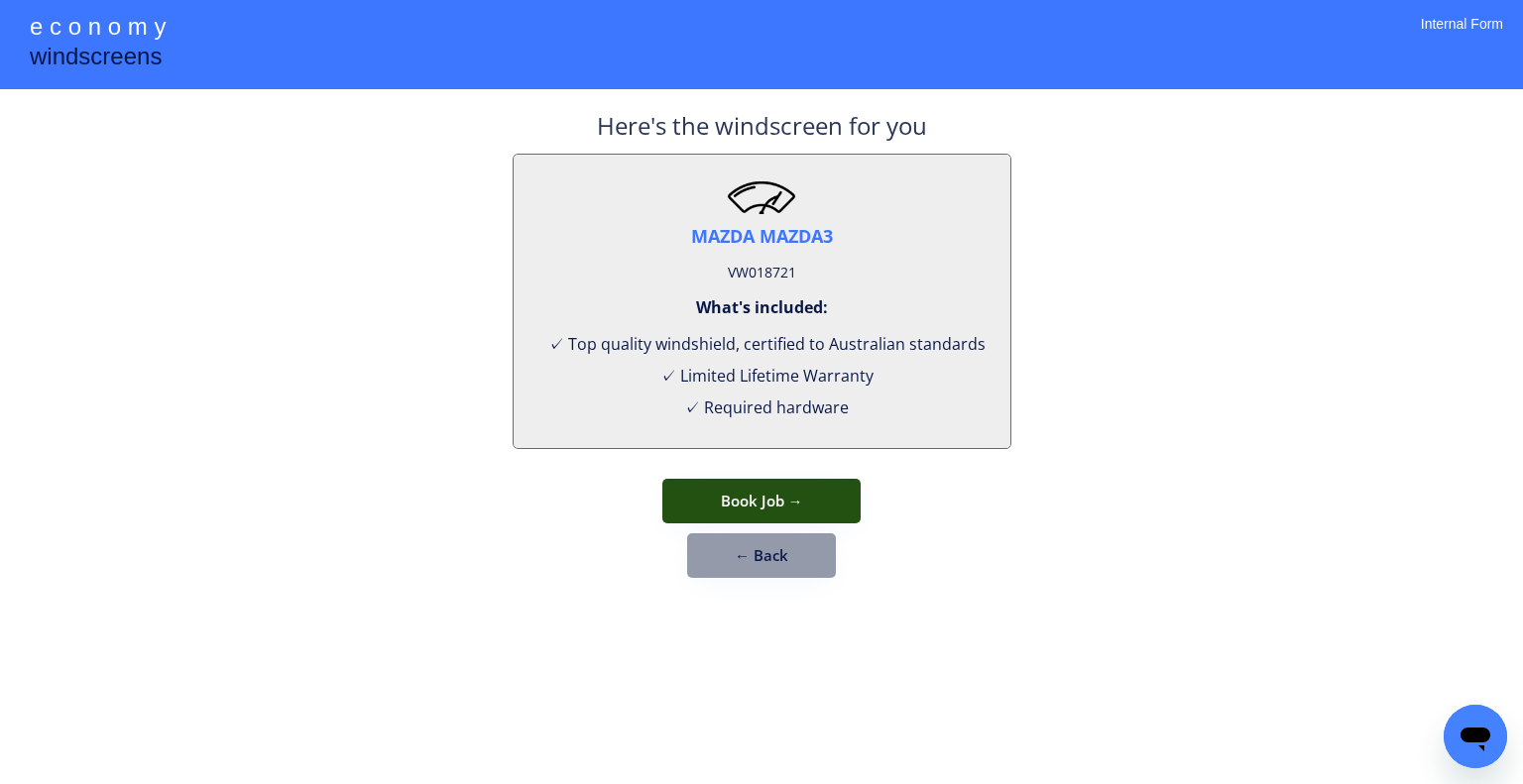 drag, startPoint x: 796, startPoint y: 481, endPoint x: 829, endPoint y: 427, distance: 63.28507 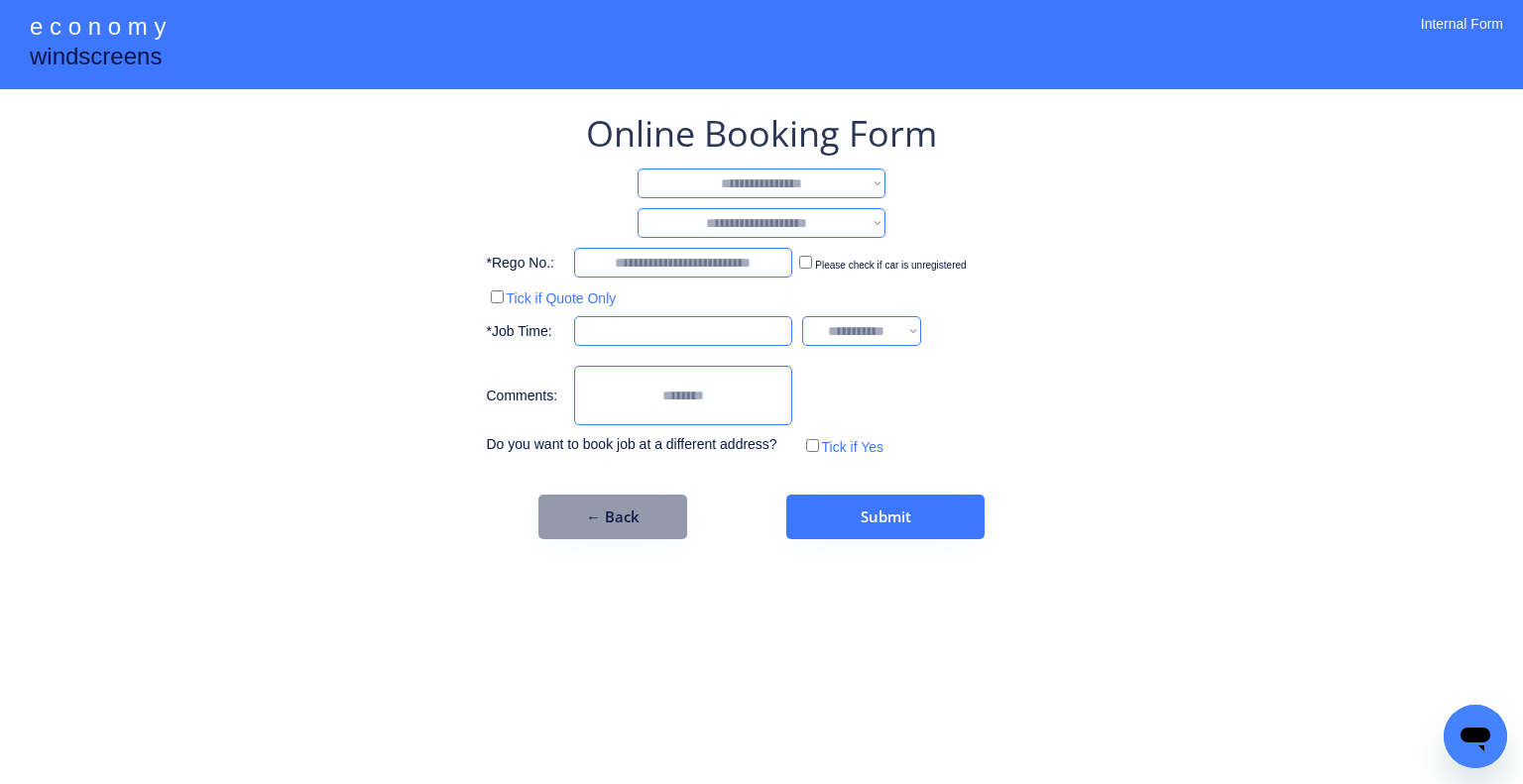 drag, startPoint x: 805, startPoint y: 184, endPoint x: 801, endPoint y: 196, distance: 12.649111 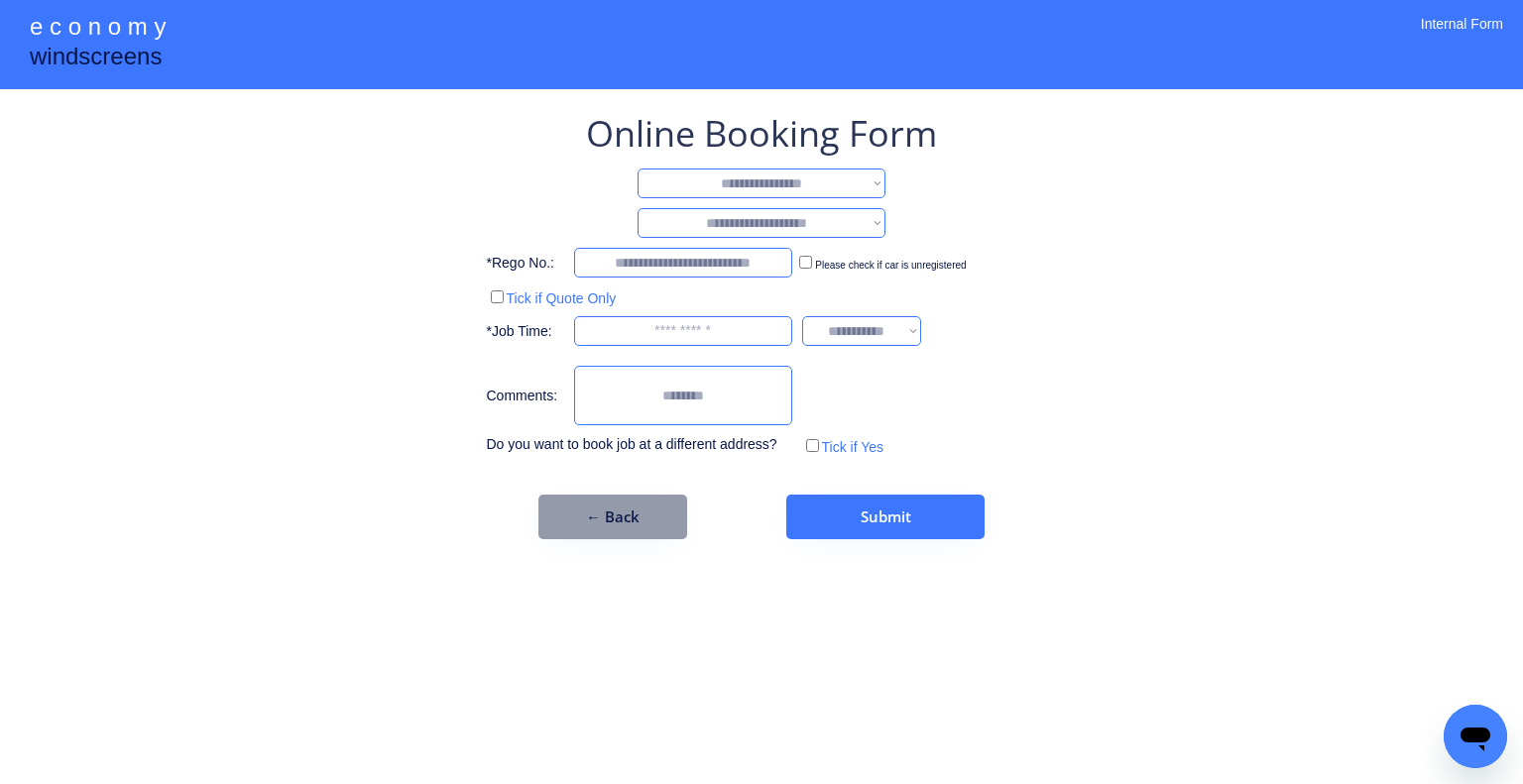 select on "**********" 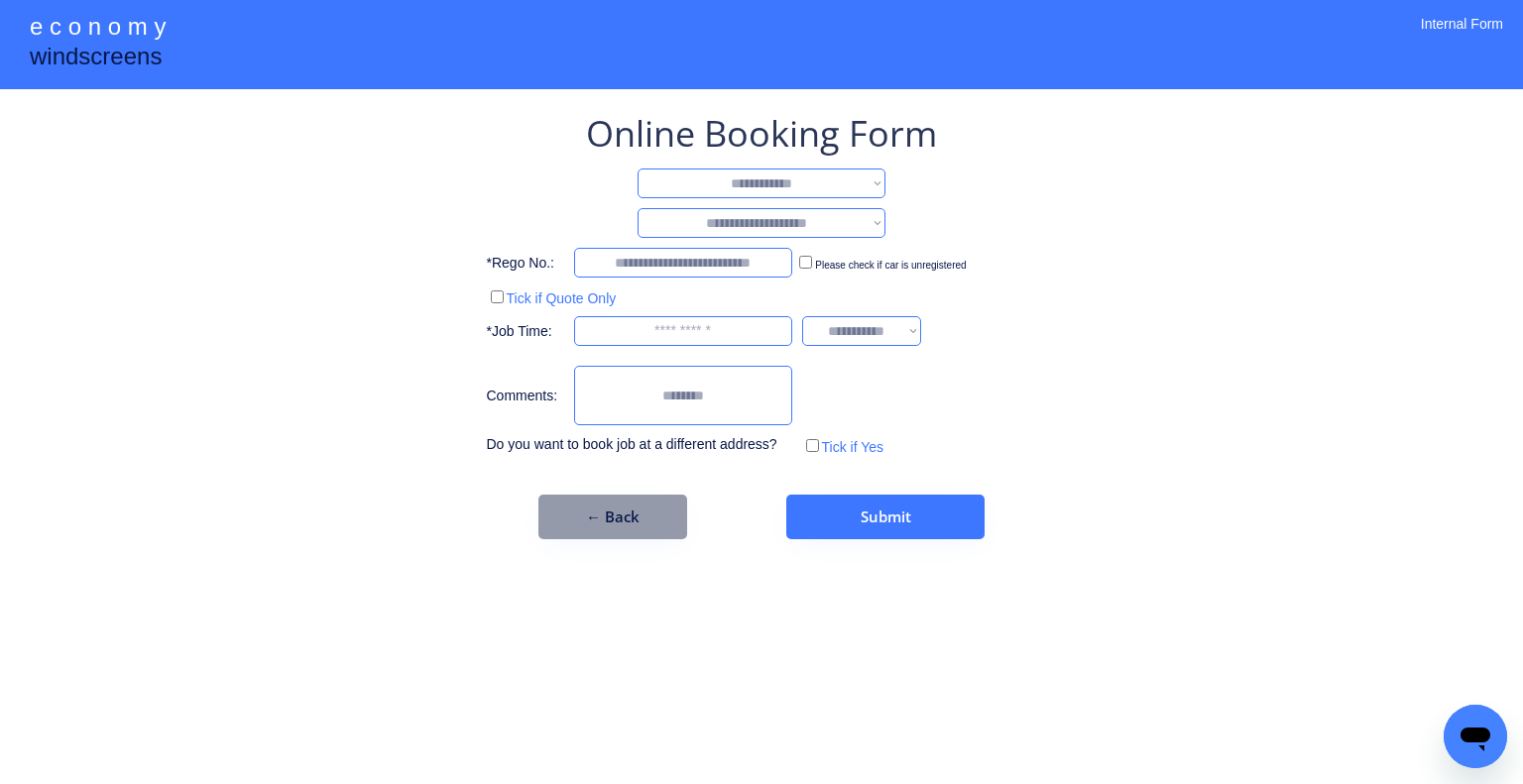click on "**********" at bounding box center (762, 183) 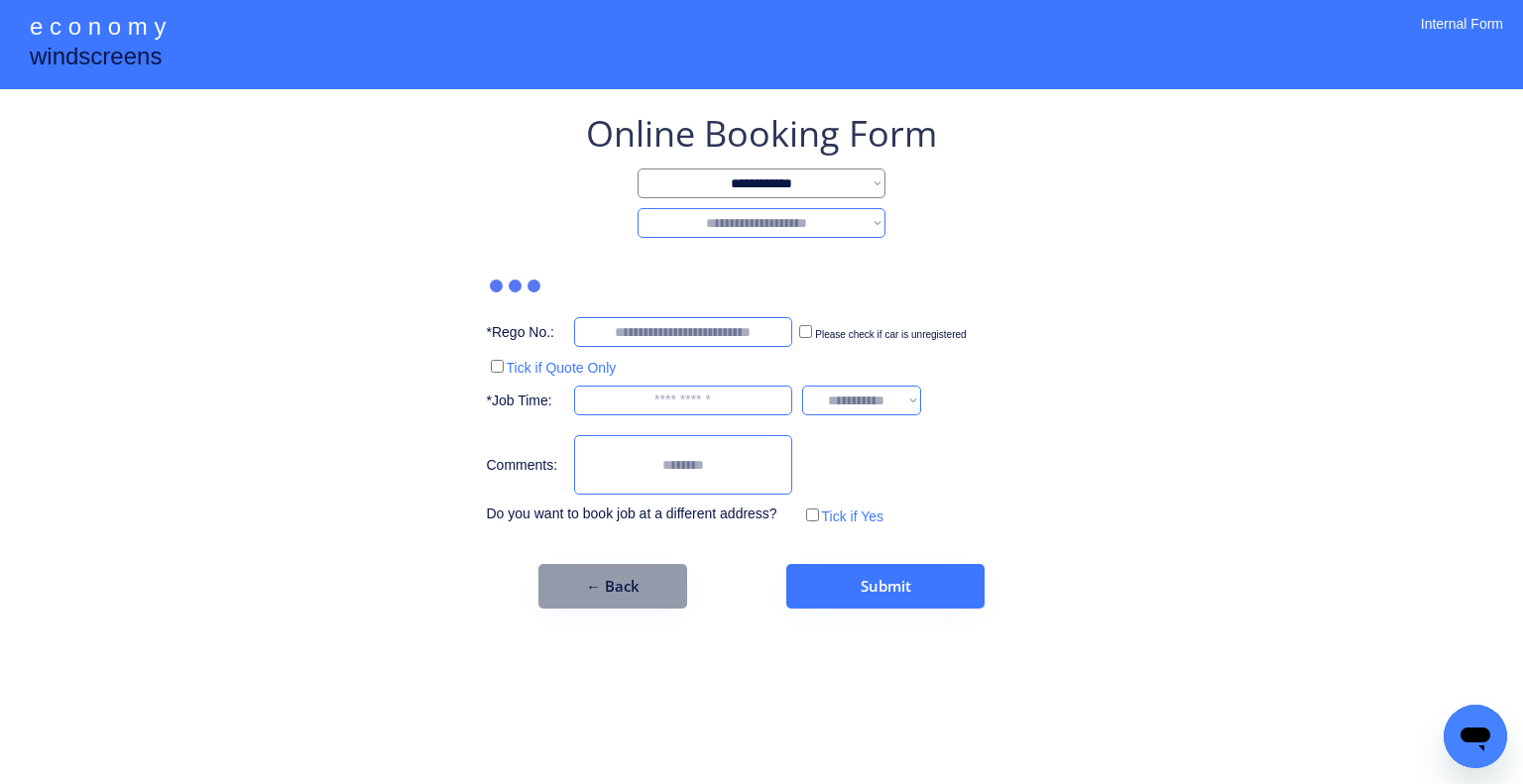 click on "**********" at bounding box center [762, 223] 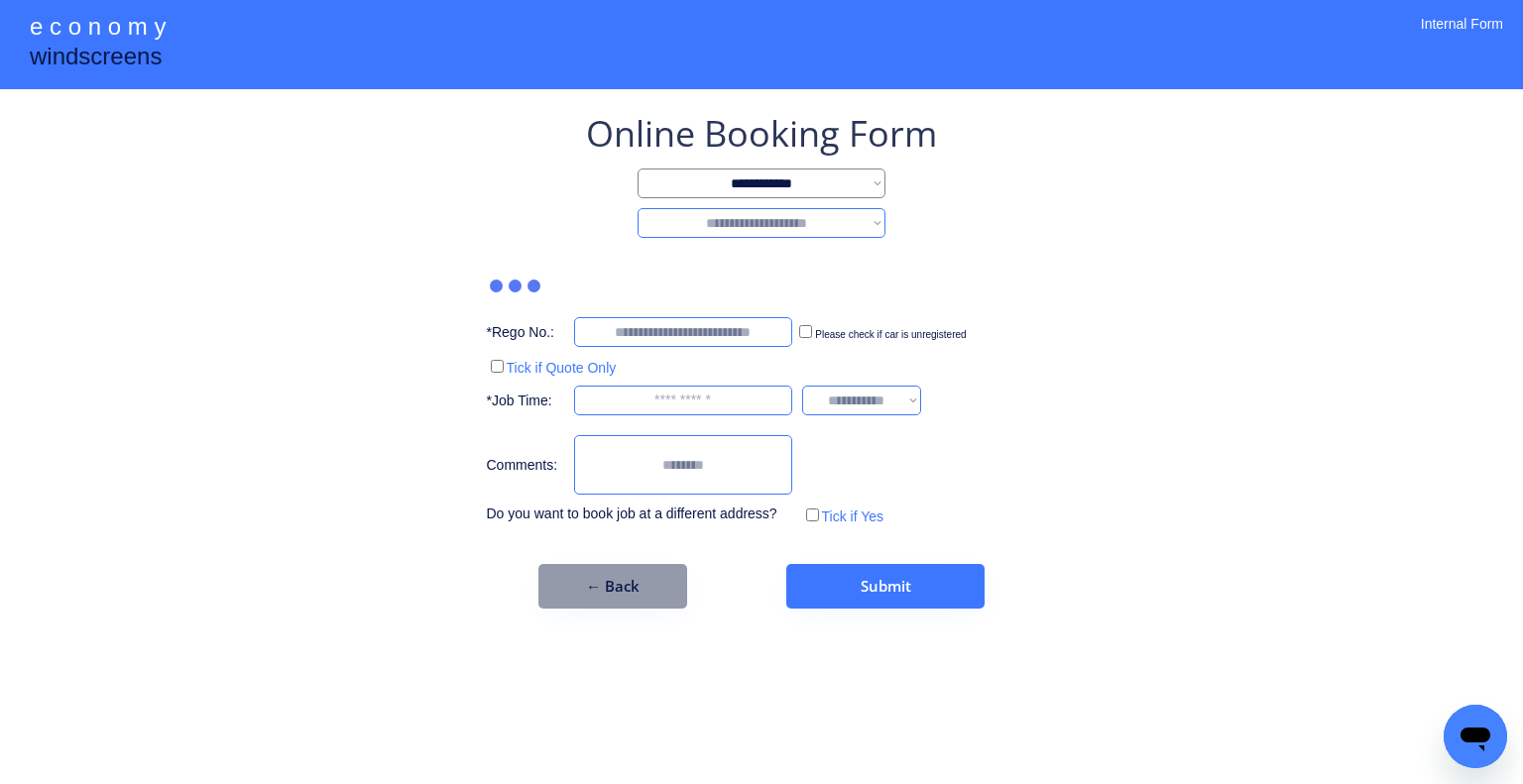 select on "********" 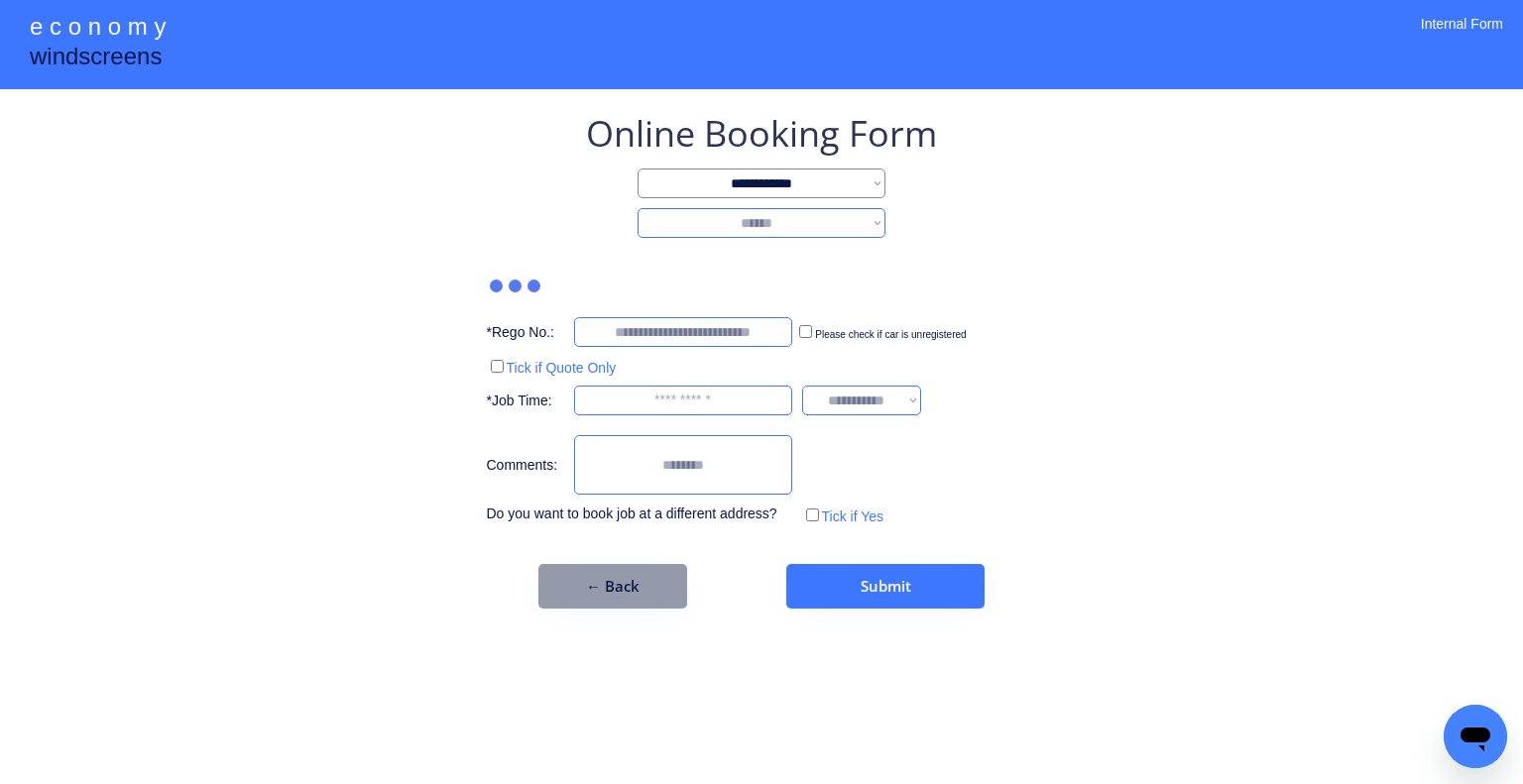 click on "**********" at bounding box center (762, 223) 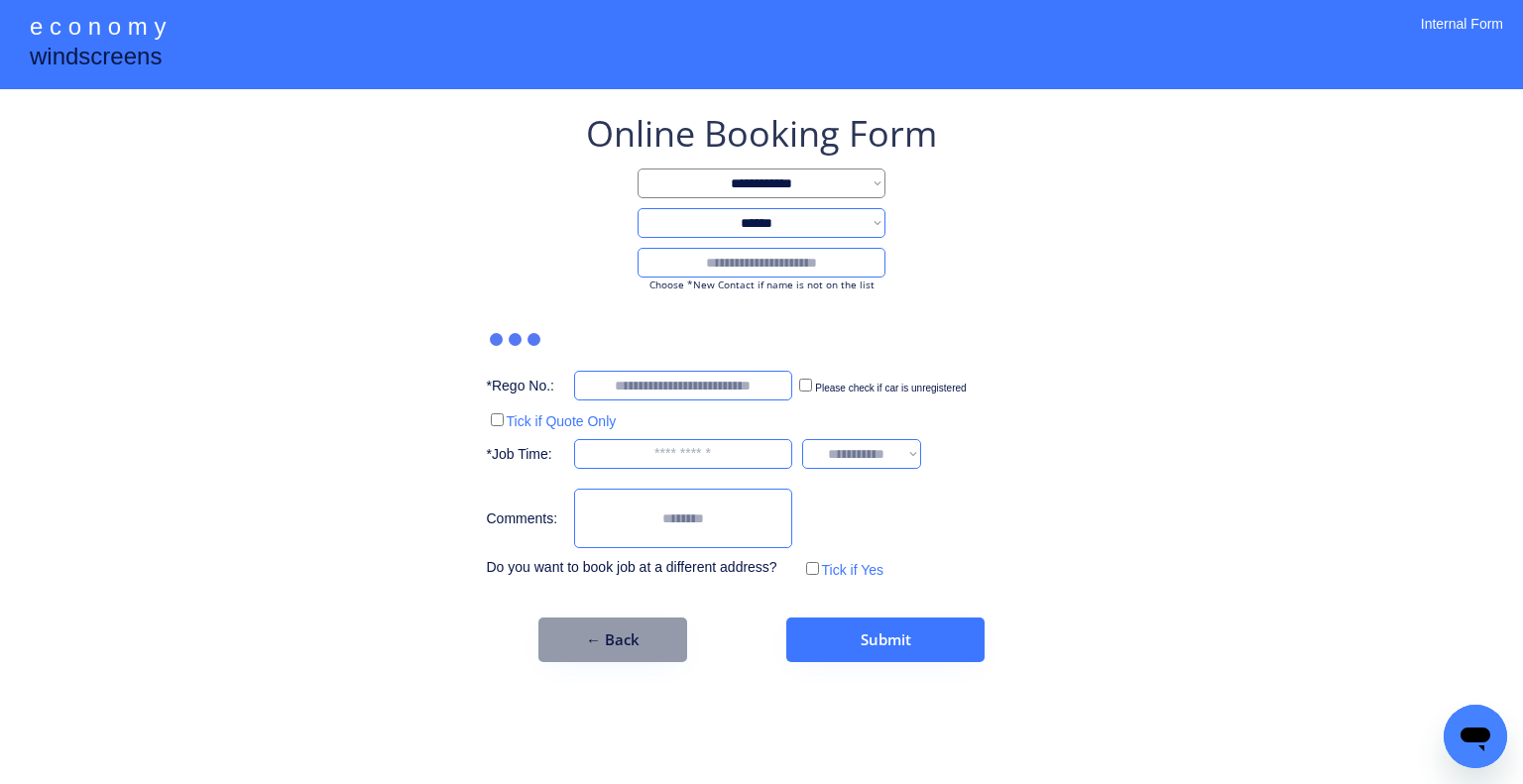 click at bounding box center [762, 263] 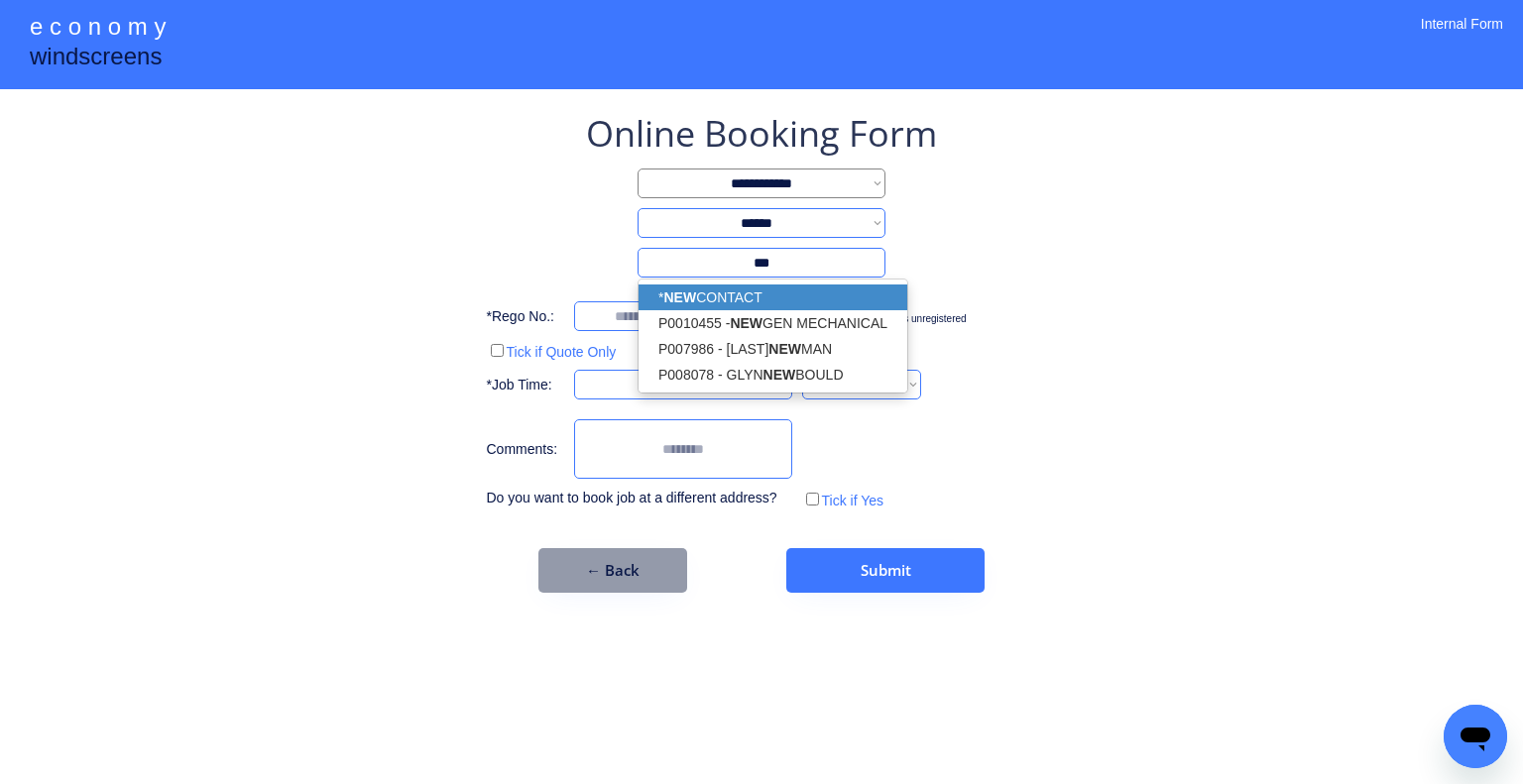 click on "* NEW  CONTACT" at bounding box center (772, 297) 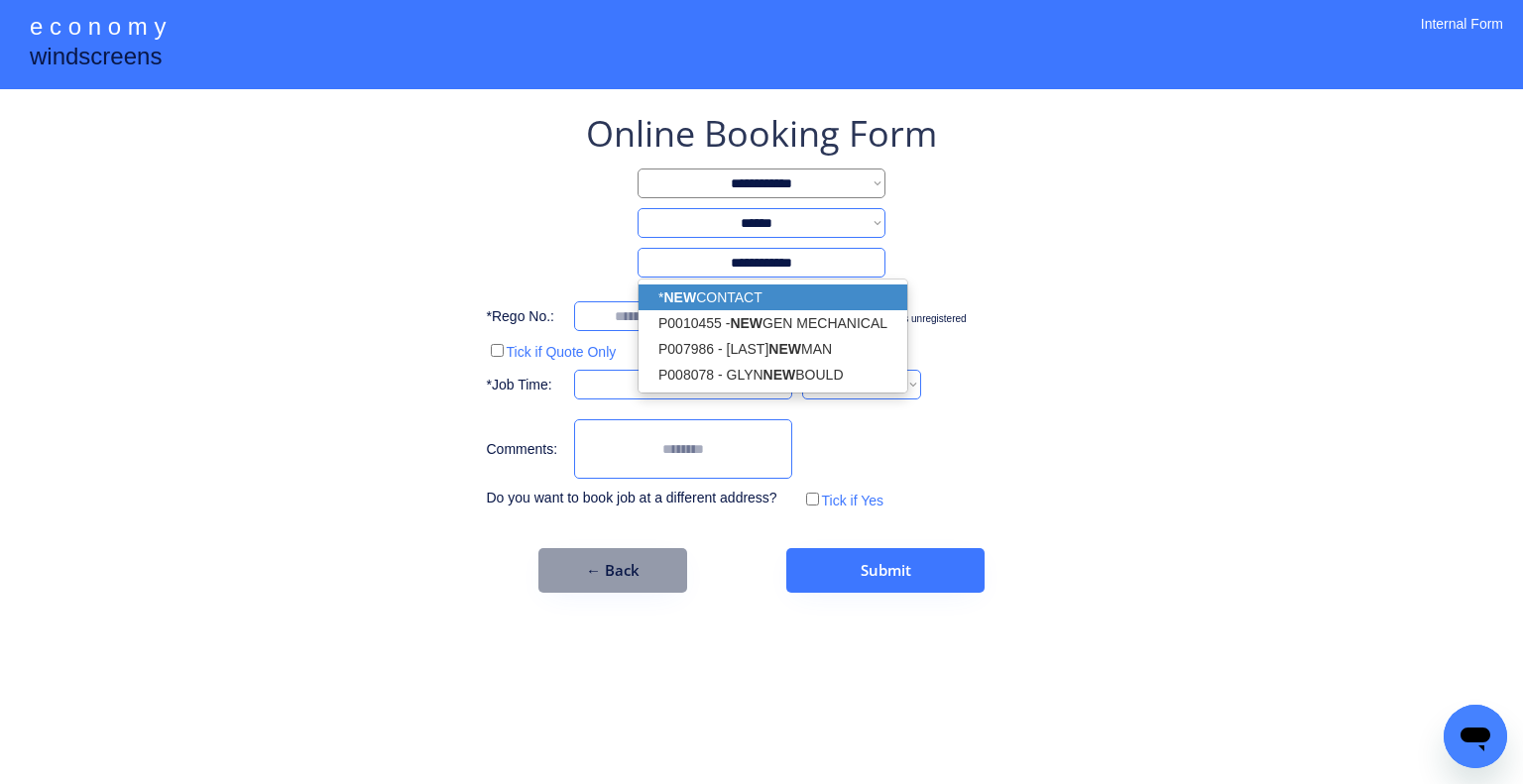 type on "**********" 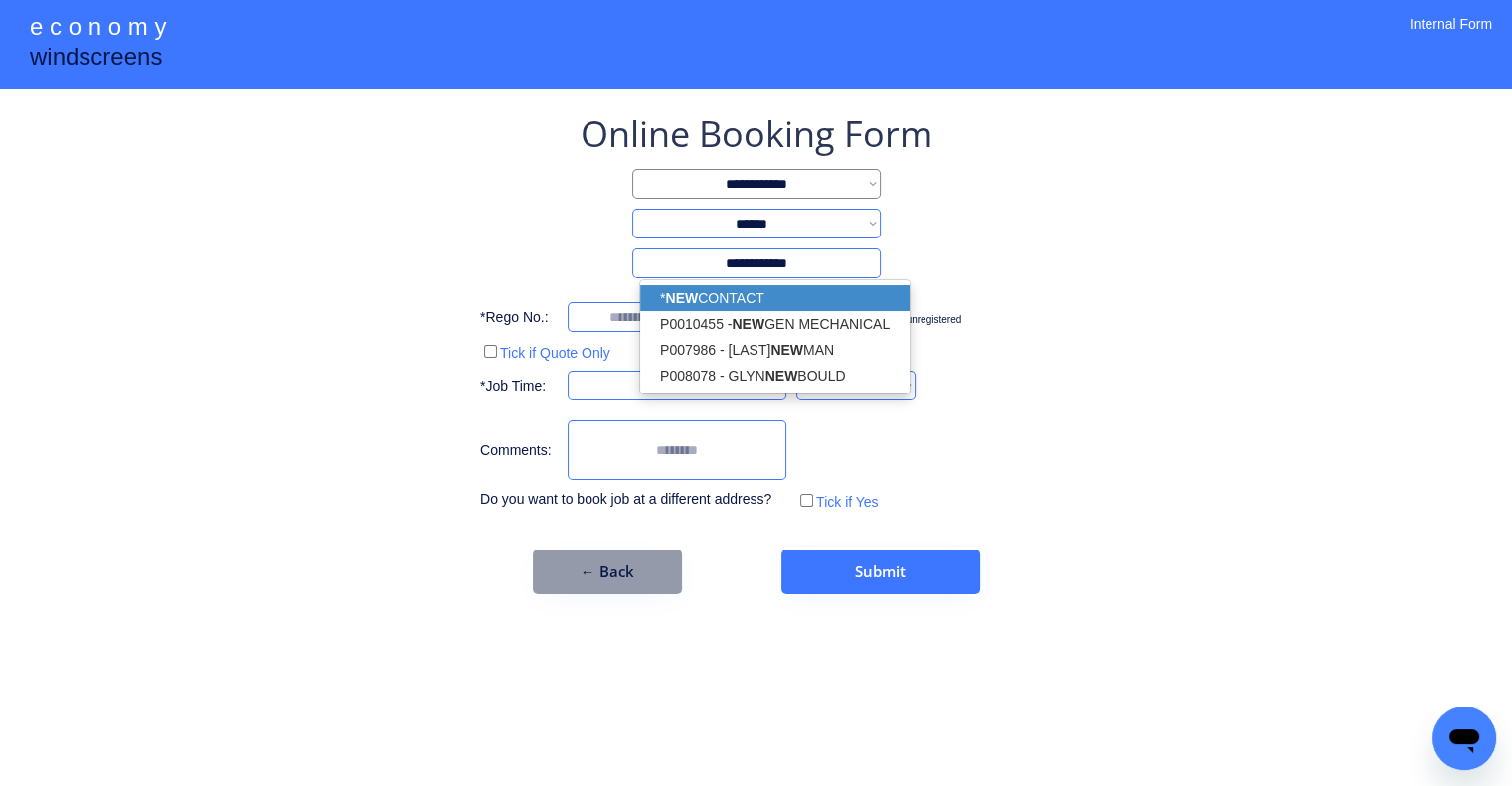 click on "**********" at bounding box center (756, 393) 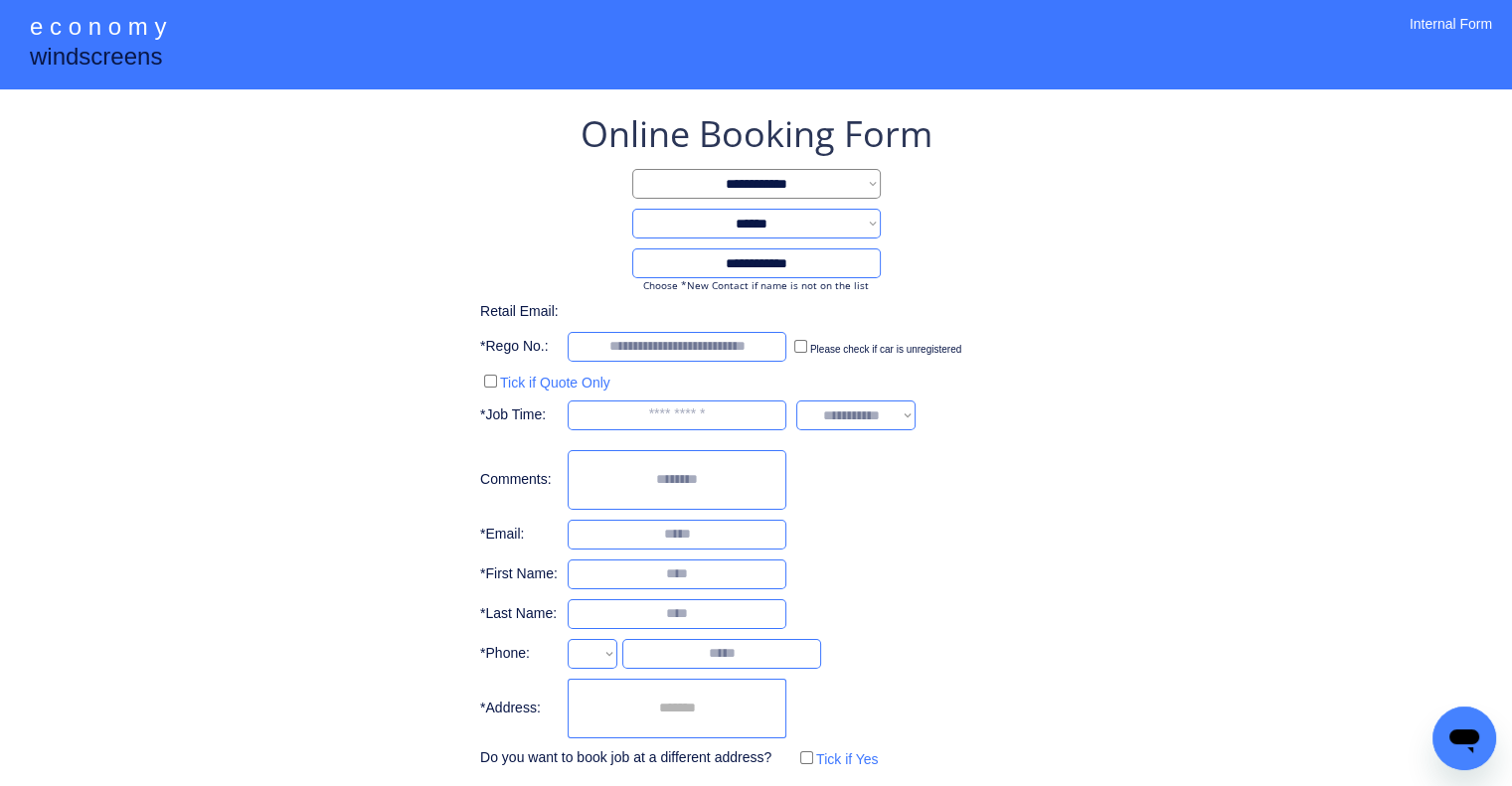 select on "**********" 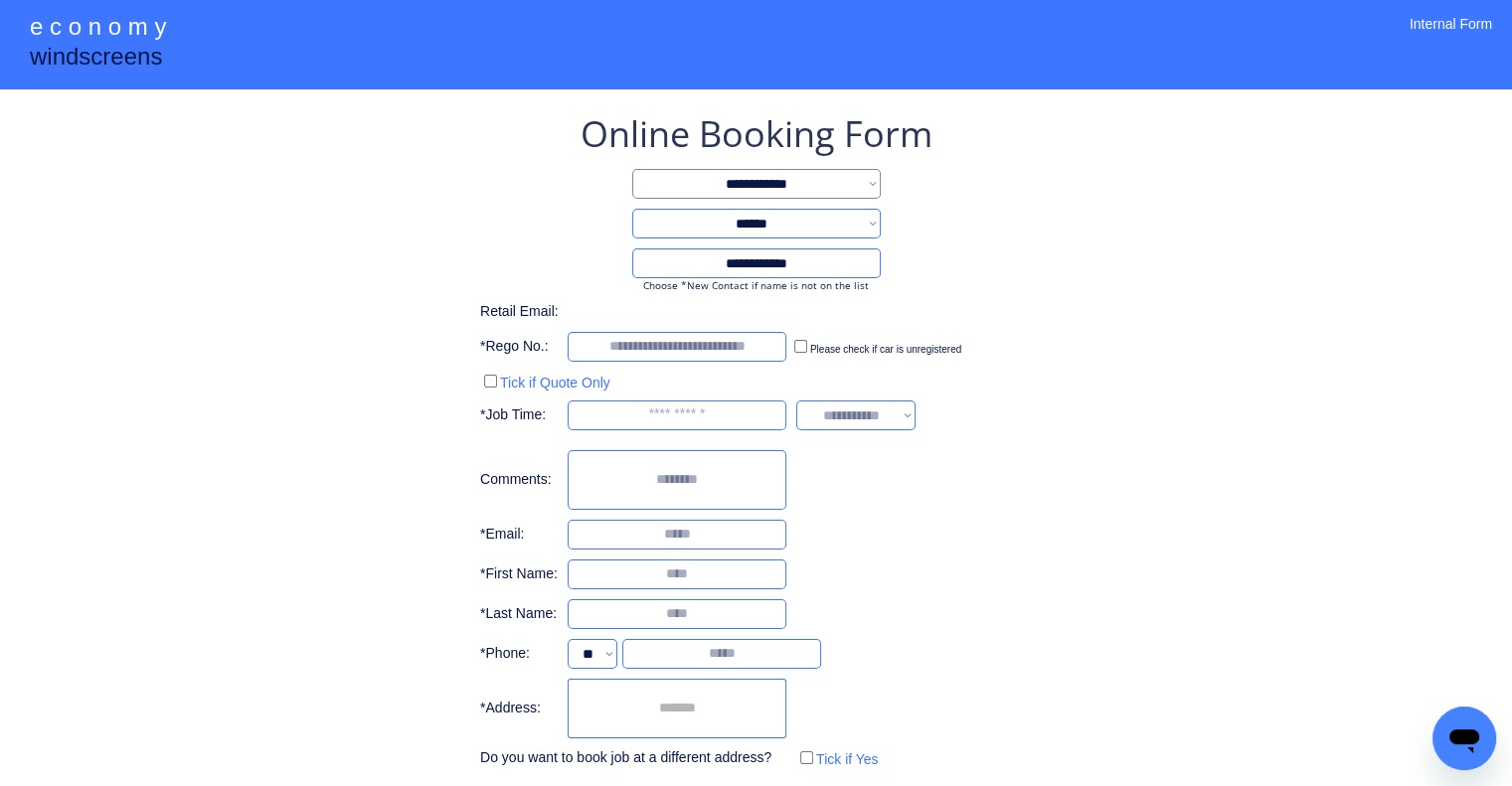 click at bounding box center [677, 708] 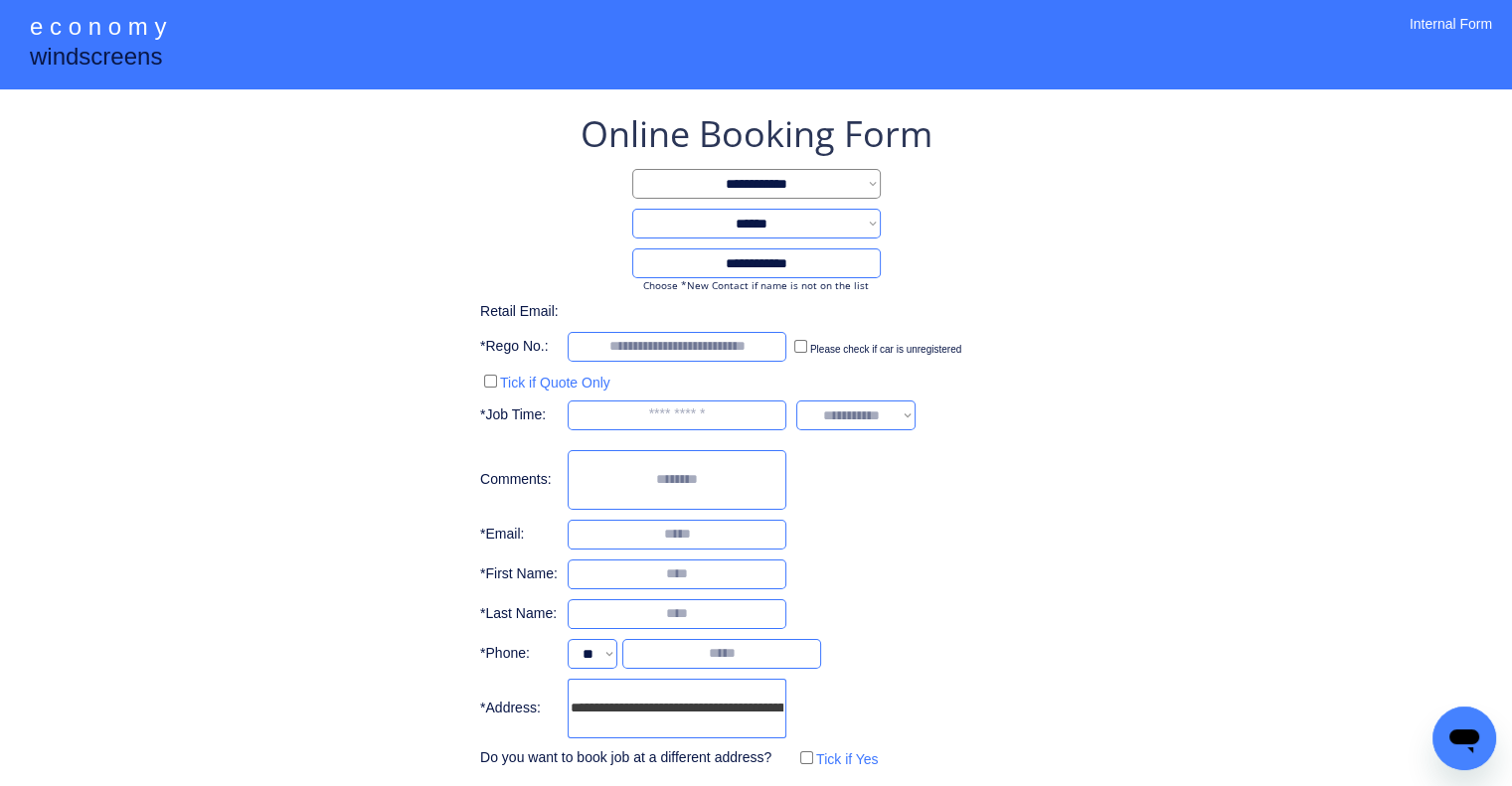 scroll, scrollTop: 0, scrollLeft: 170, axis: horizontal 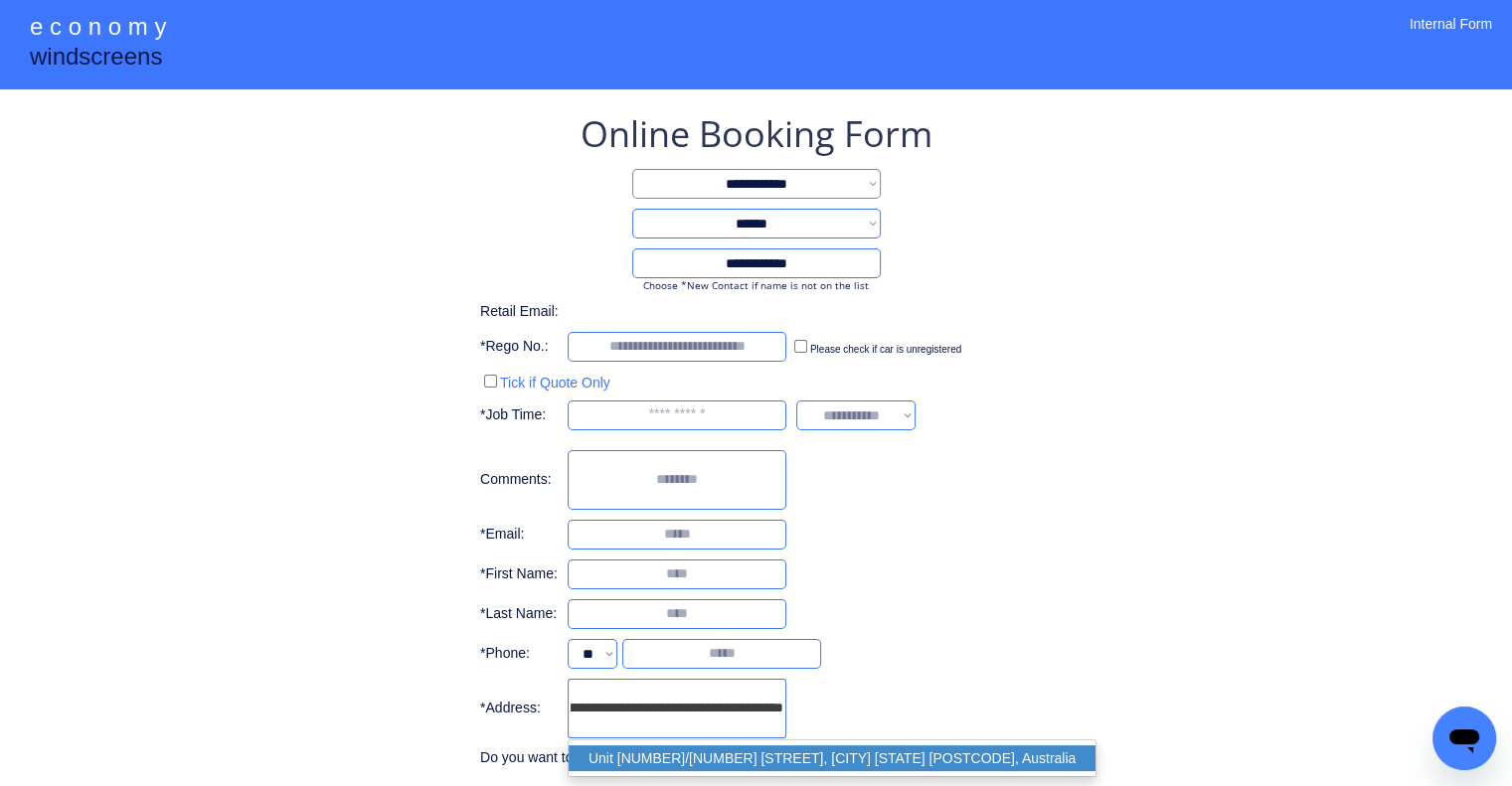 click on "Unit [NUMBER]/[NUMBER] [STREET], [CITY] [STATE] [POSTCODE], Australia" at bounding box center (832, 758) 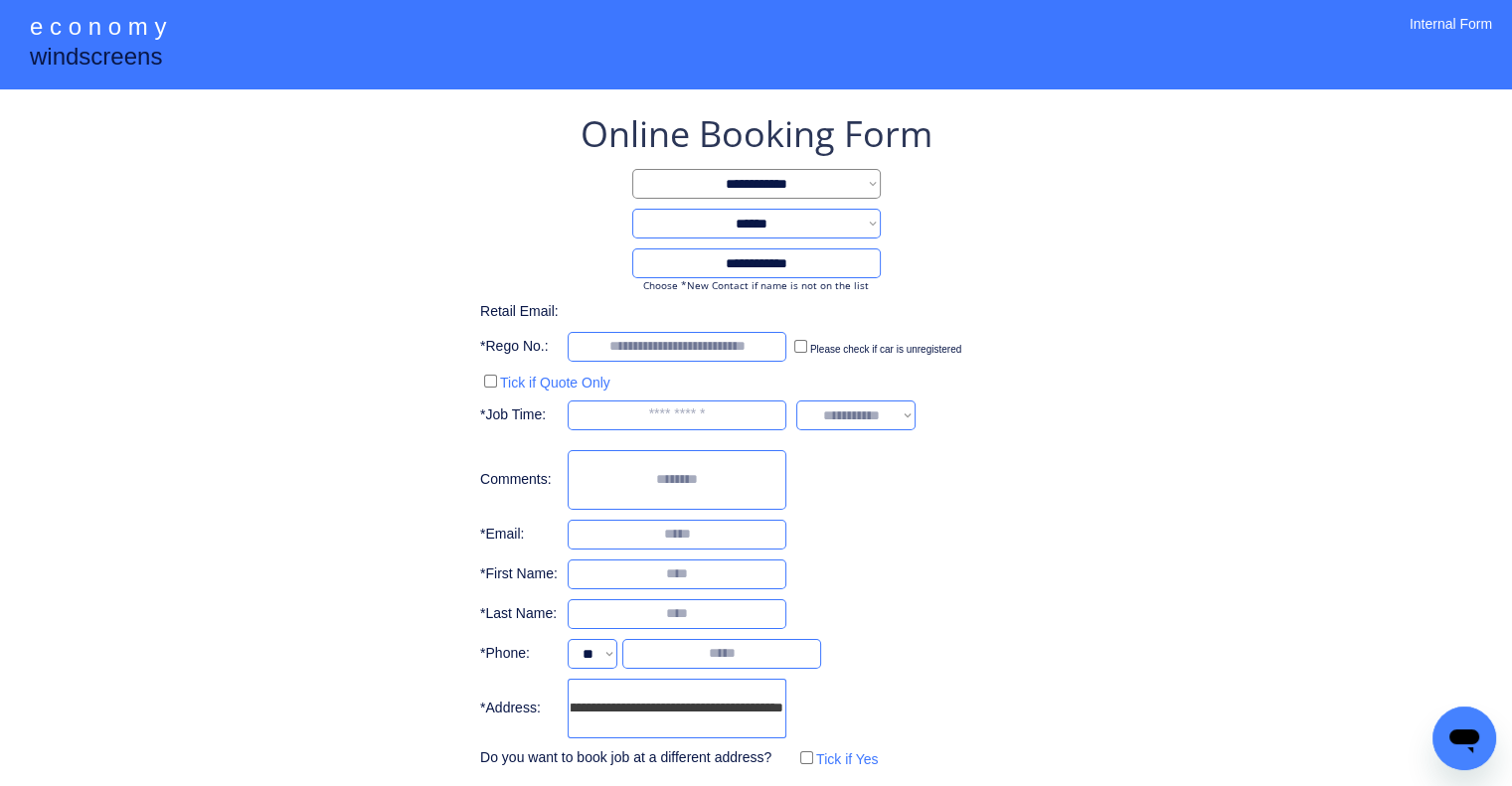 type on "**********" 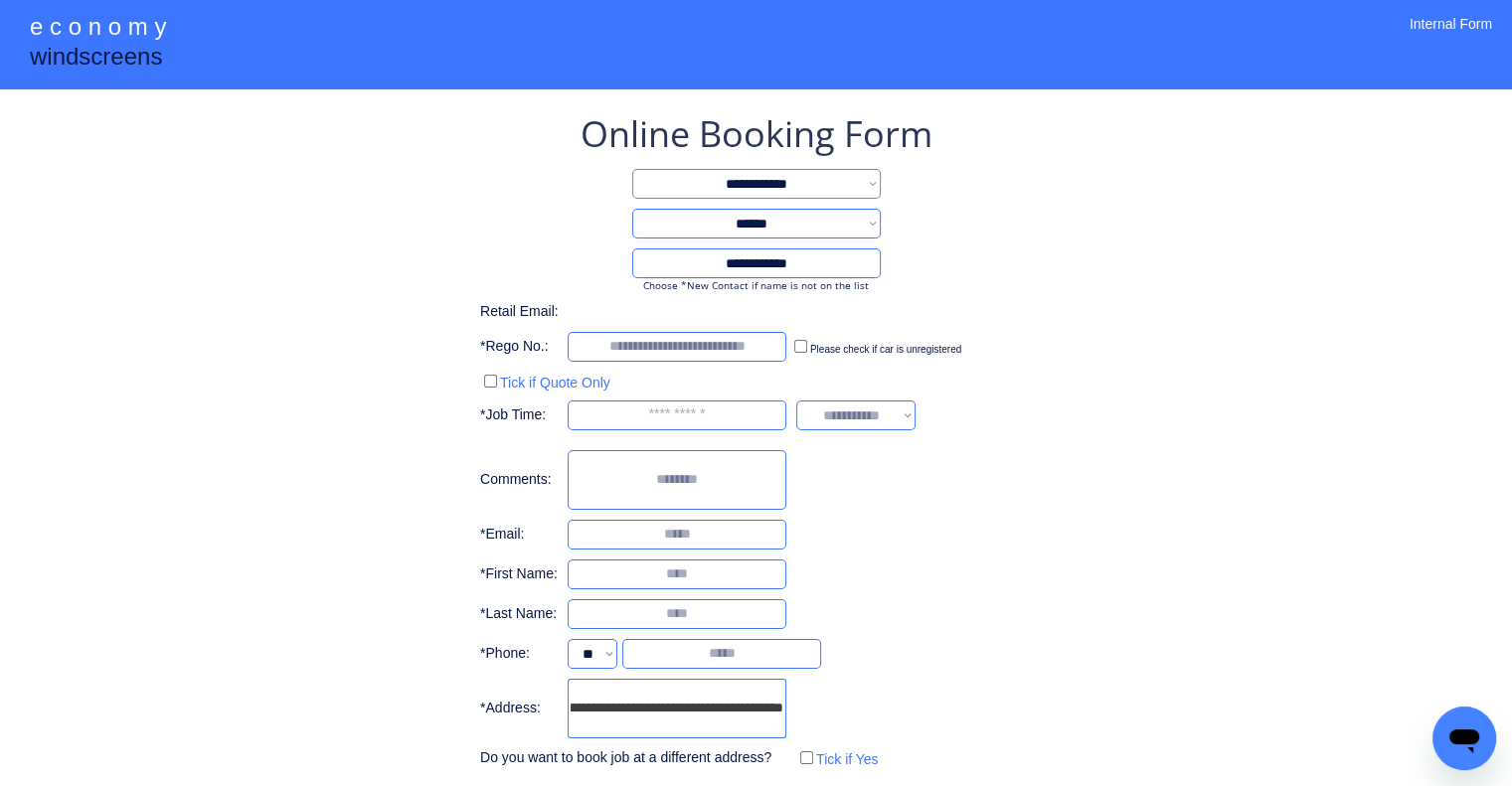 click on "**********" at bounding box center [756, 441] 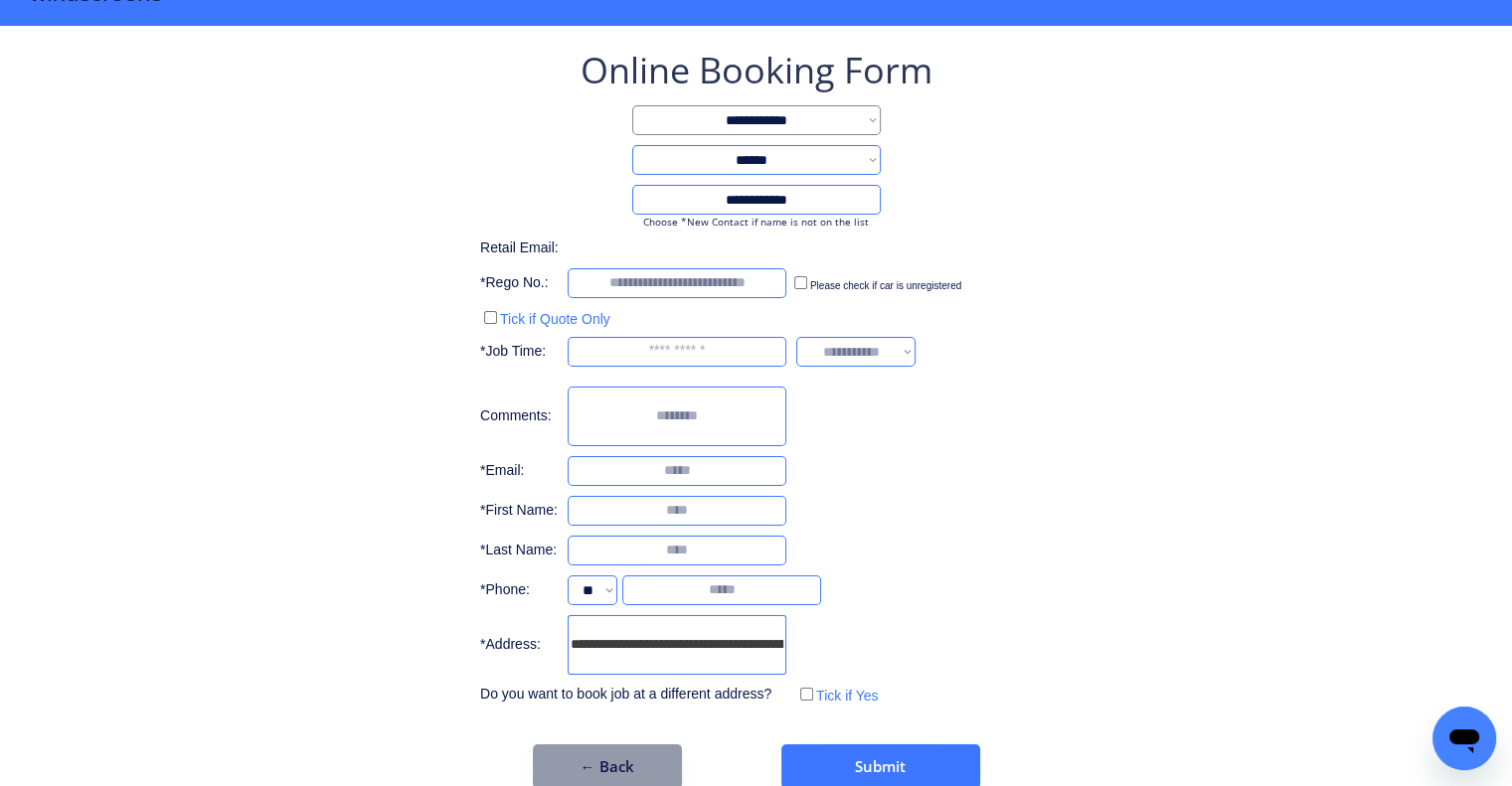 scroll, scrollTop: 95, scrollLeft: 0, axis: vertical 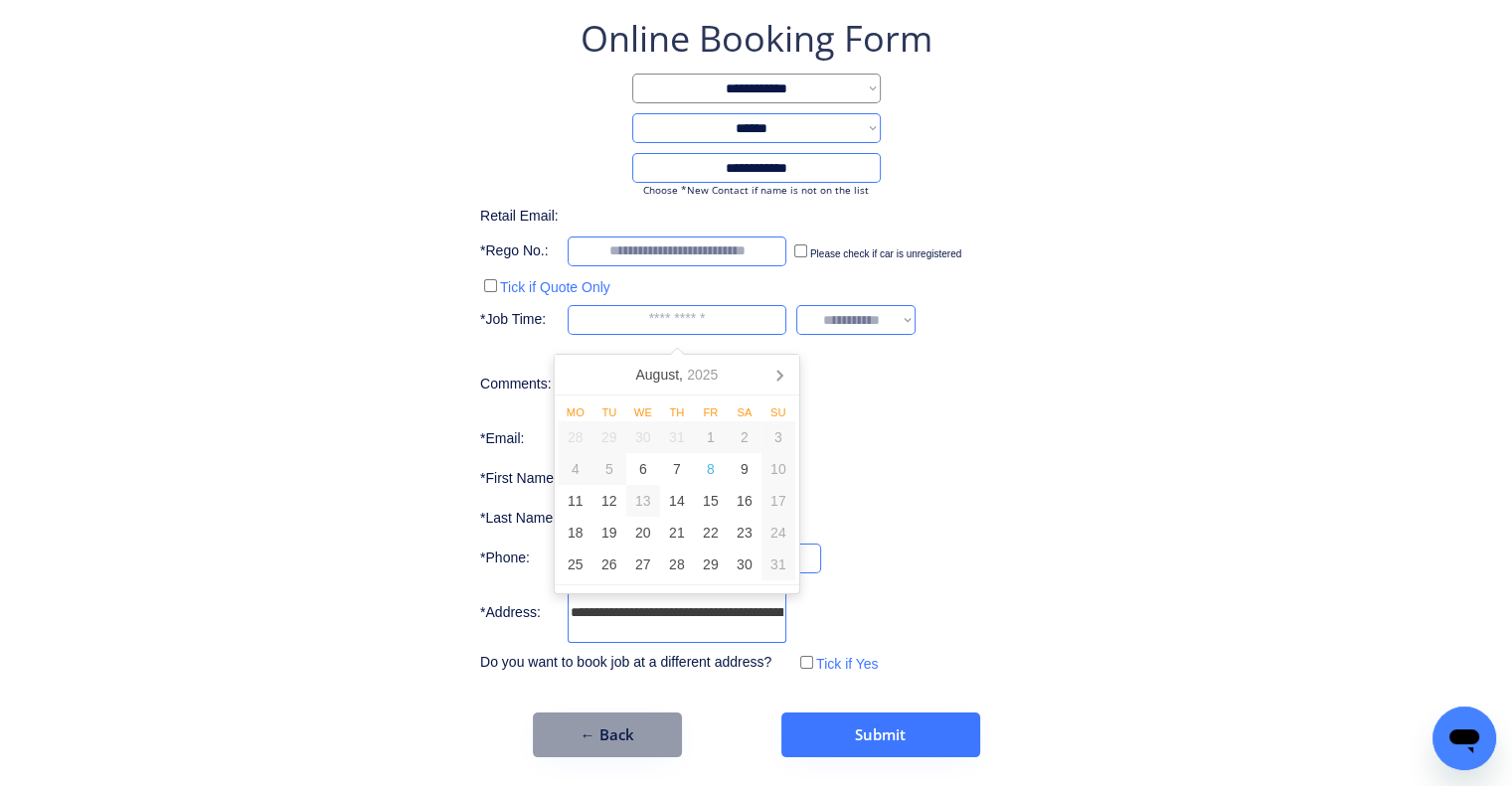 click at bounding box center (677, 320) 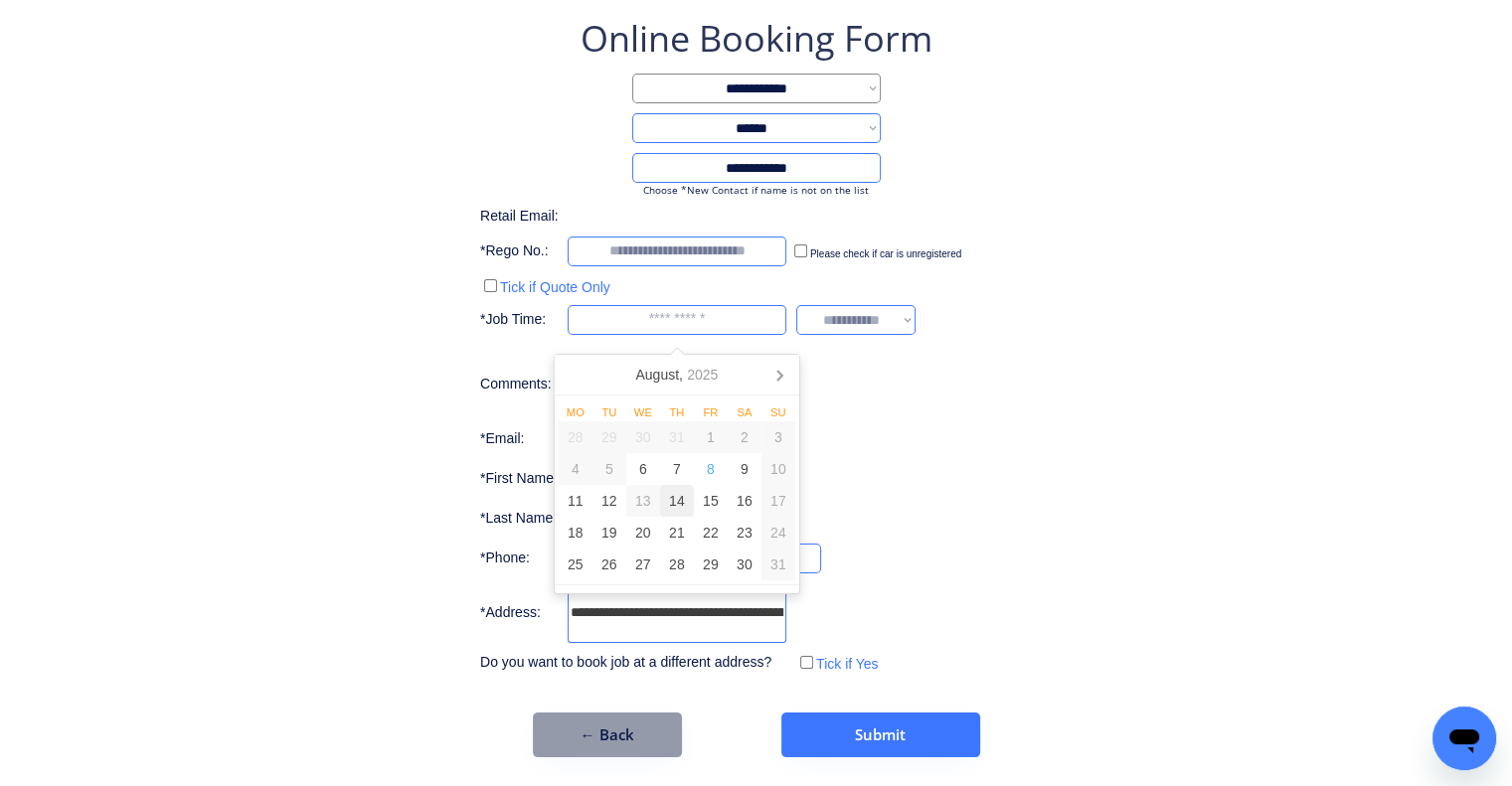 click on "14" at bounding box center (677, 501) 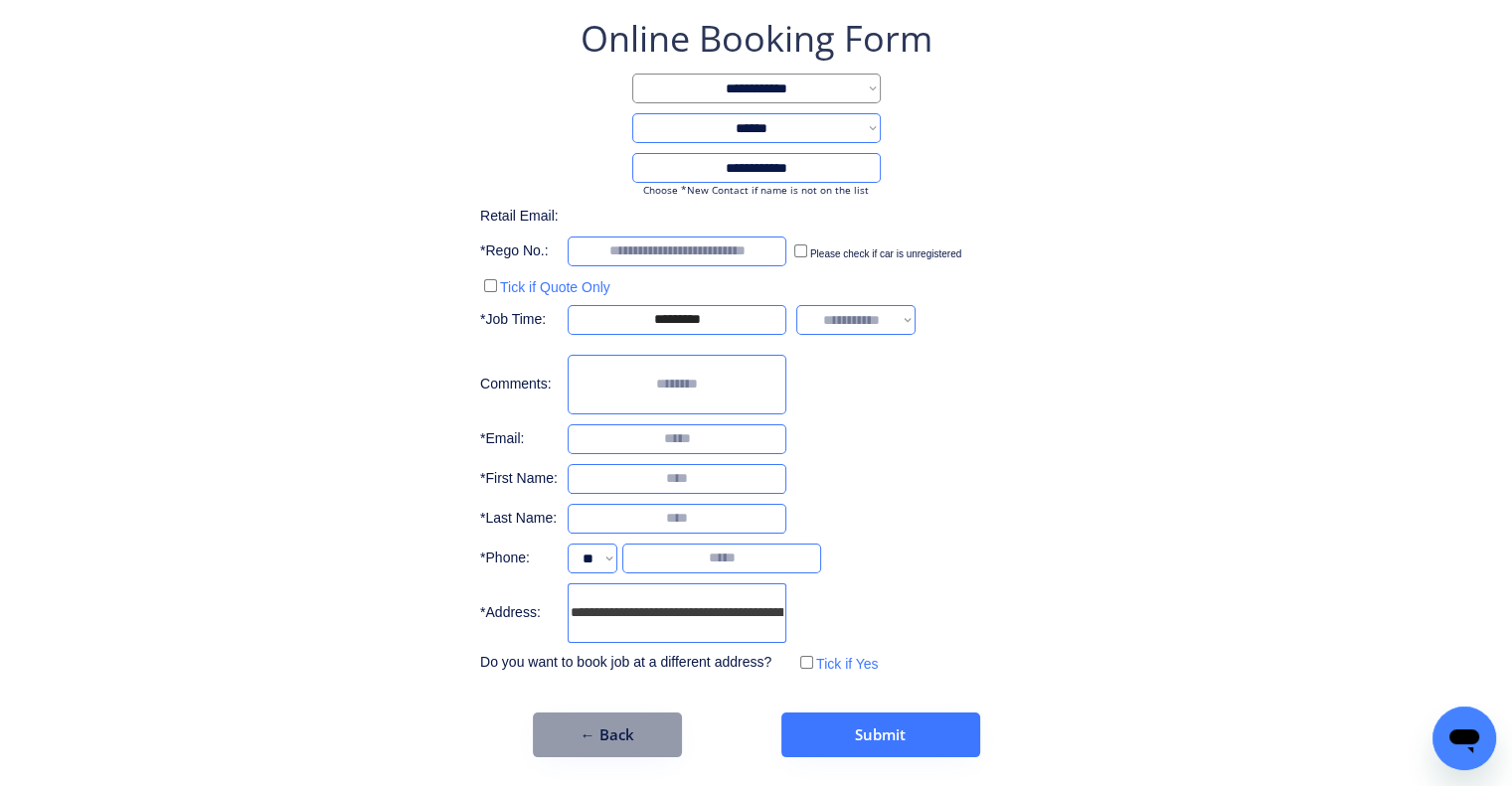 click on "**********" at bounding box center [756, 386] 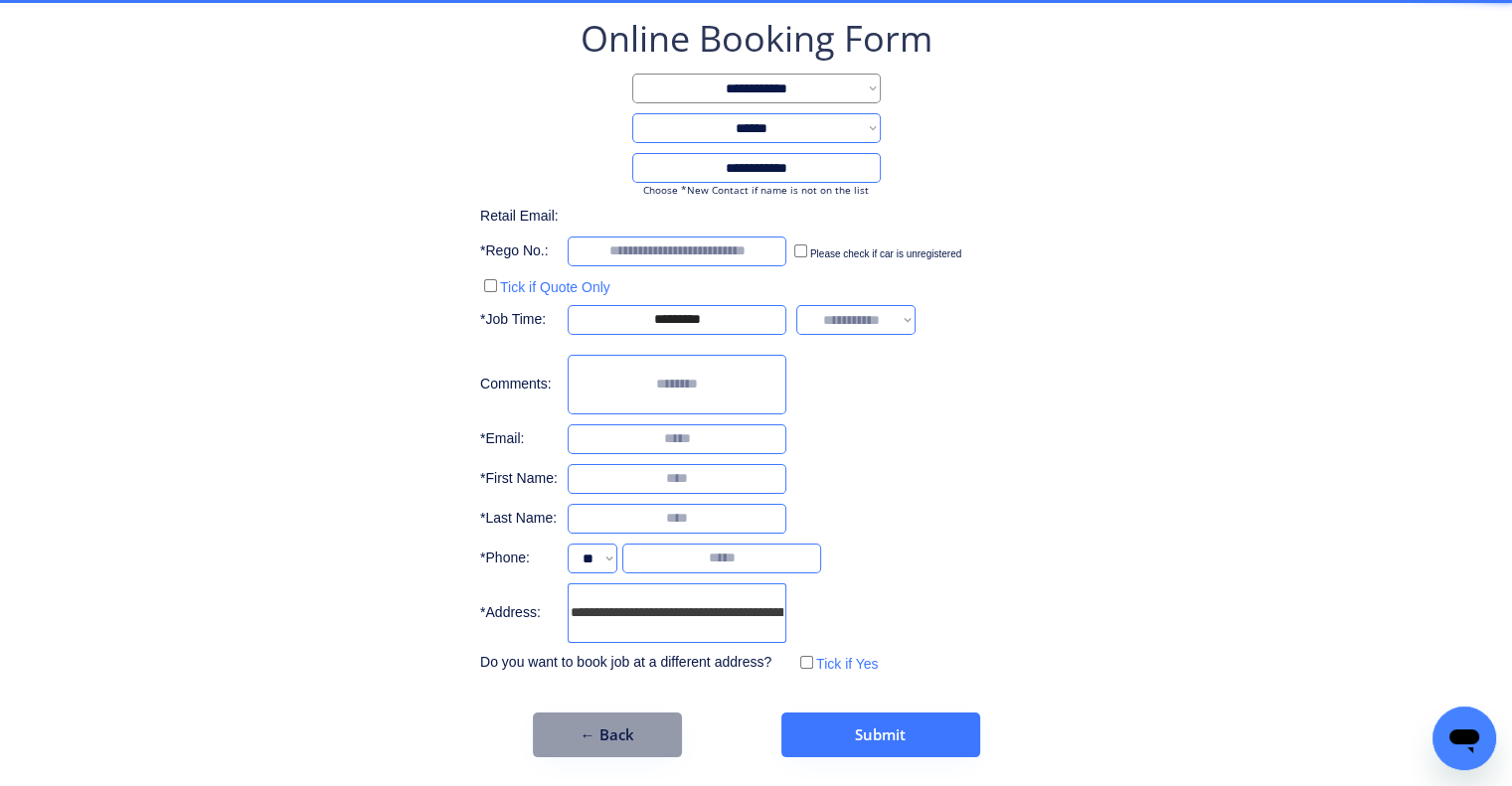 click on "**********" at bounding box center [856, 320] 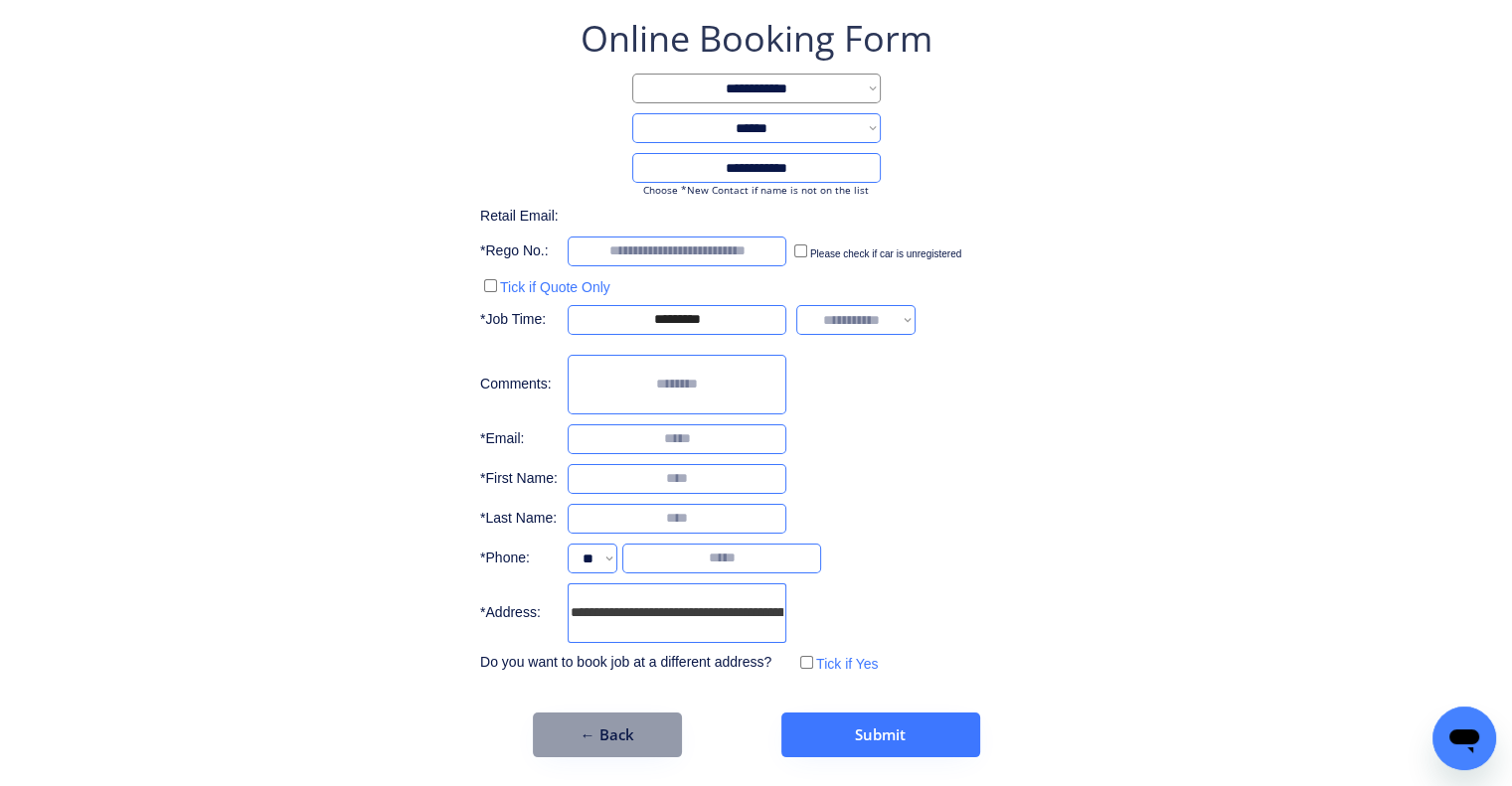 select on "*******" 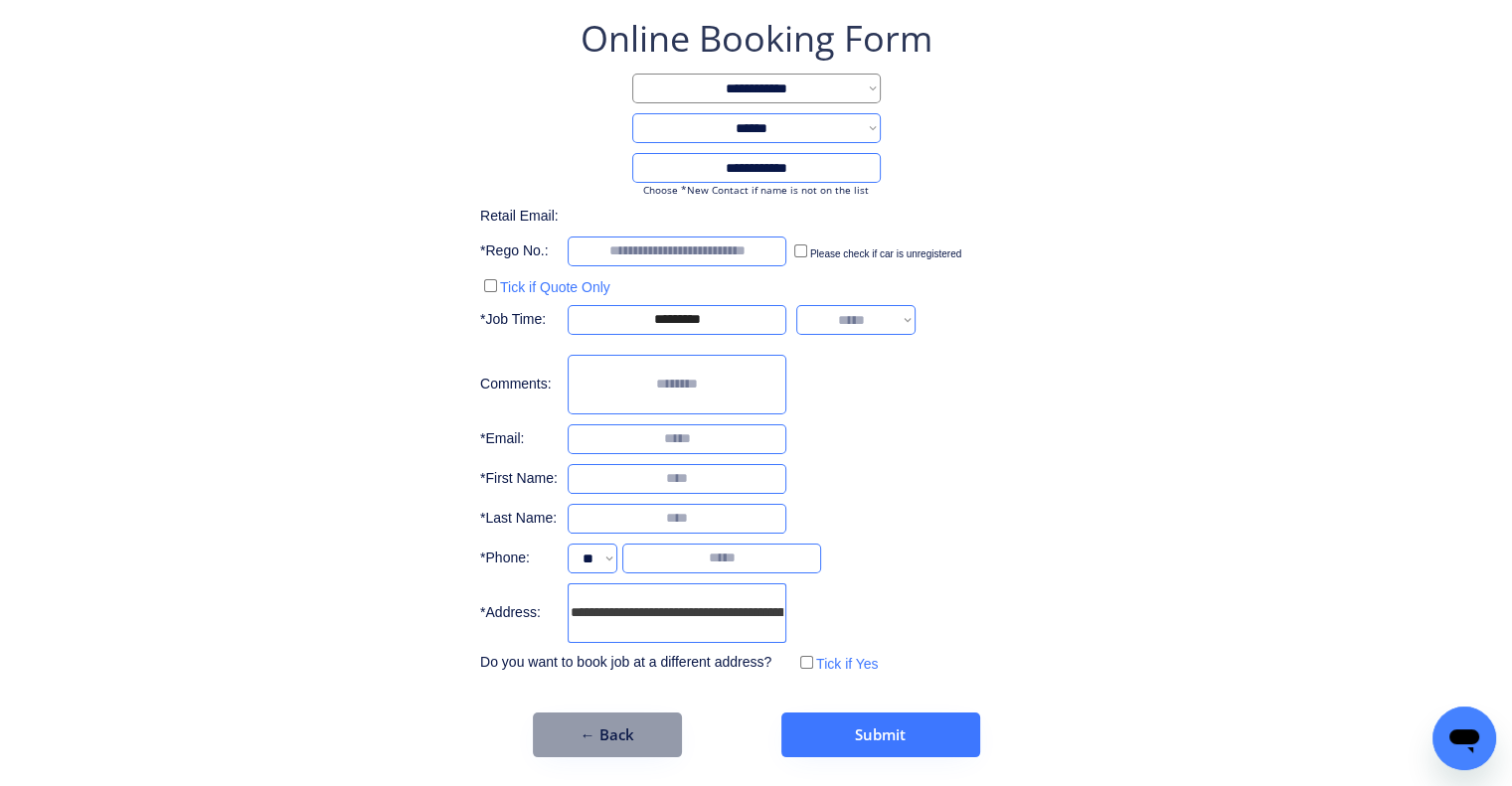 click on "**********" at bounding box center [856, 320] 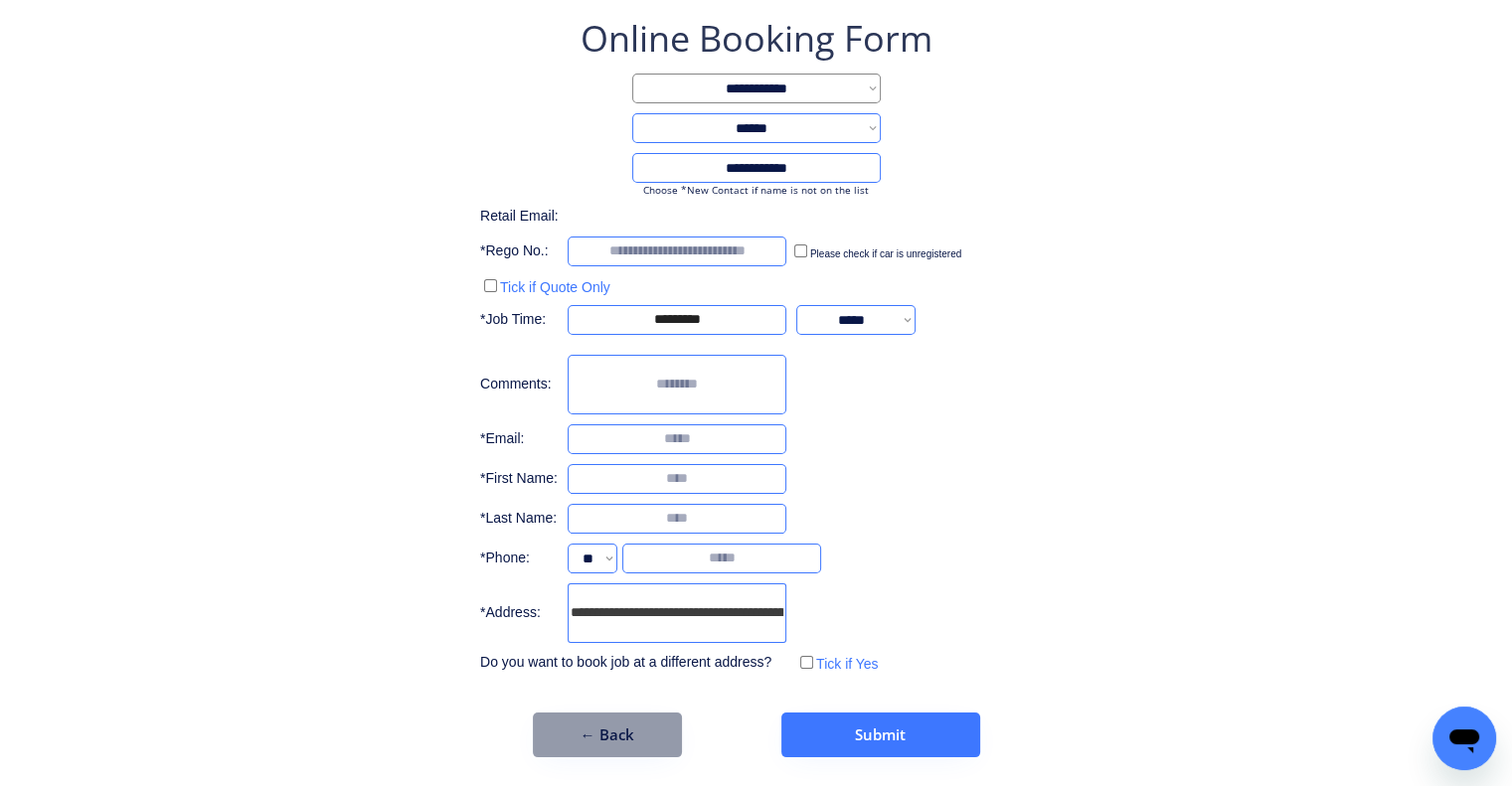 drag, startPoint x: 965, startPoint y: 447, endPoint x: 962, endPoint y: 432, distance: 15.297059 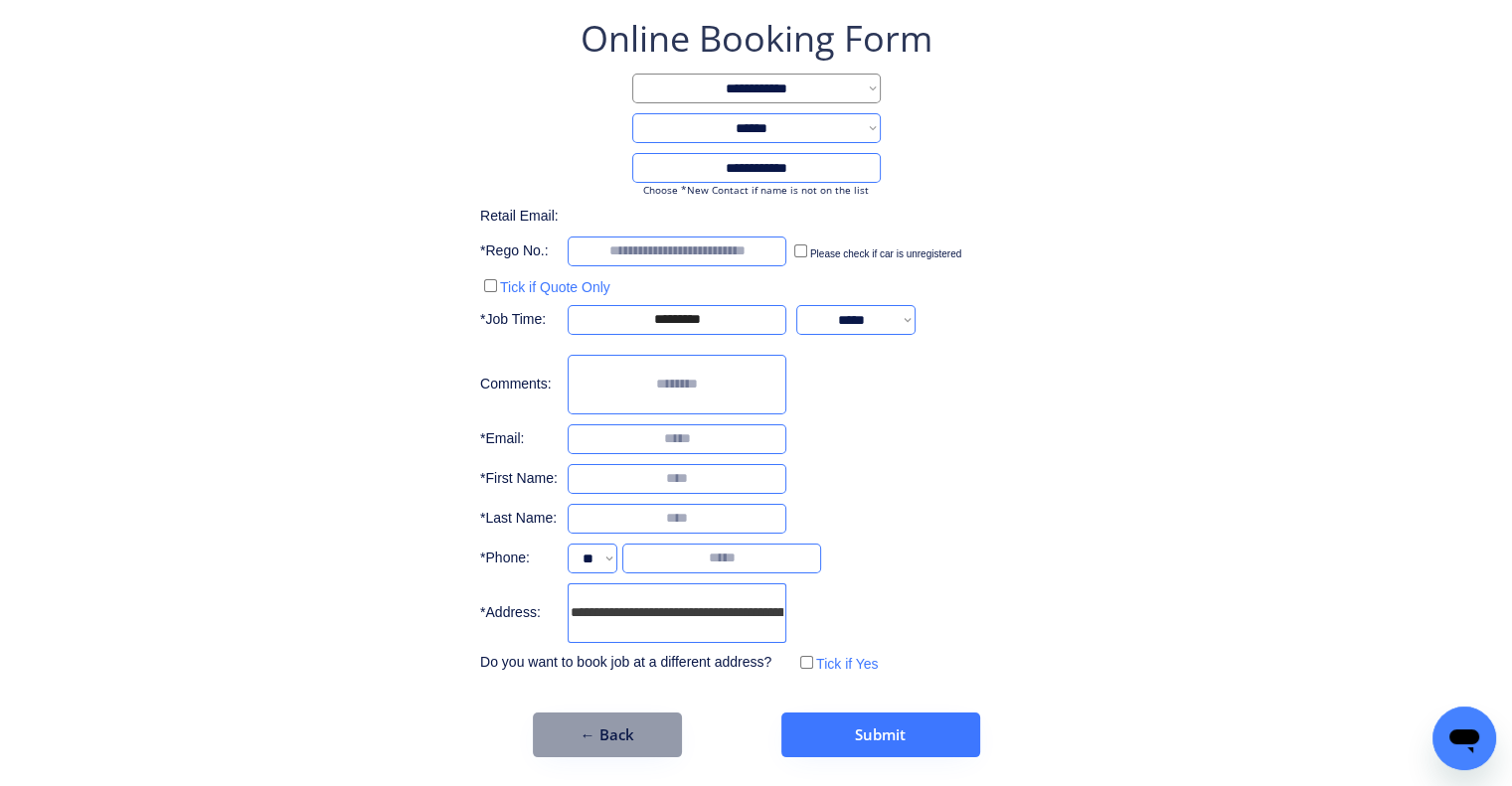 click on "**********" at bounding box center (756, 386) 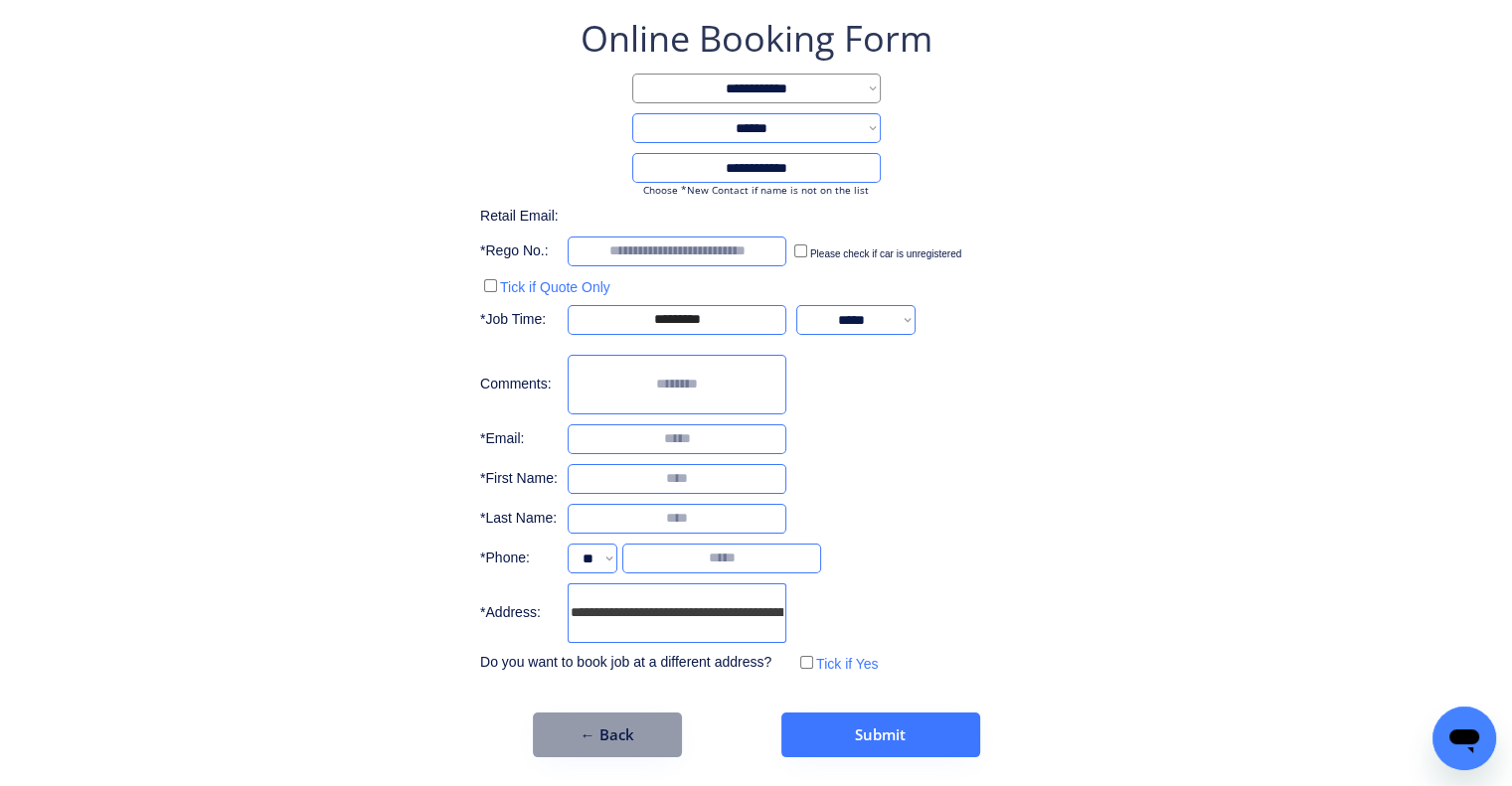 click at bounding box center (677, 251) 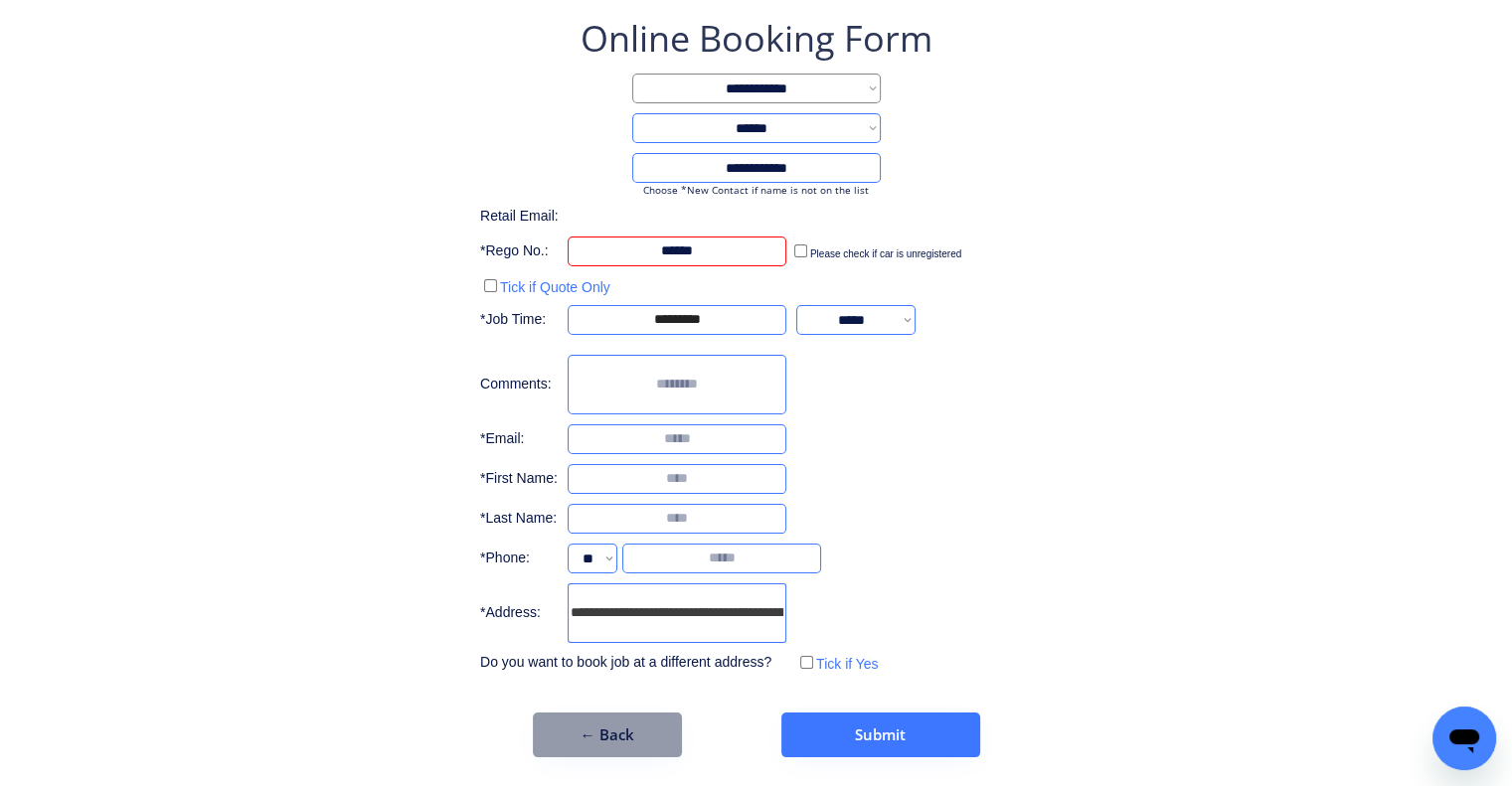 type on "******" 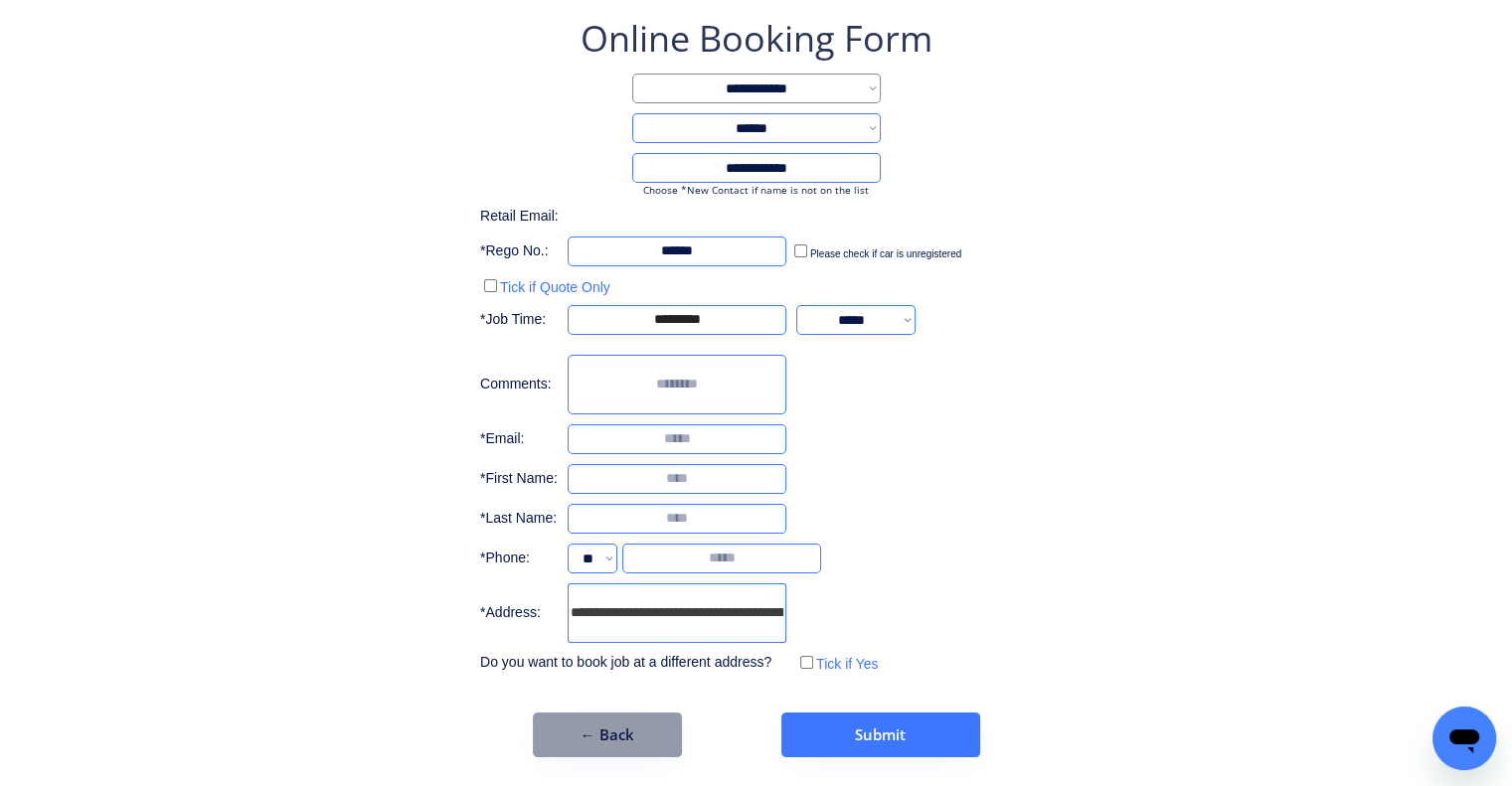 click at bounding box center [677, 439] 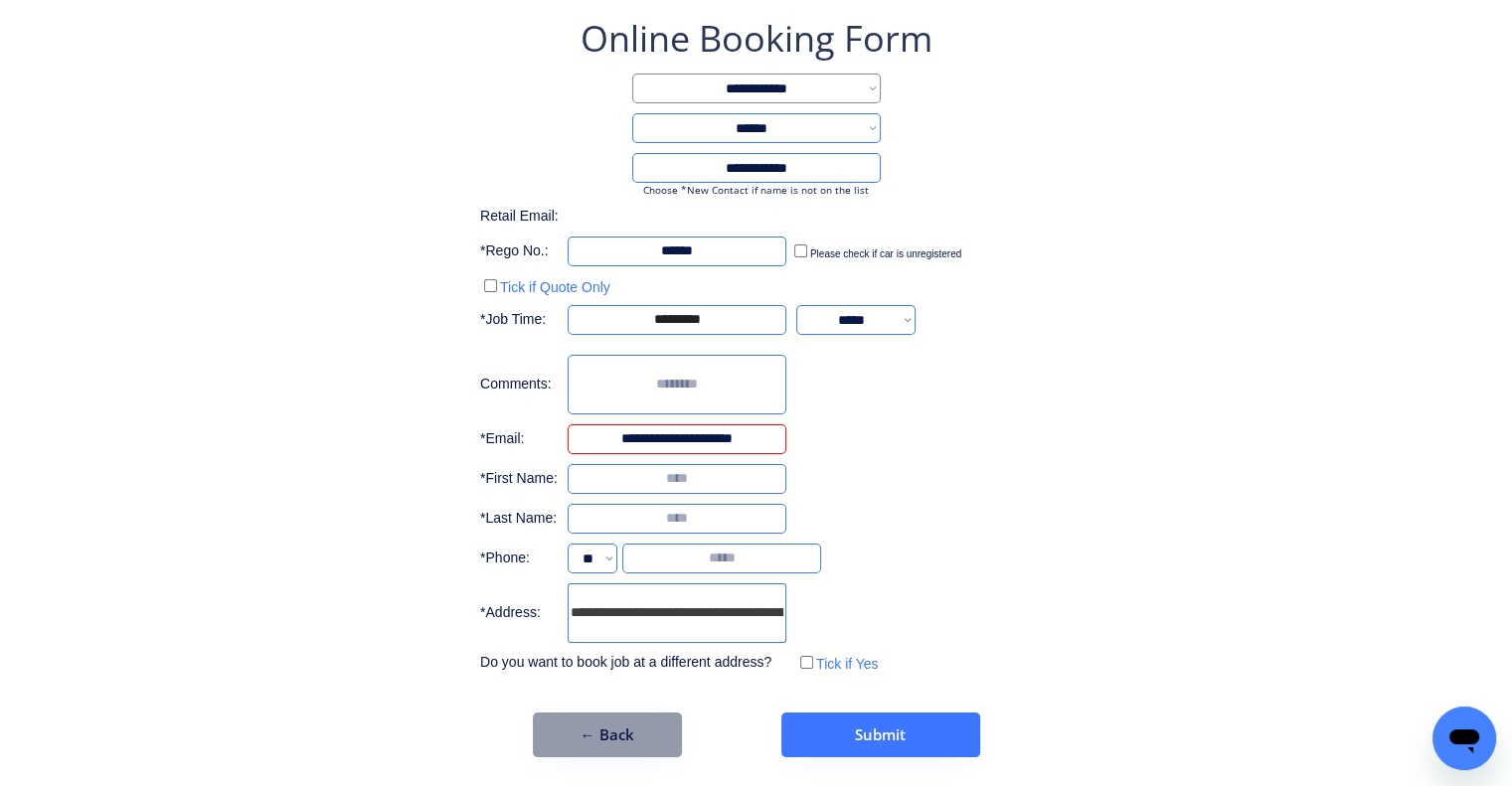 type on "**********" 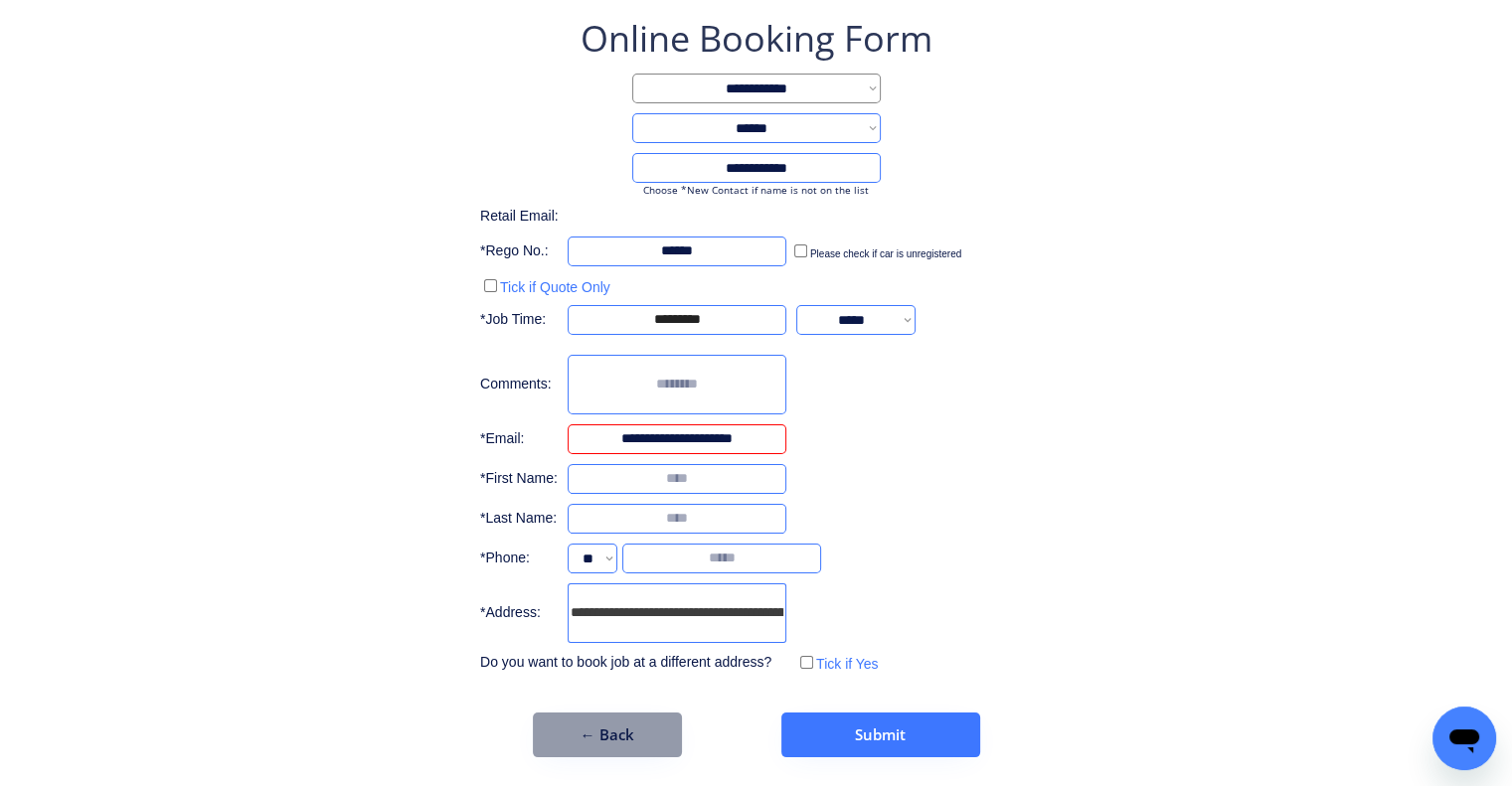 click at bounding box center (677, 479) 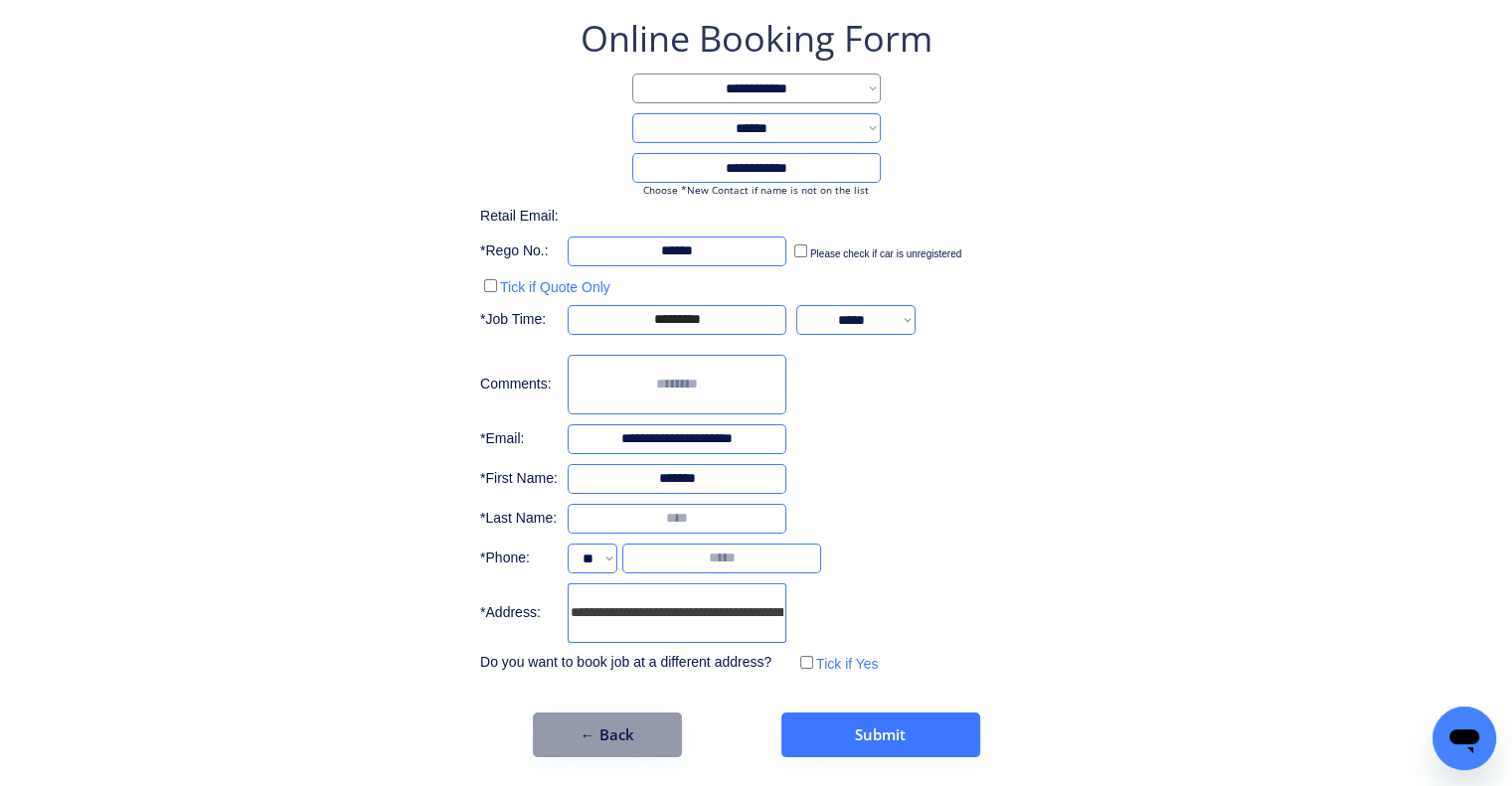 type on "*******" 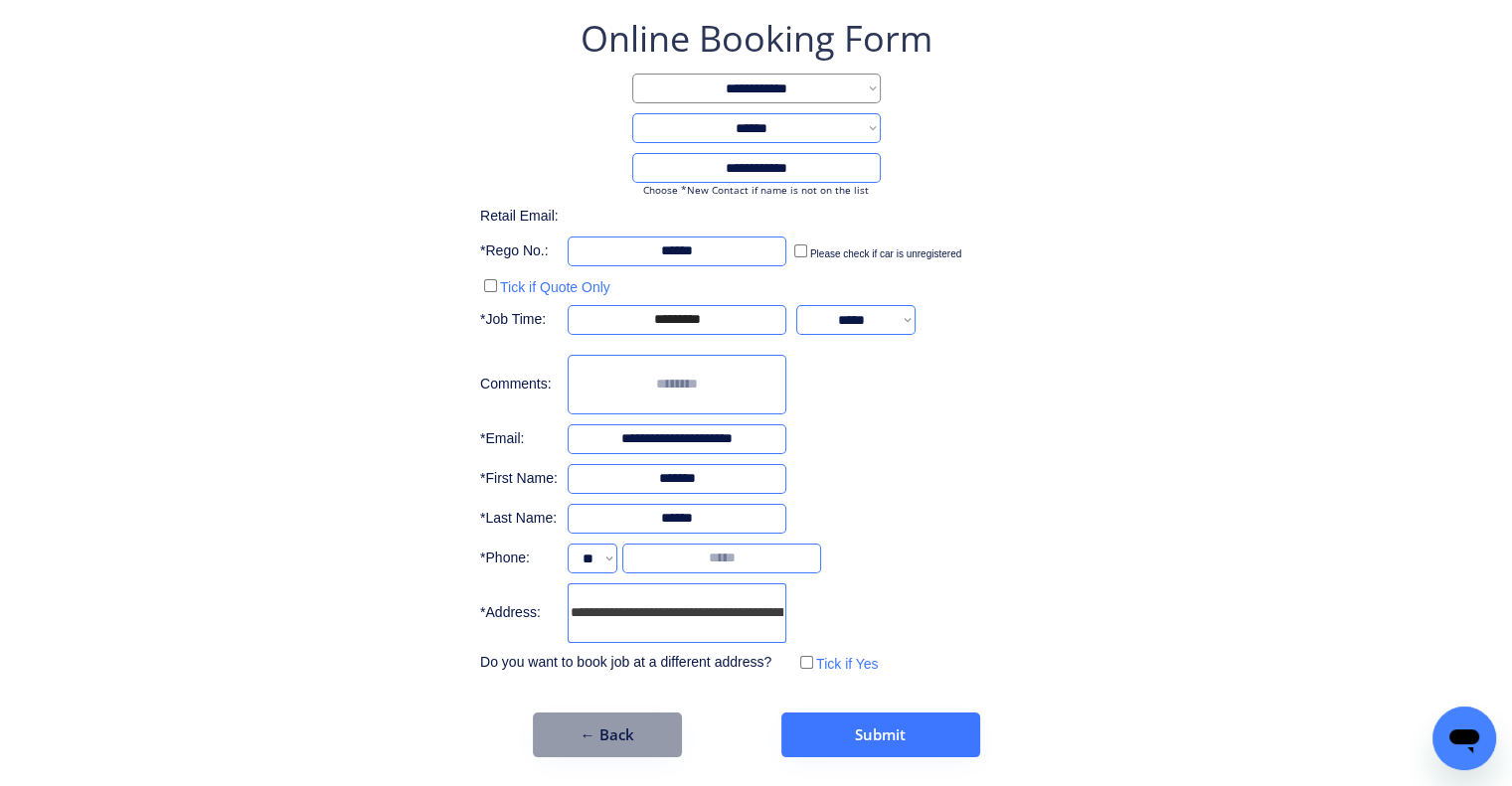 type on "******" 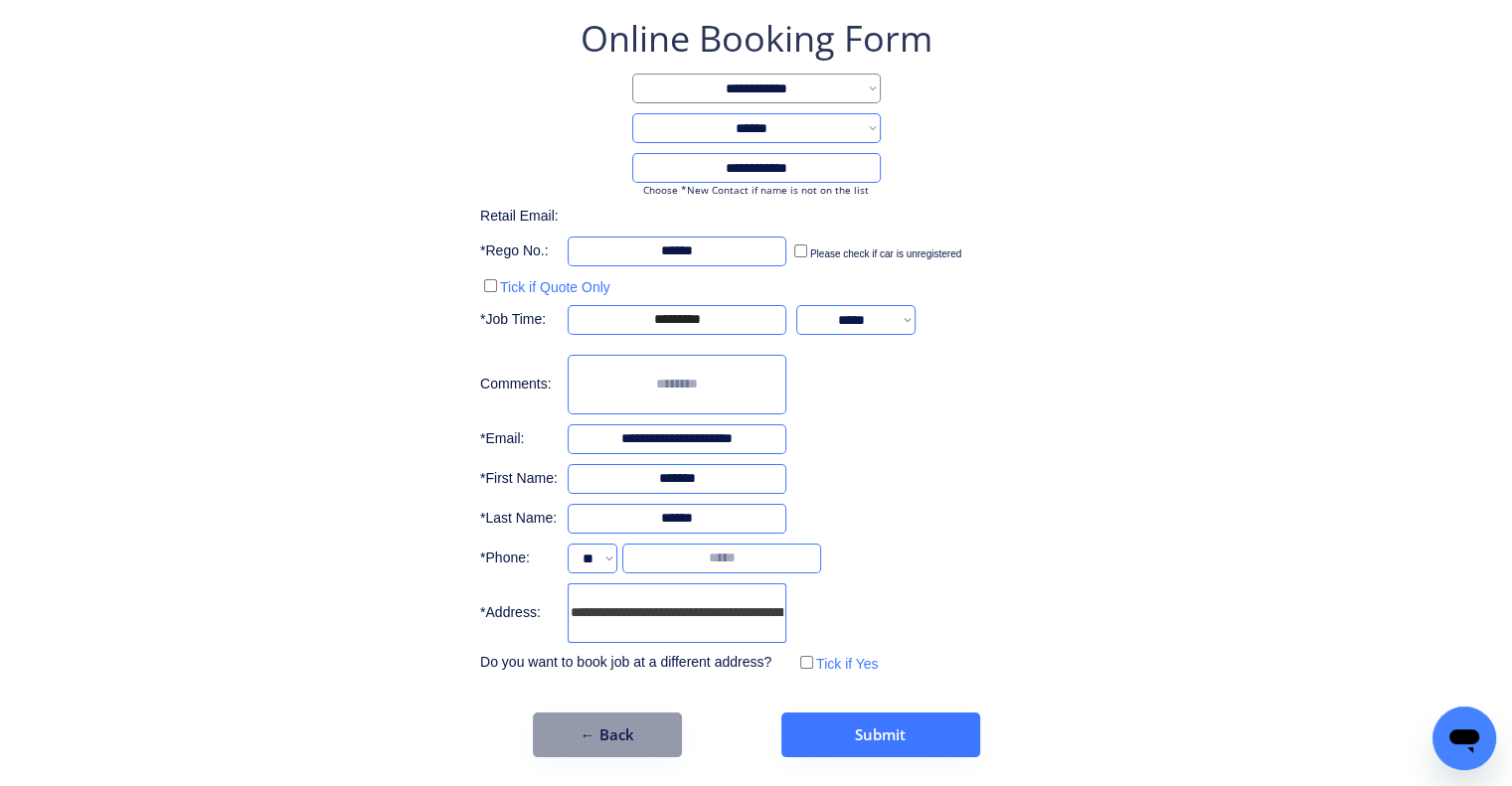 click at bounding box center [722, 558] 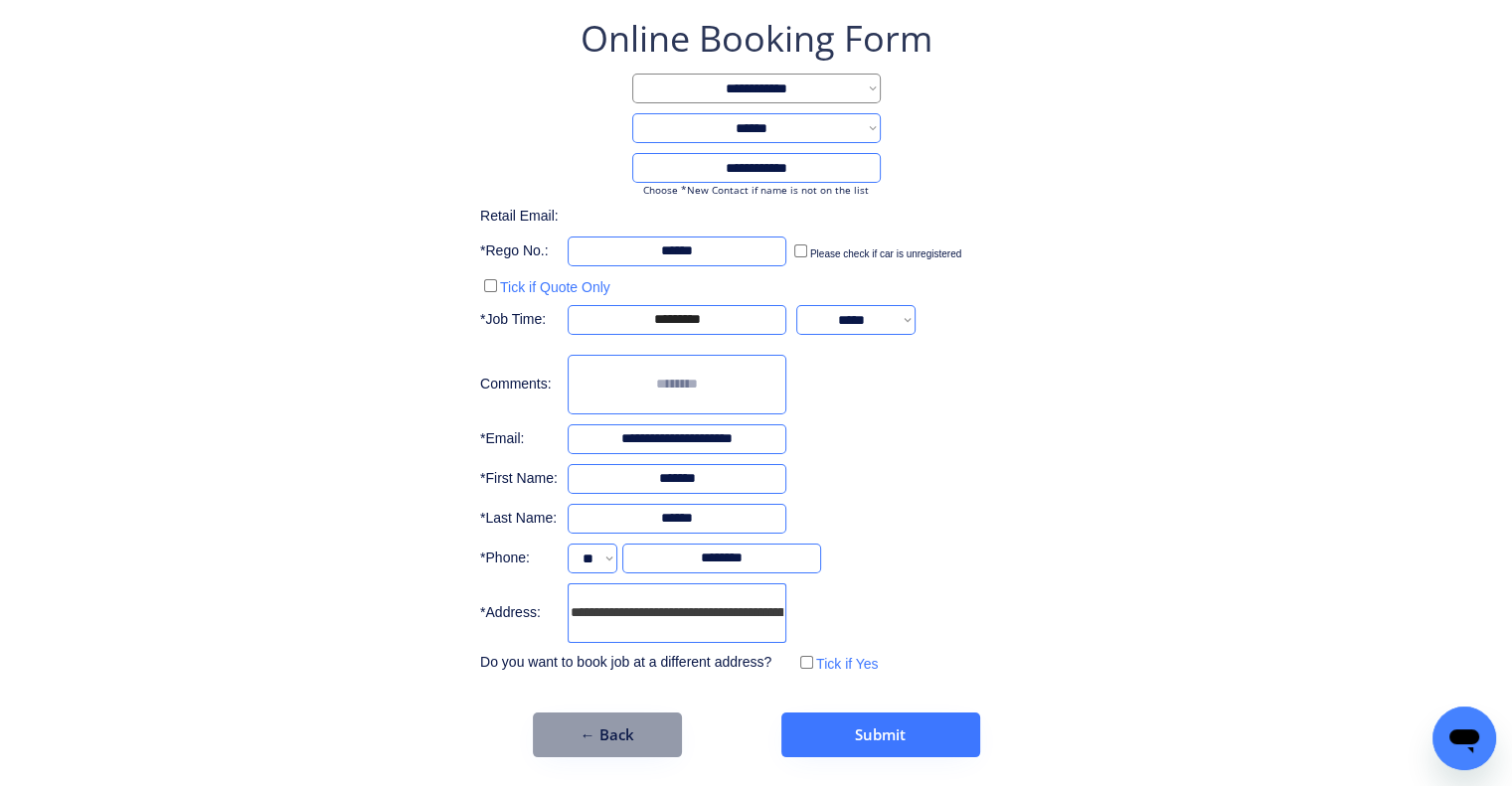 click on "**********" at bounding box center (756, 386) 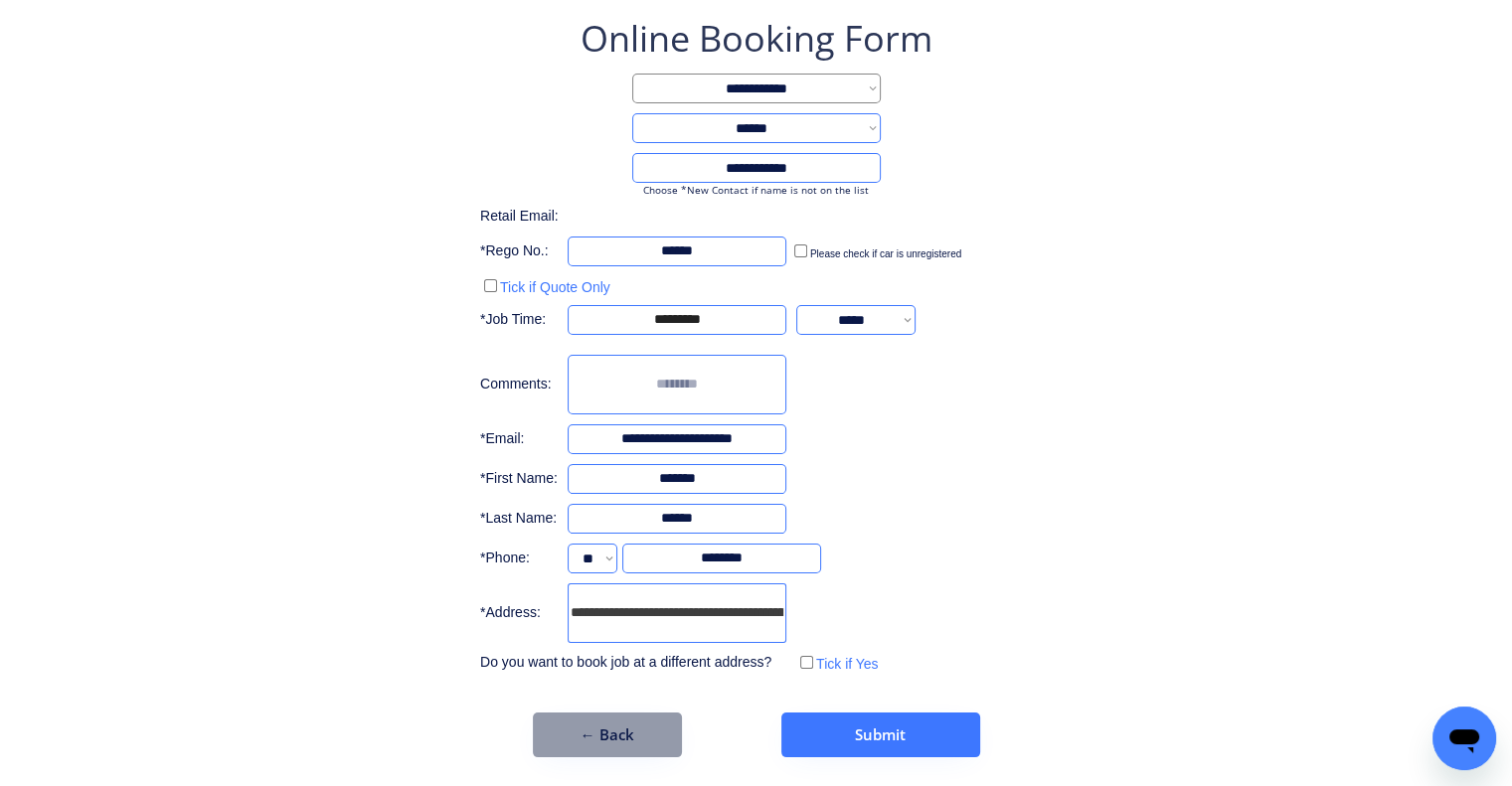 click at bounding box center (677, 385) 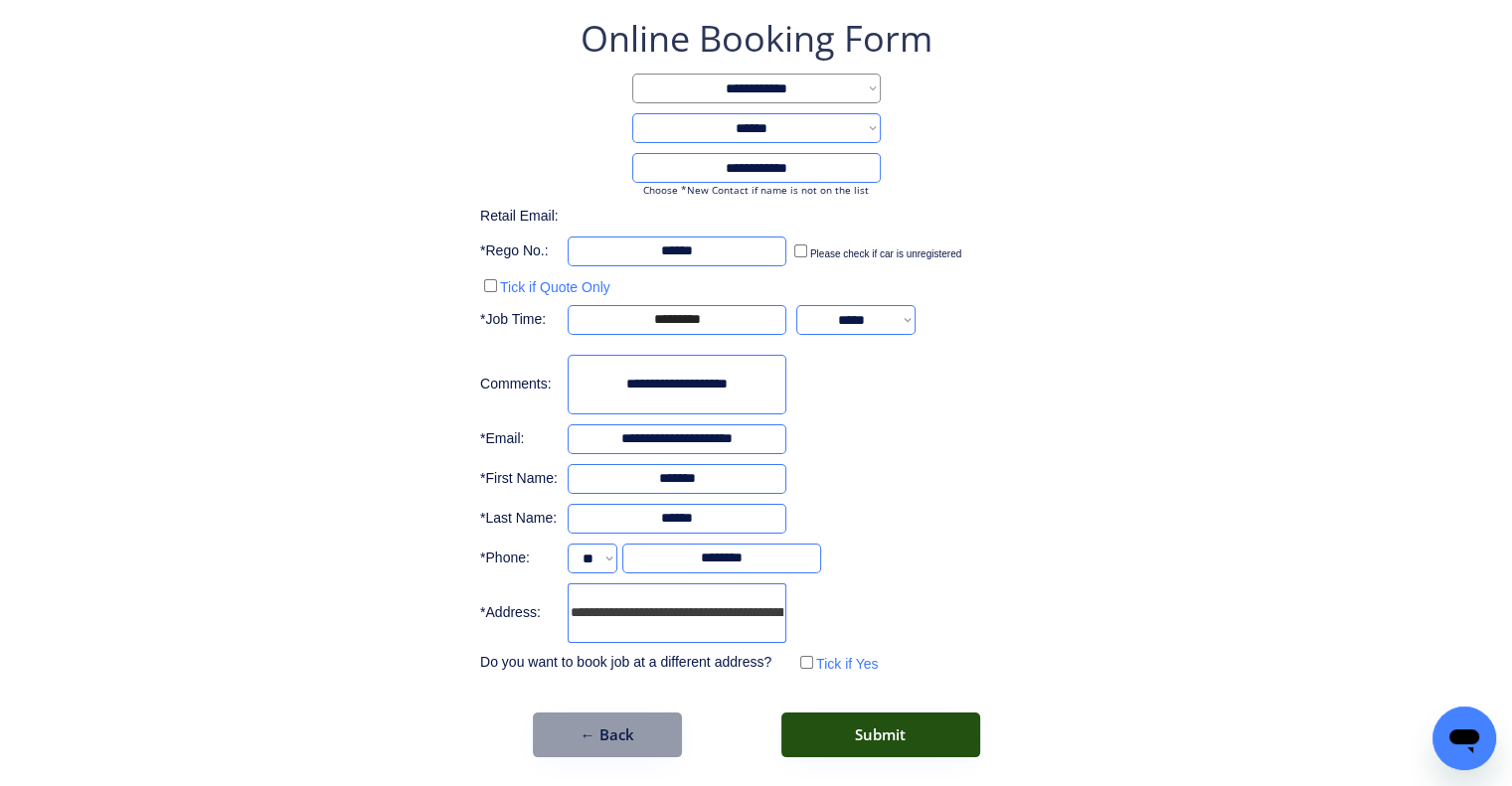 type on "**********" 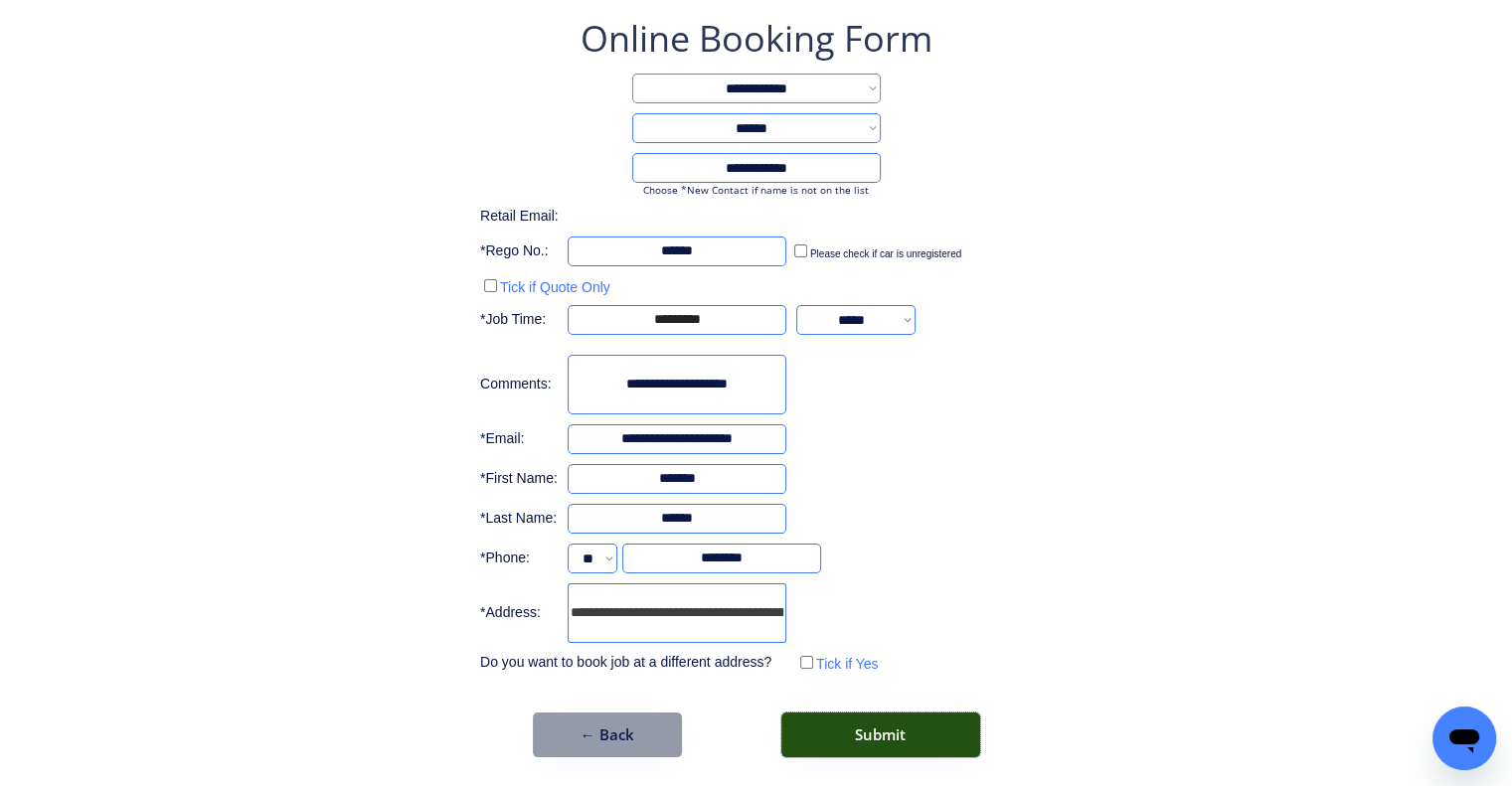 click on "Submit" at bounding box center (881, 734) 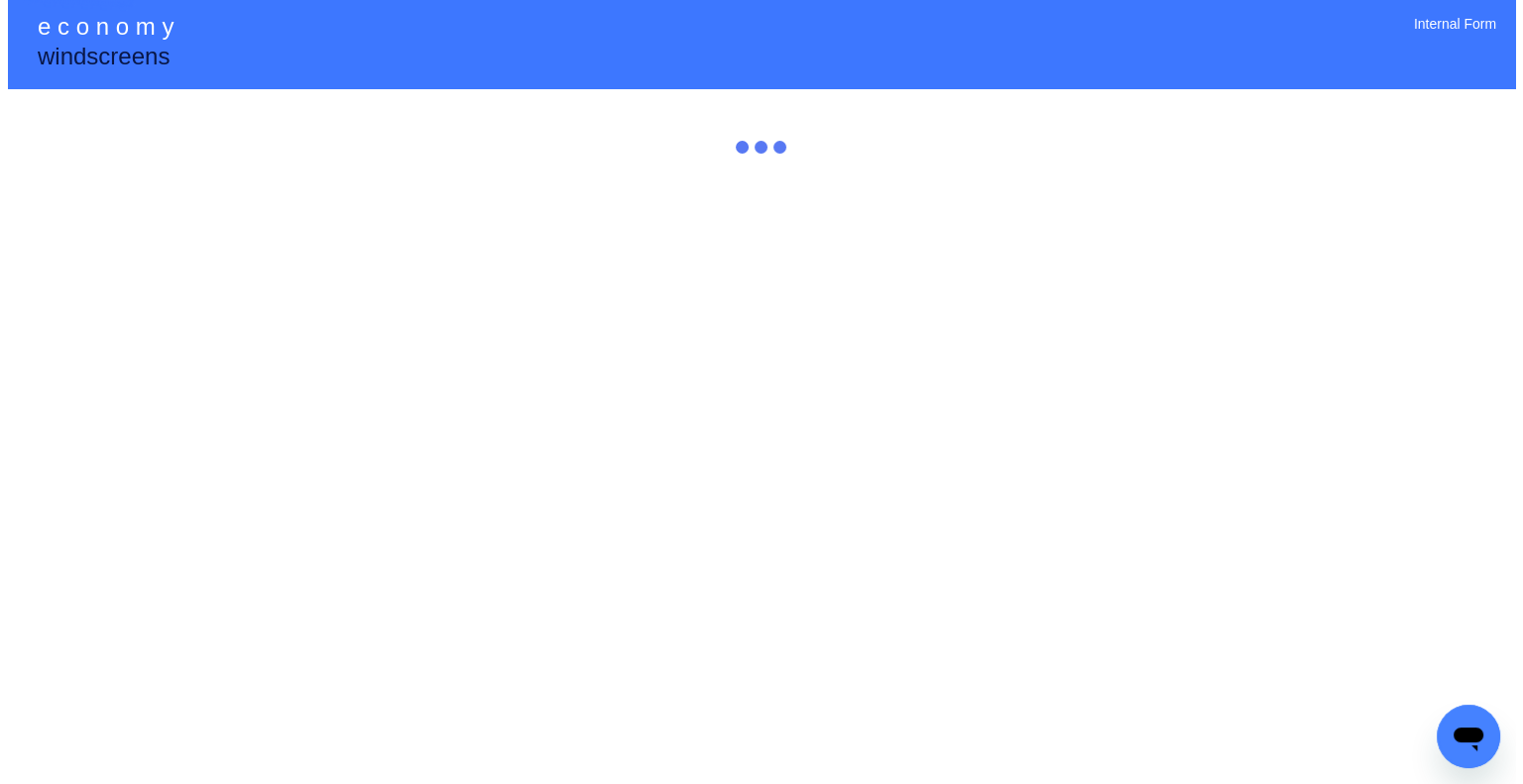 scroll, scrollTop: 0, scrollLeft: 0, axis: both 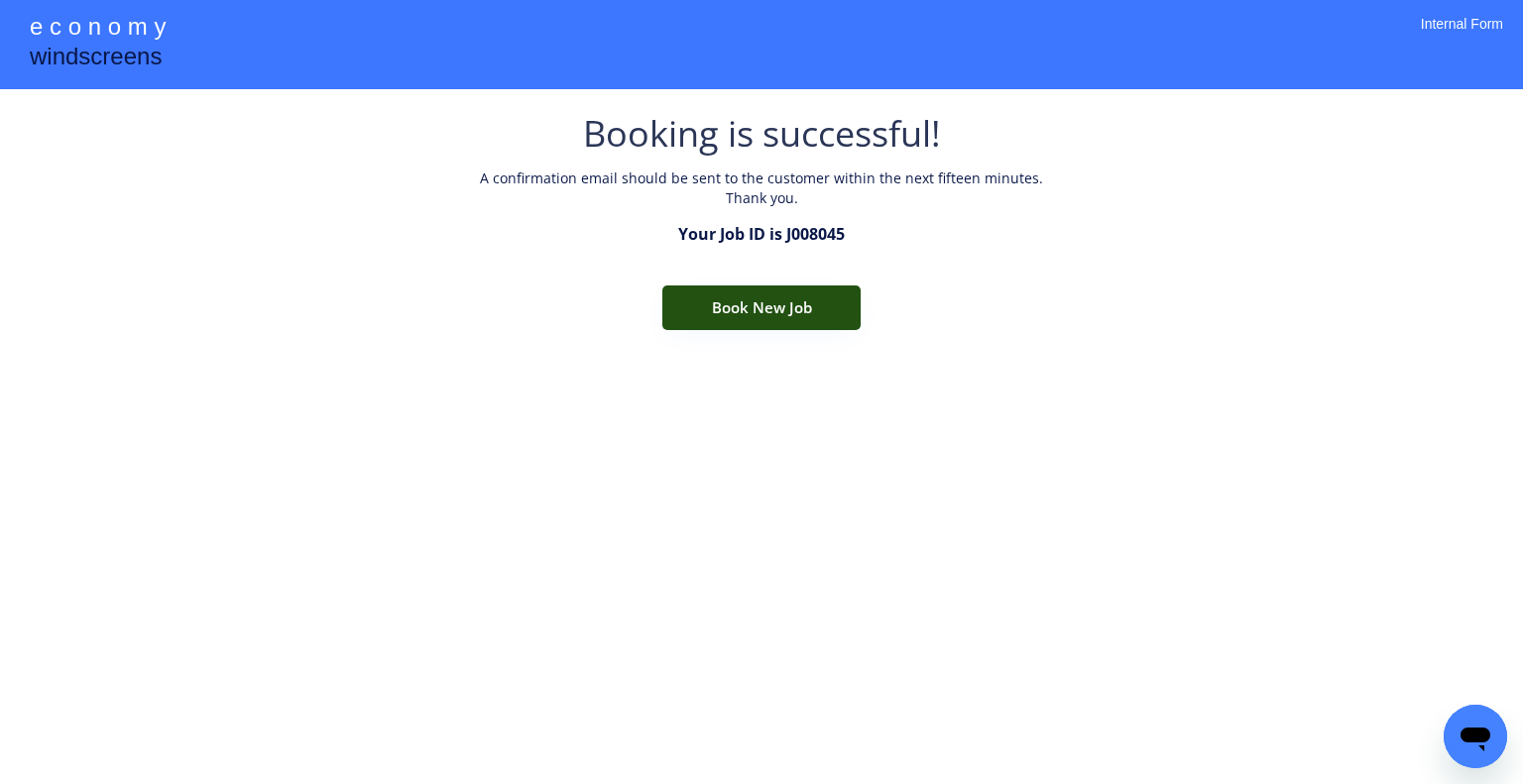 click on "Book New Job" at bounding box center [762, 307] 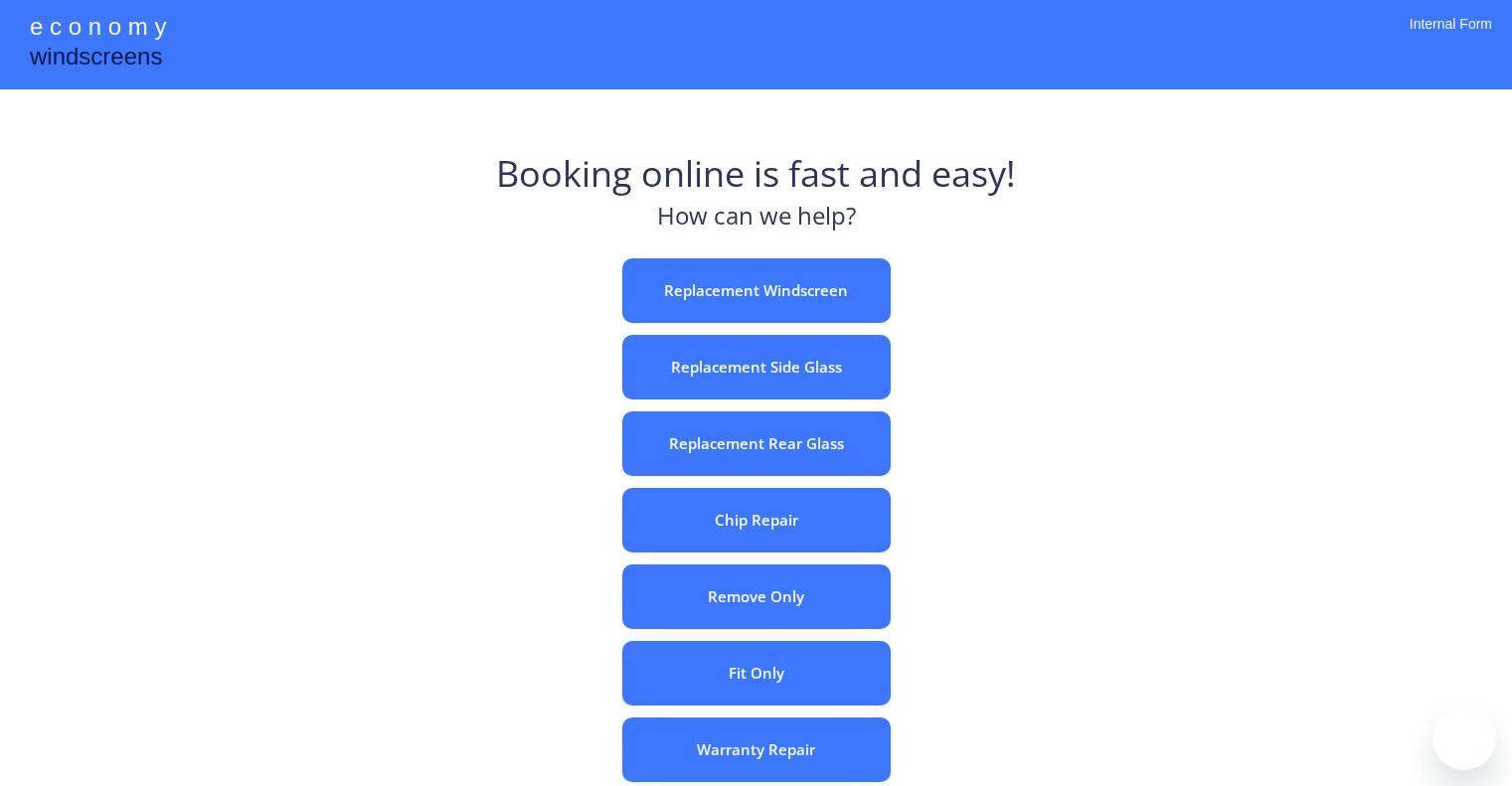 scroll, scrollTop: 0, scrollLeft: 0, axis: both 